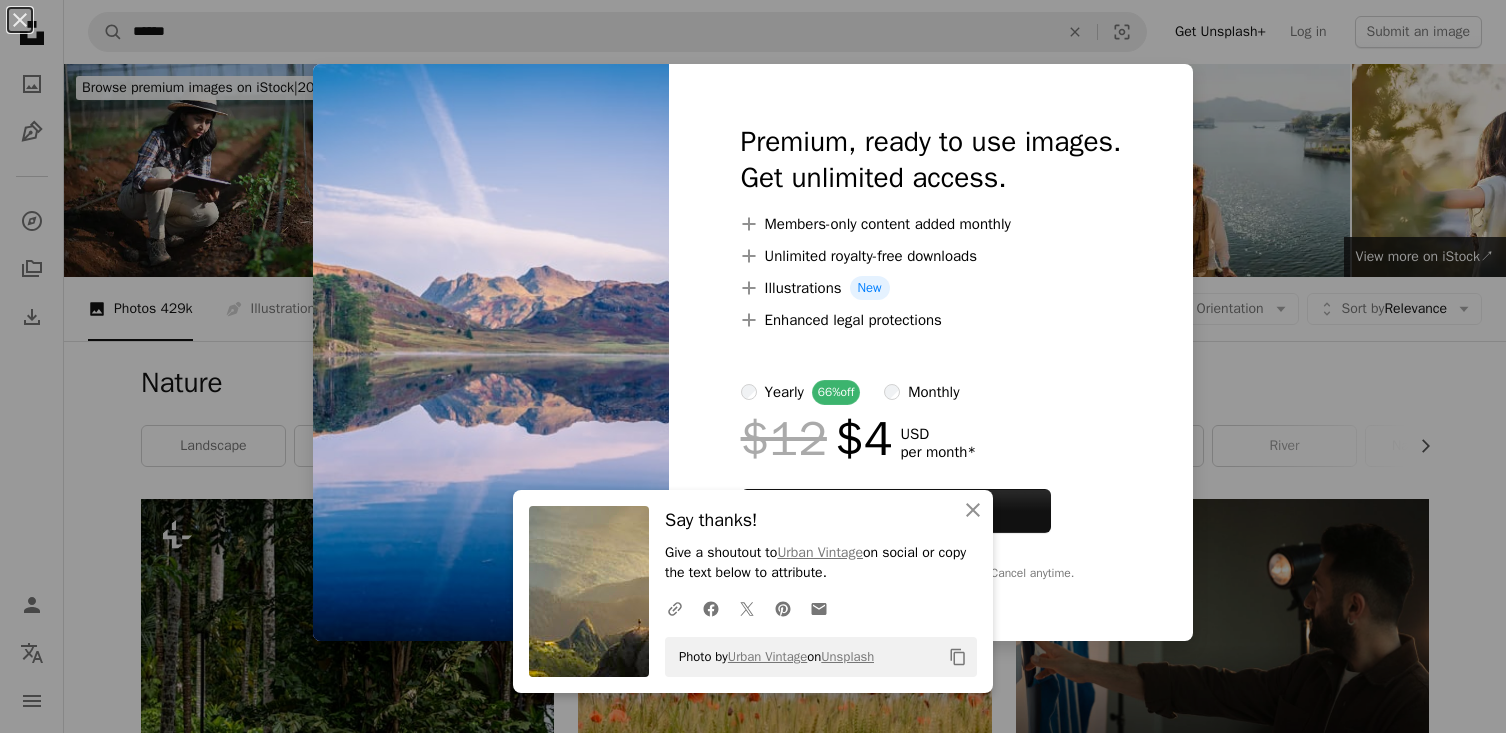 scroll, scrollTop: 1378, scrollLeft: 0, axis: vertical 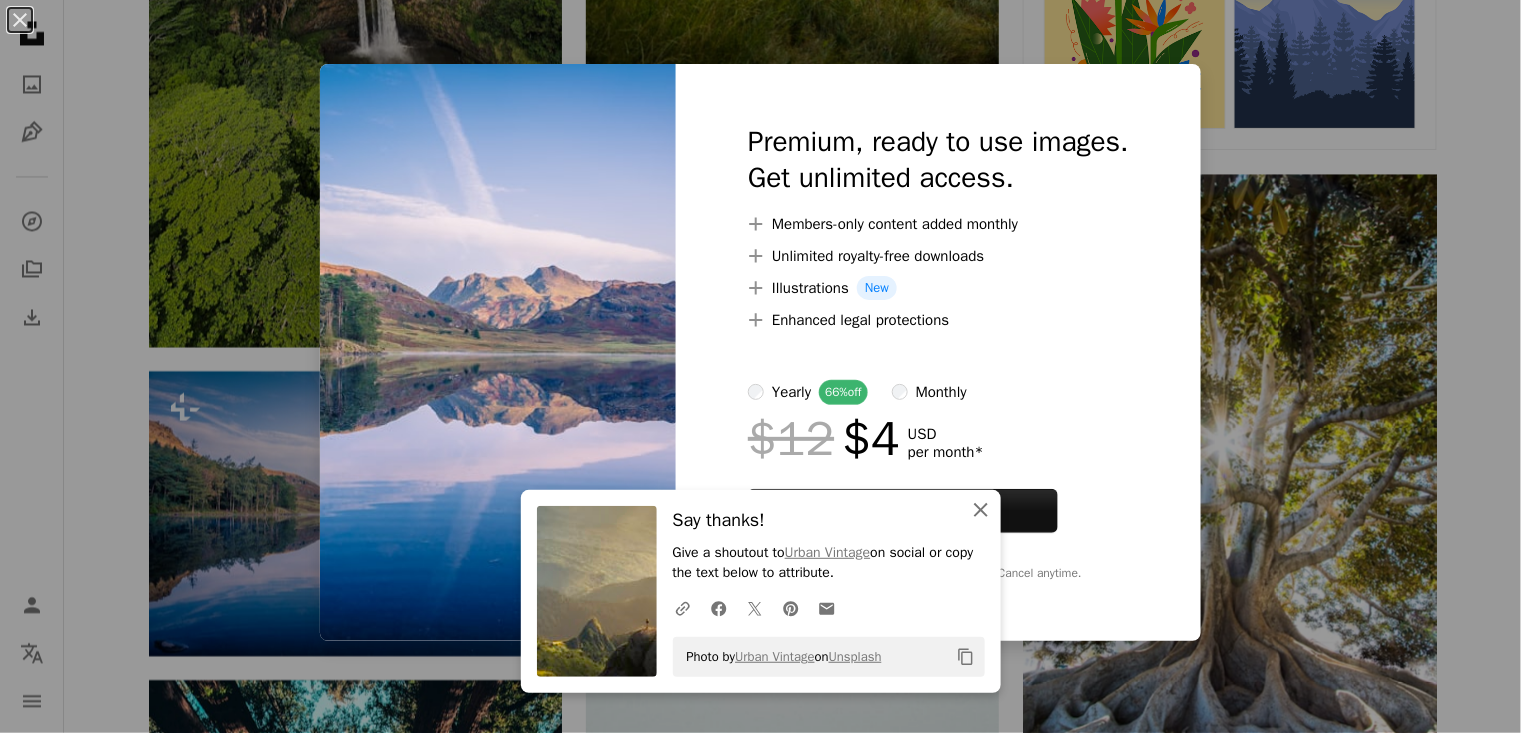 click on "An X shape" 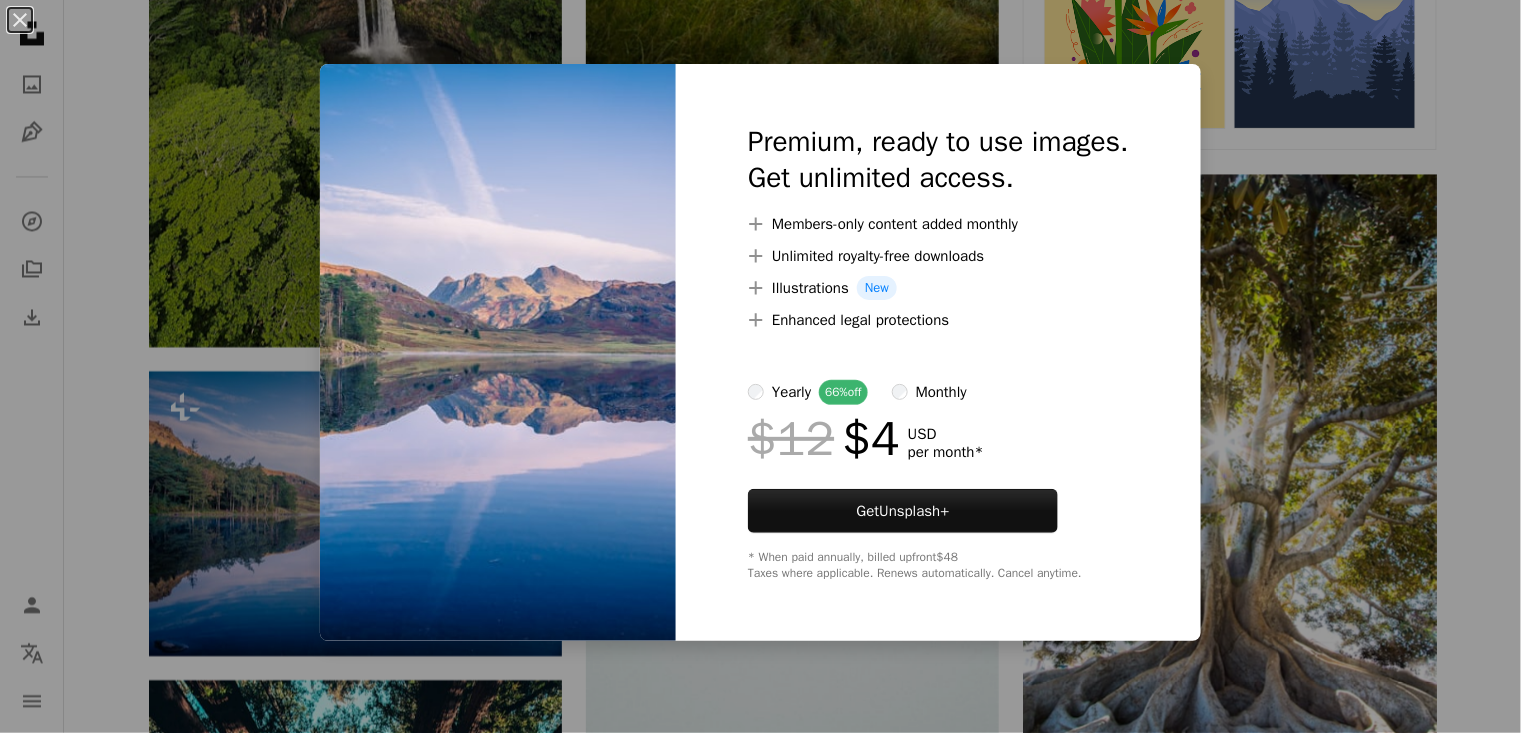 click on "An X shape Premium, ready to use images. Get unlimited access. A plus sign Members-only content added monthly A plus sign Unlimited royalty-free downloads A plus sign Illustrations  New A plus sign Enhanced legal protections yearly 66%  off monthly $12   $4 USD per month * Get  Unsplash+ * When paid annually, billed upfront  $48 Taxes where applicable. Renews automatically. Cancel anytime." at bounding box center [760, 366] 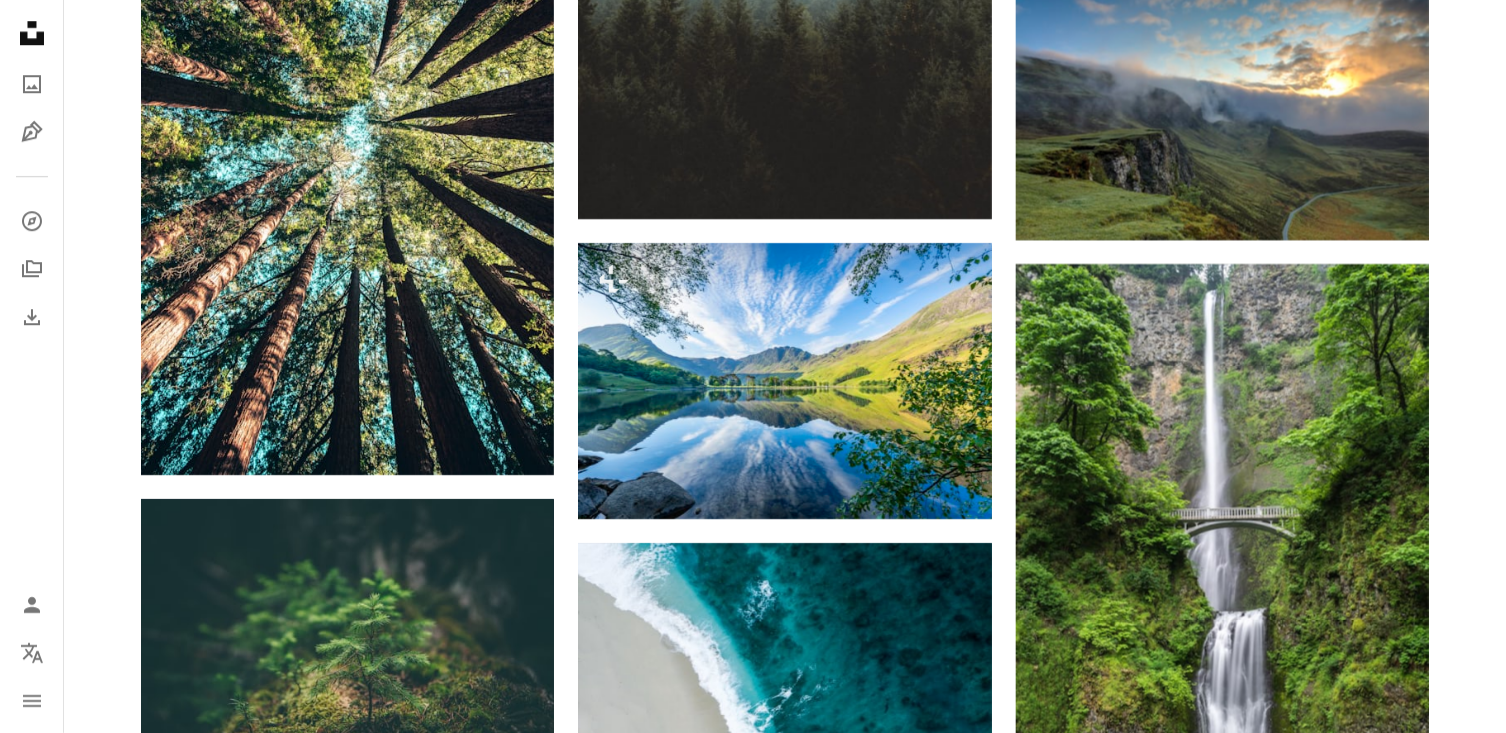 scroll, scrollTop: 2205, scrollLeft: 0, axis: vertical 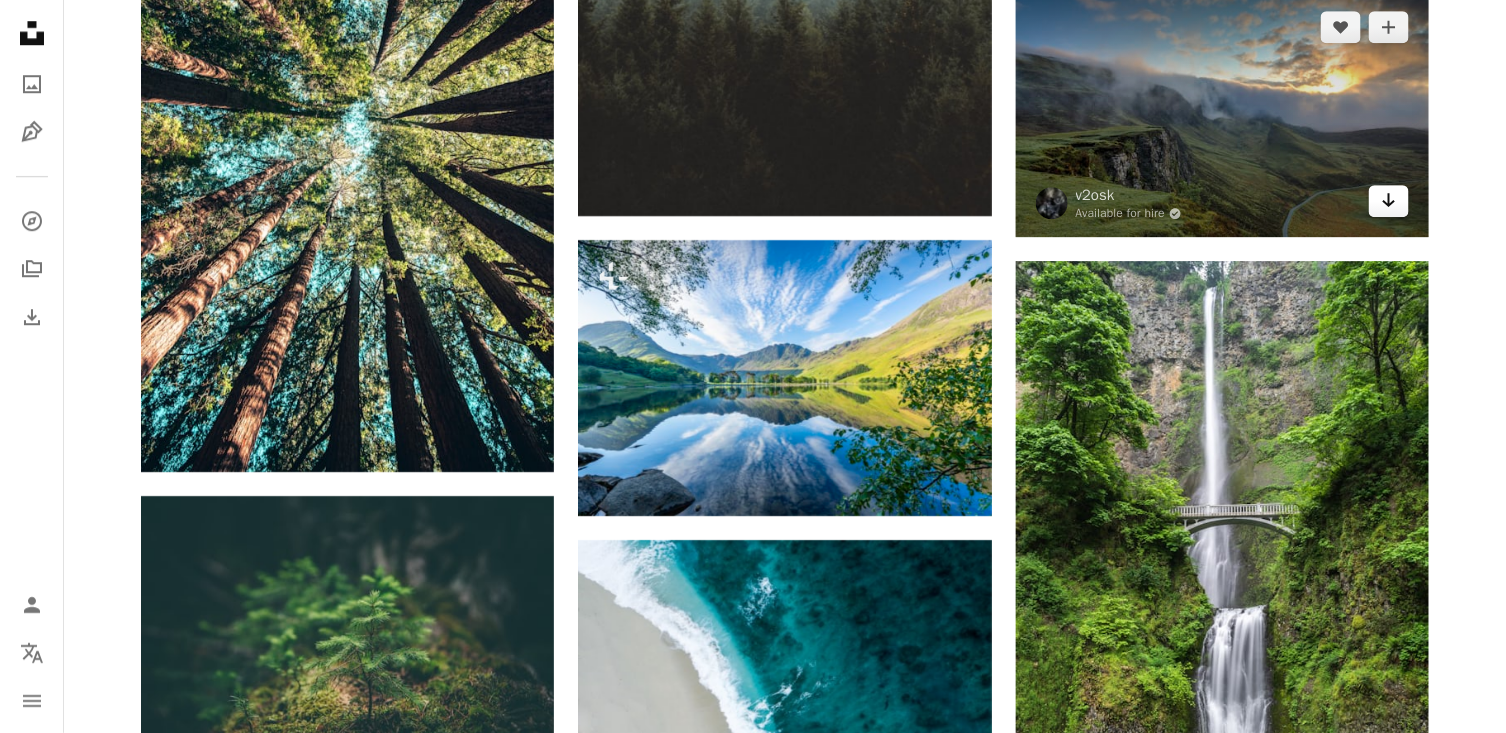 click on "Arrow pointing down" 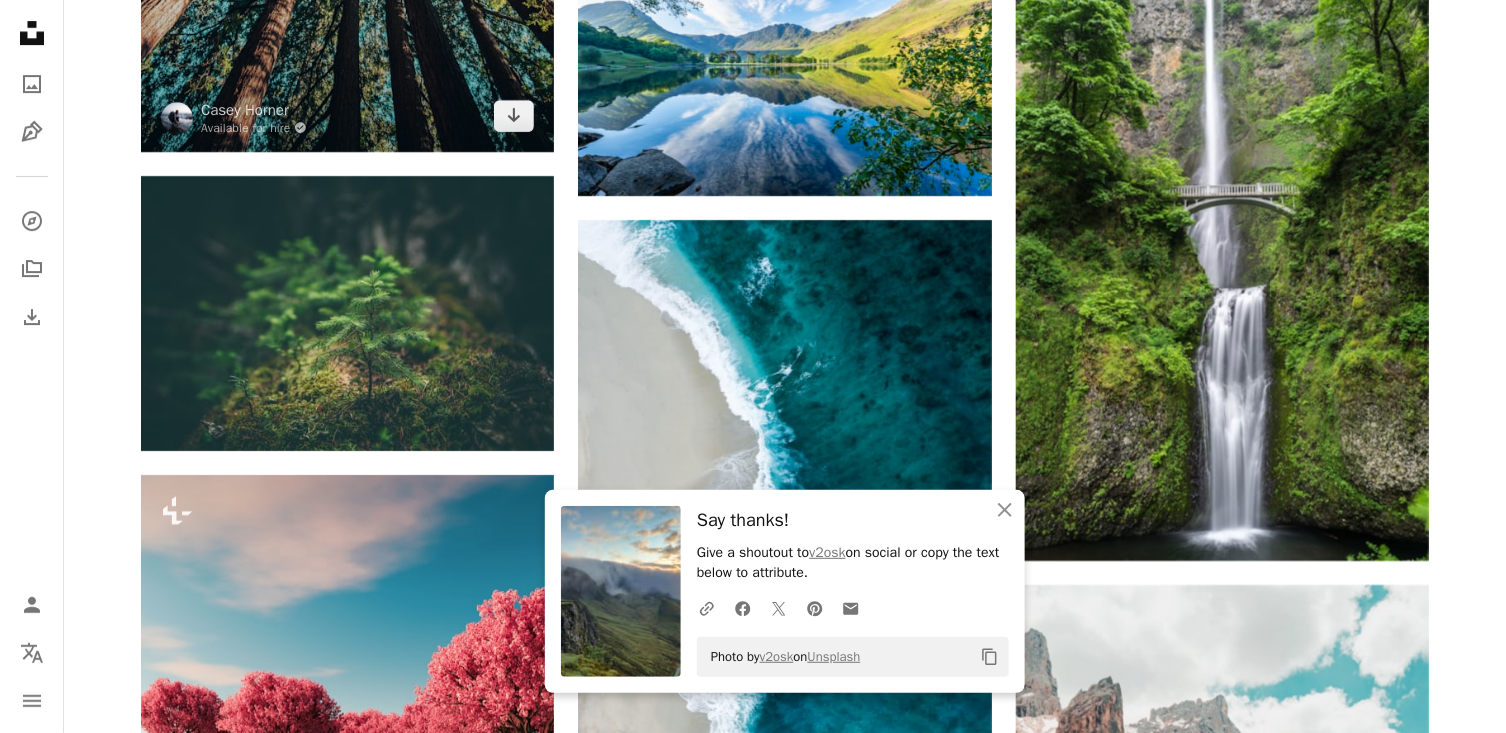 scroll, scrollTop: 2537, scrollLeft: 0, axis: vertical 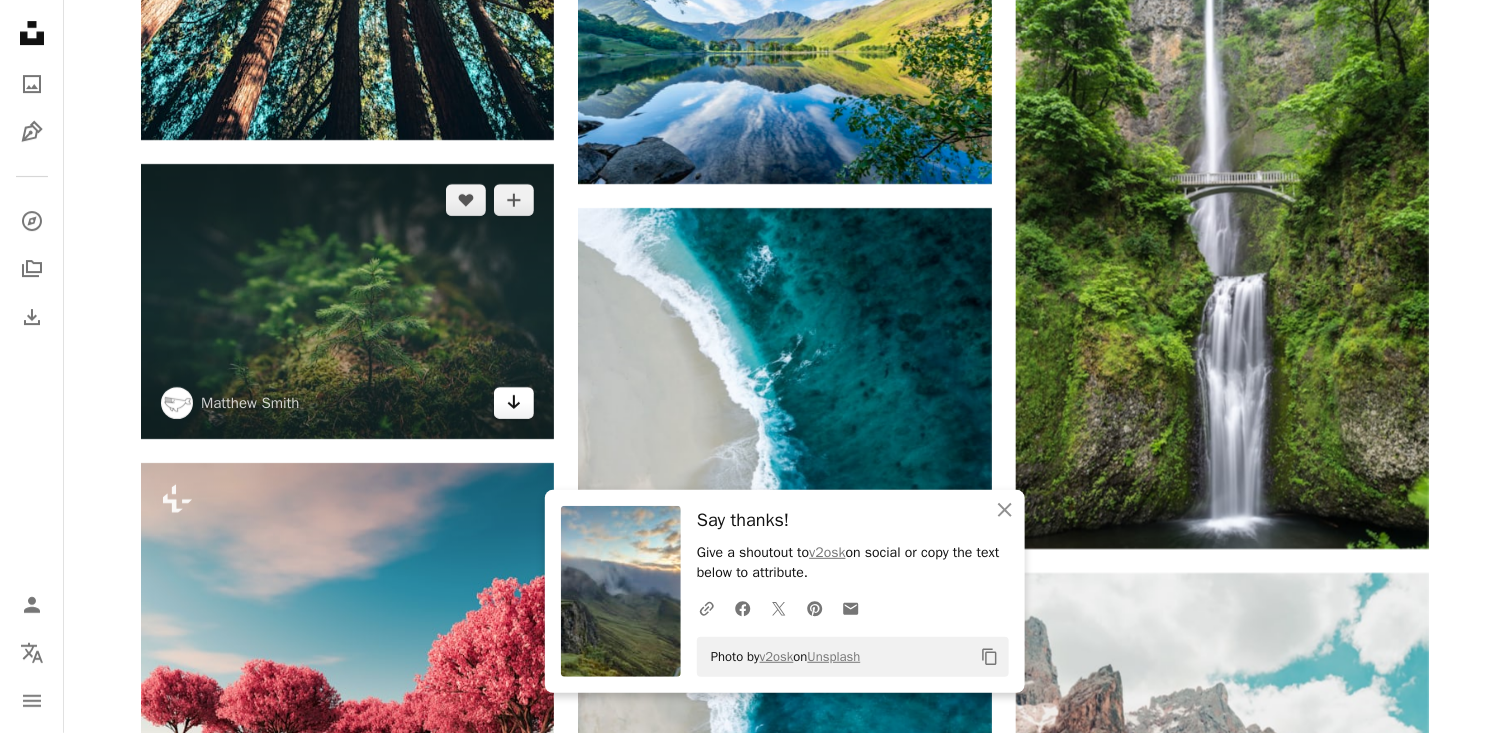 click on "Arrow pointing down" at bounding box center [514, 403] 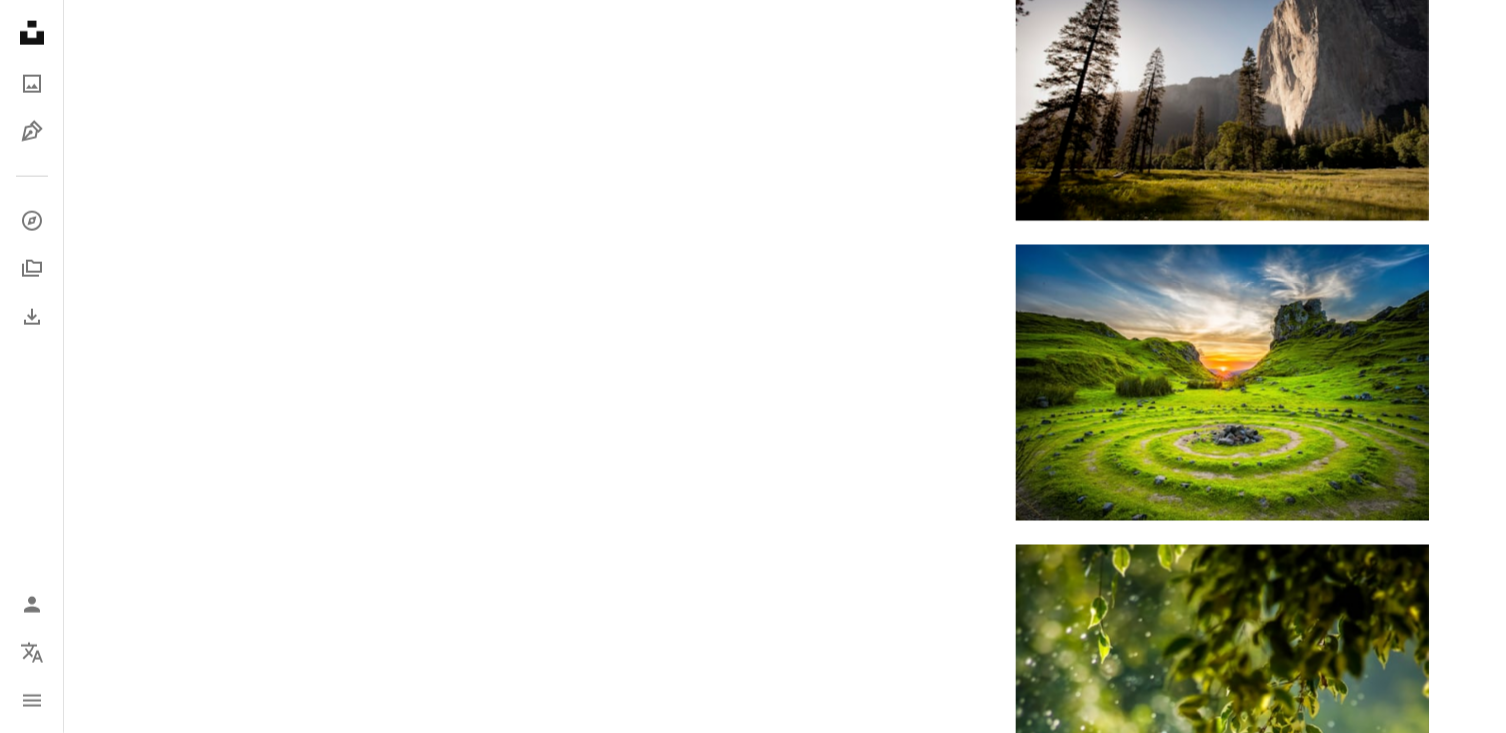 scroll, scrollTop: 3809, scrollLeft: 0, axis: vertical 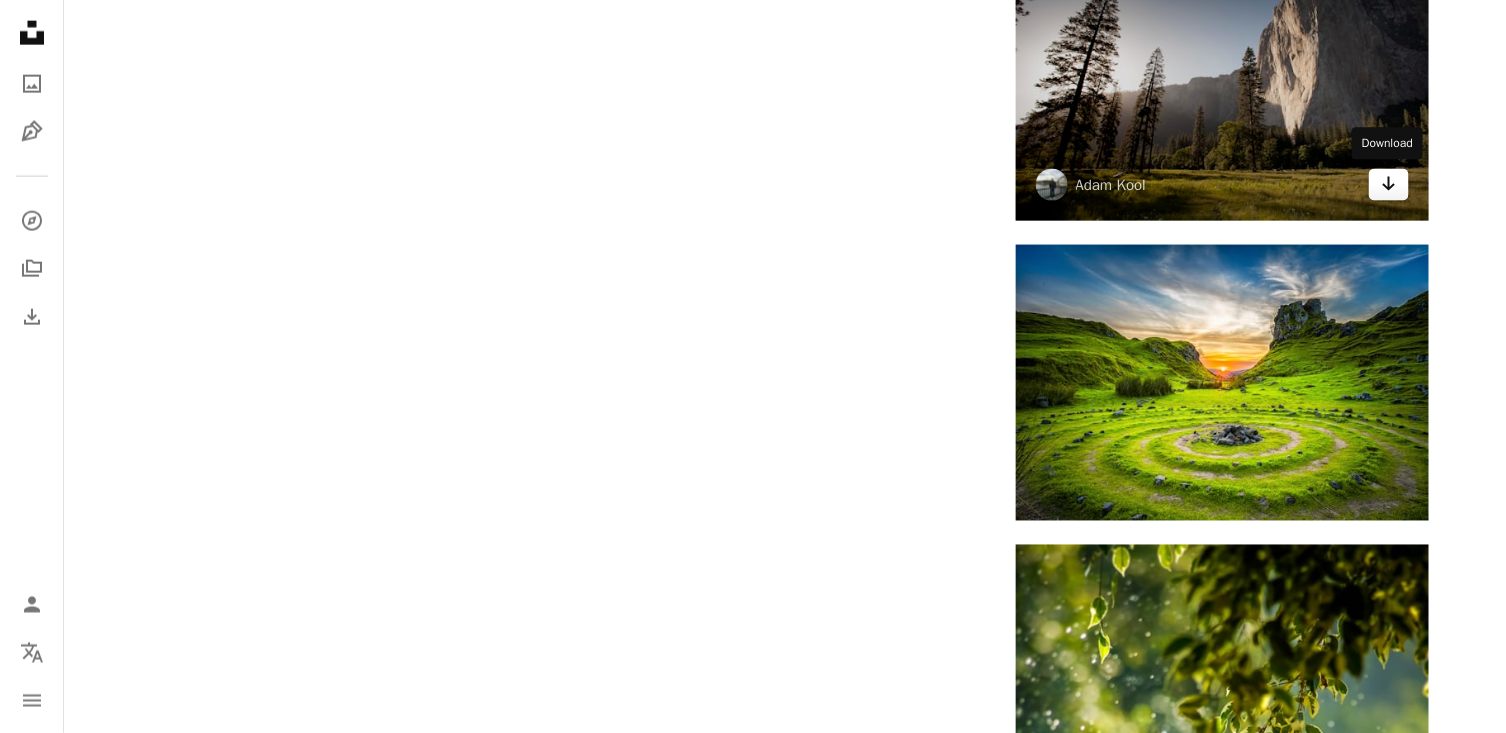 click 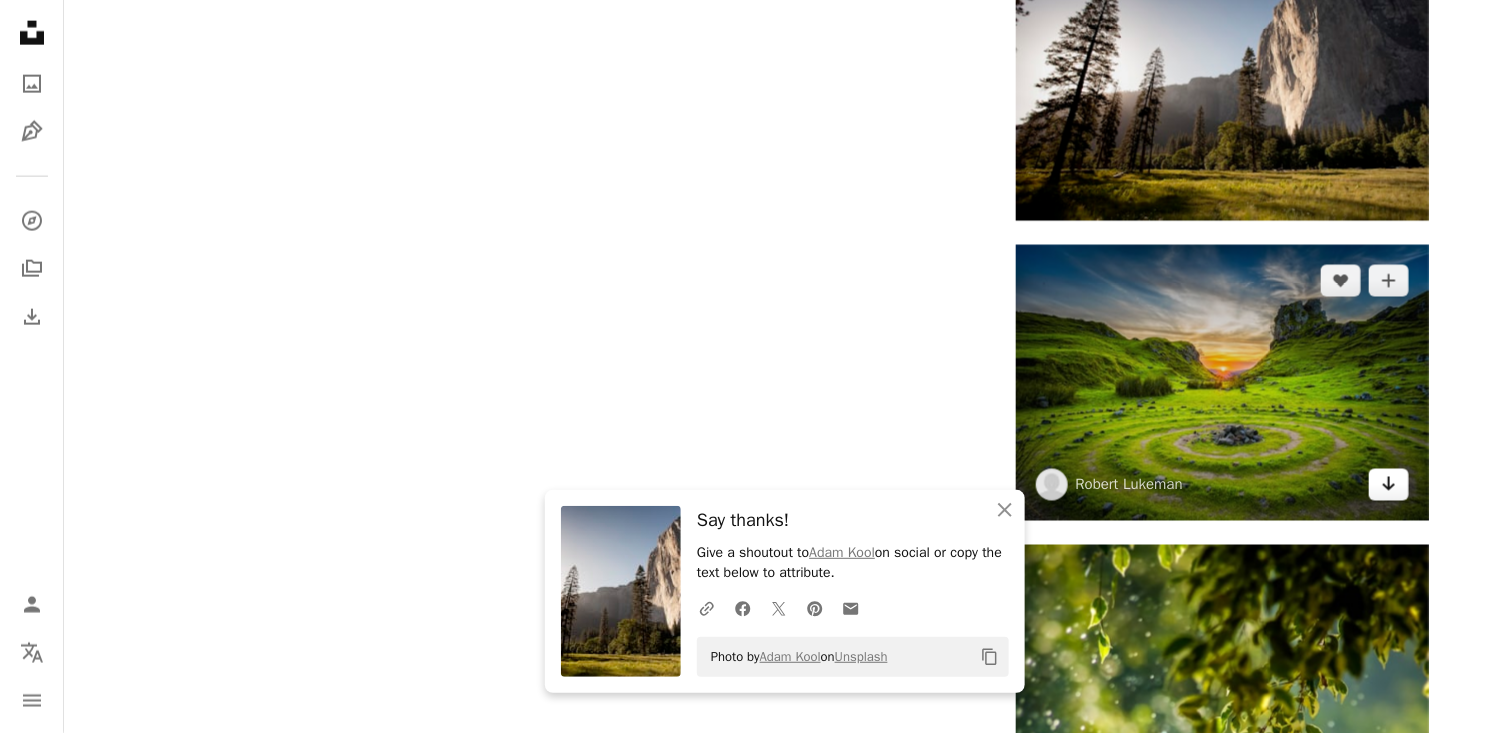 click on "Arrow pointing down" 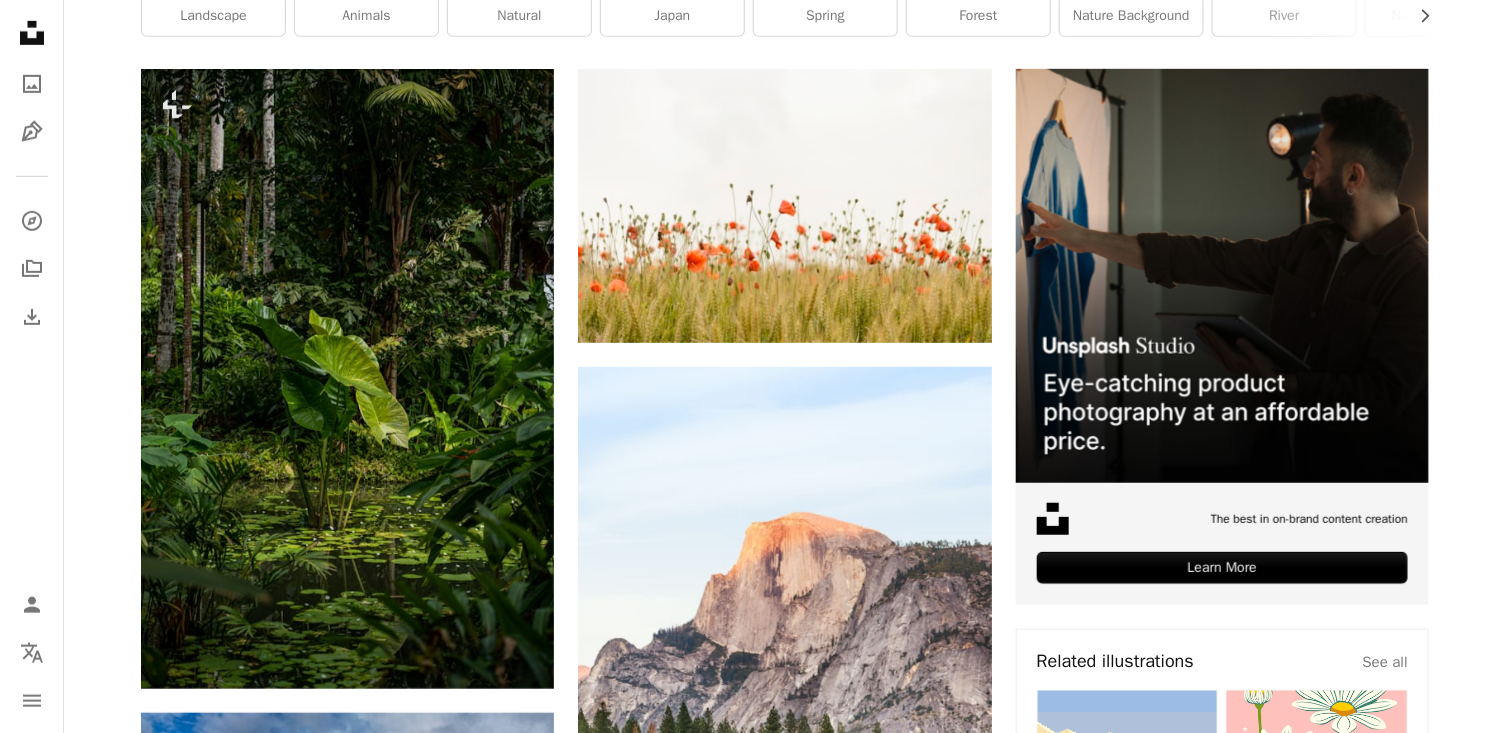 scroll, scrollTop: 0, scrollLeft: 0, axis: both 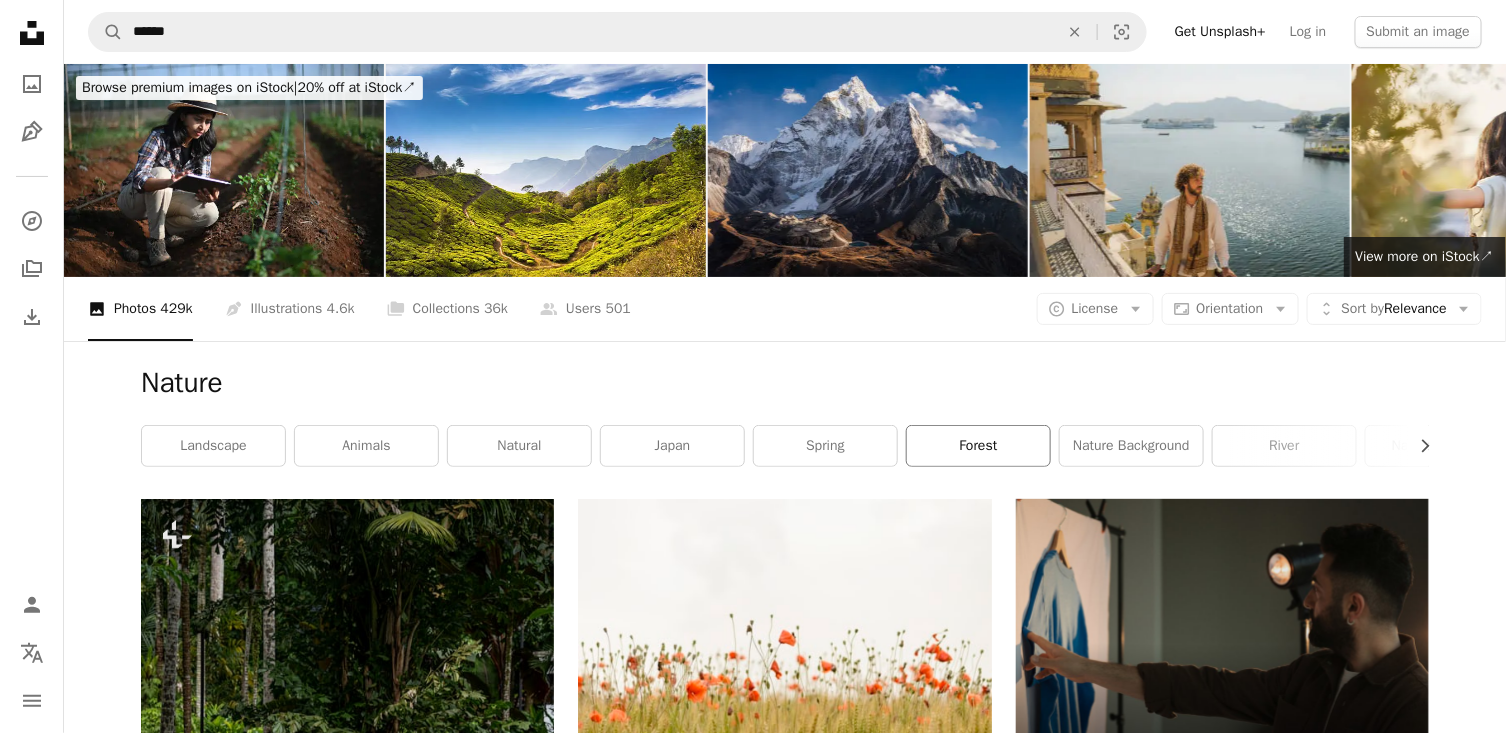 click on "forest" at bounding box center [978, 446] 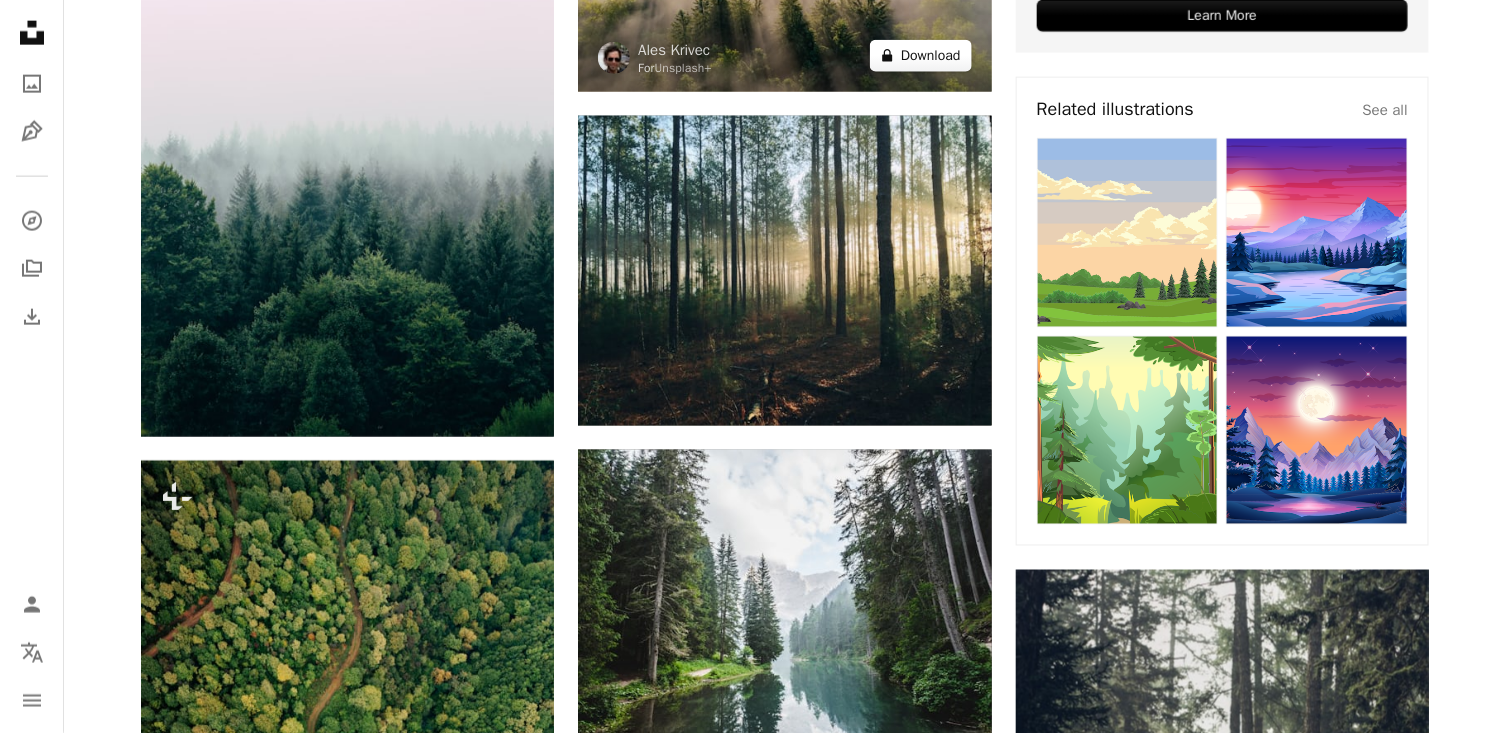 scroll, scrollTop: 987, scrollLeft: 0, axis: vertical 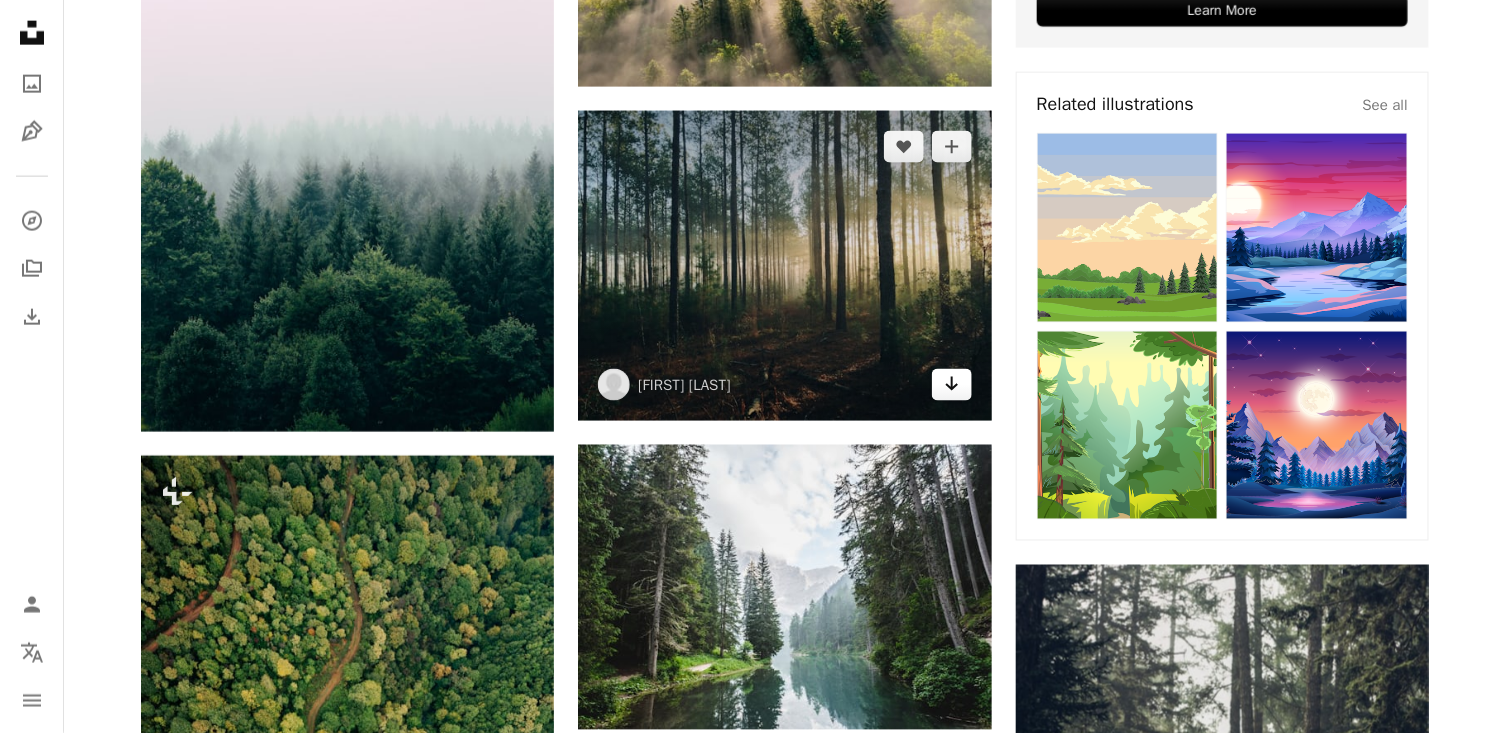 click 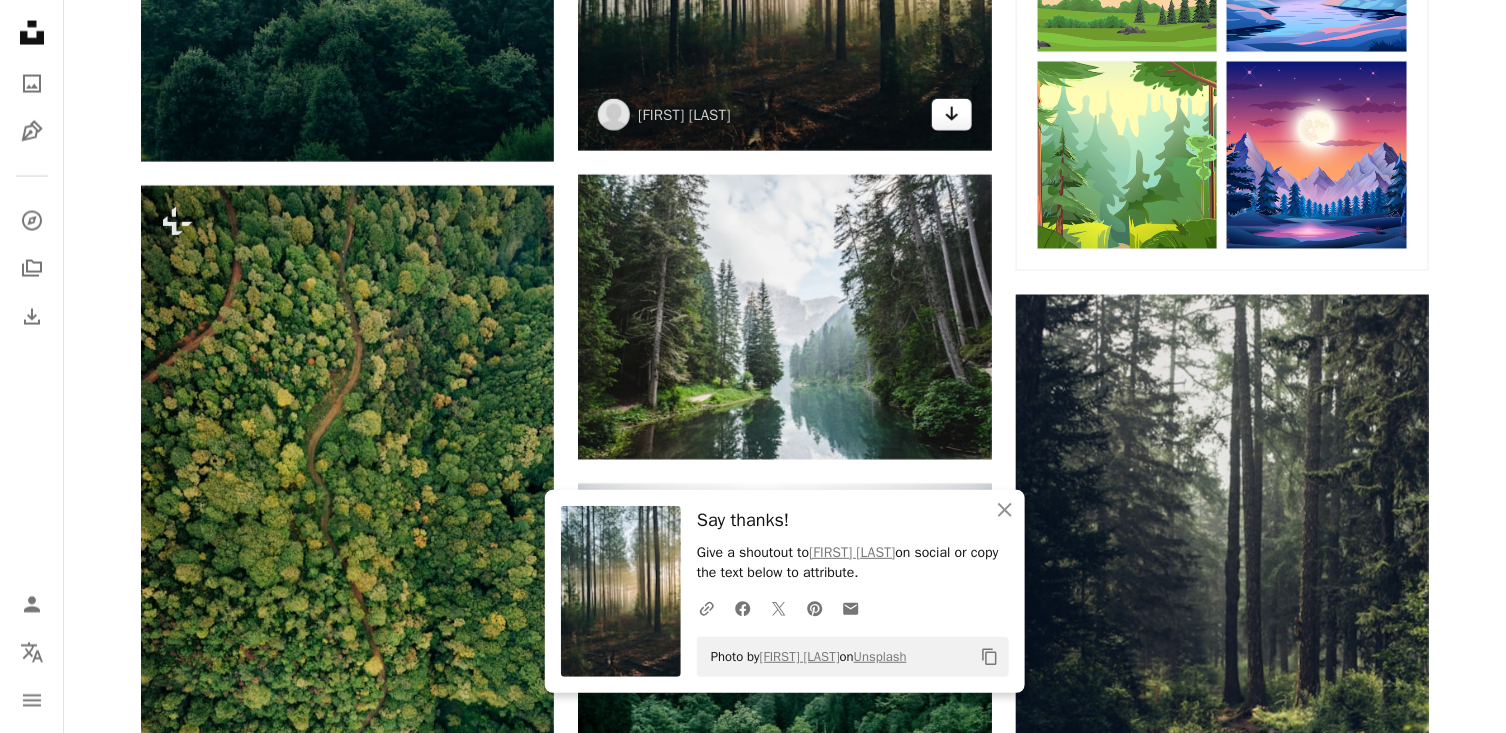 scroll, scrollTop: 1319, scrollLeft: 0, axis: vertical 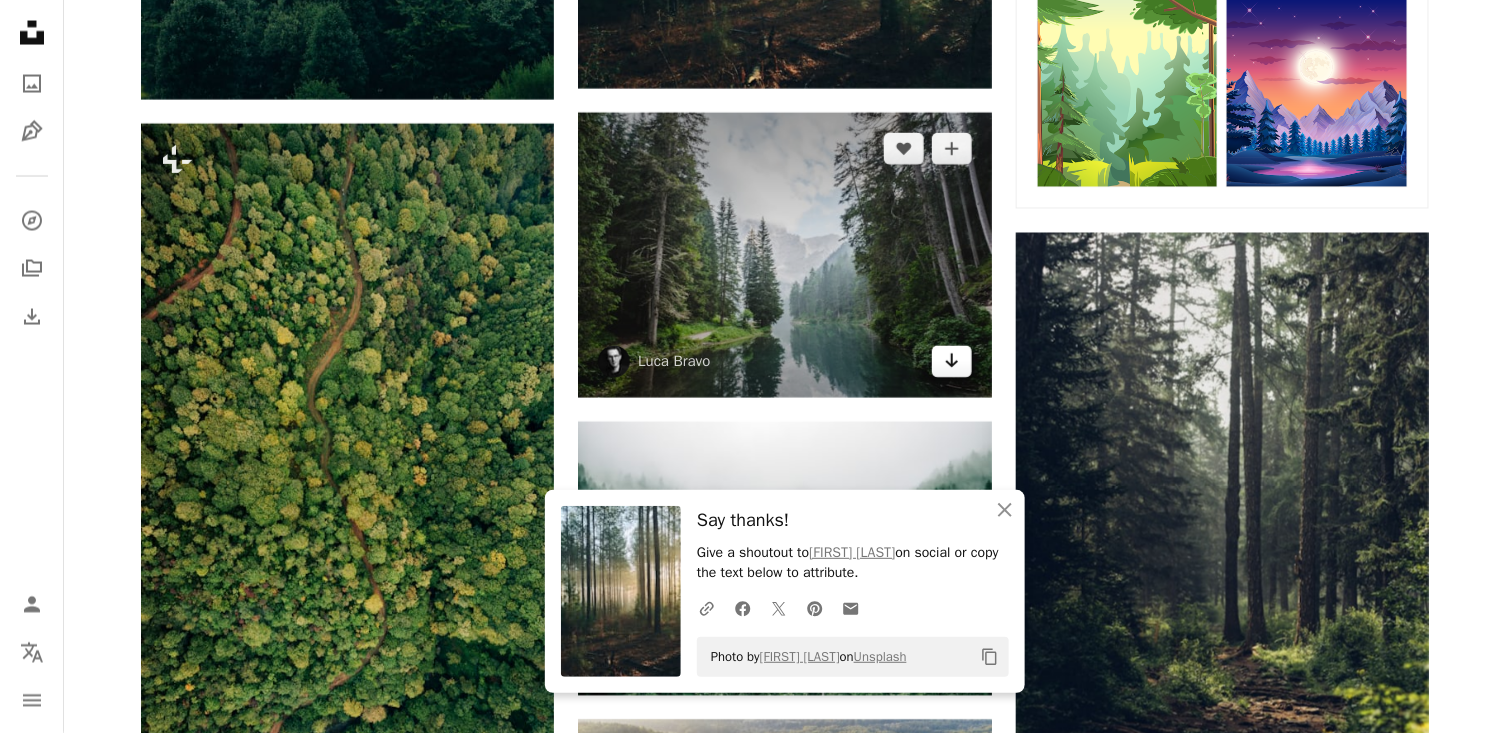 click on "Arrow pointing down" 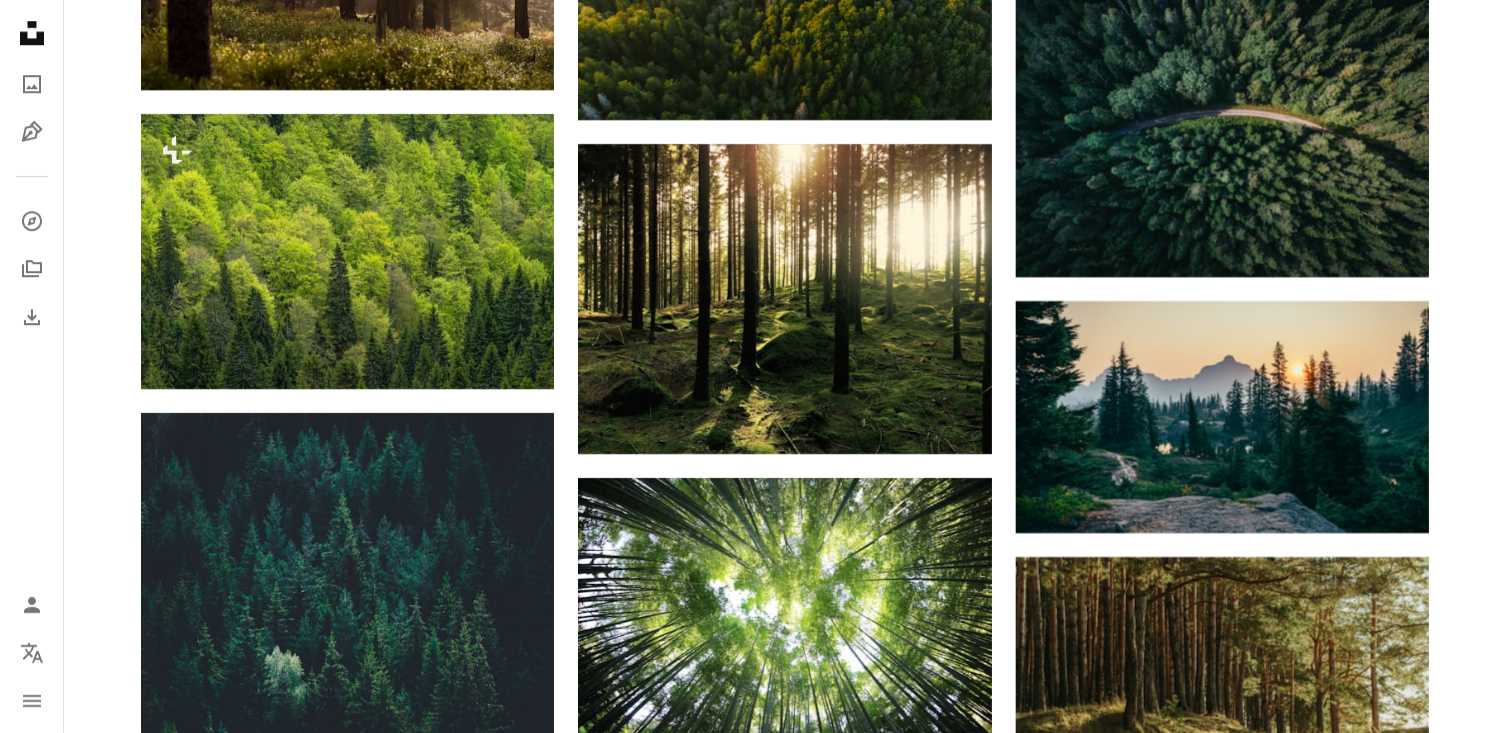 scroll, scrollTop: 2231, scrollLeft: 0, axis: vertical 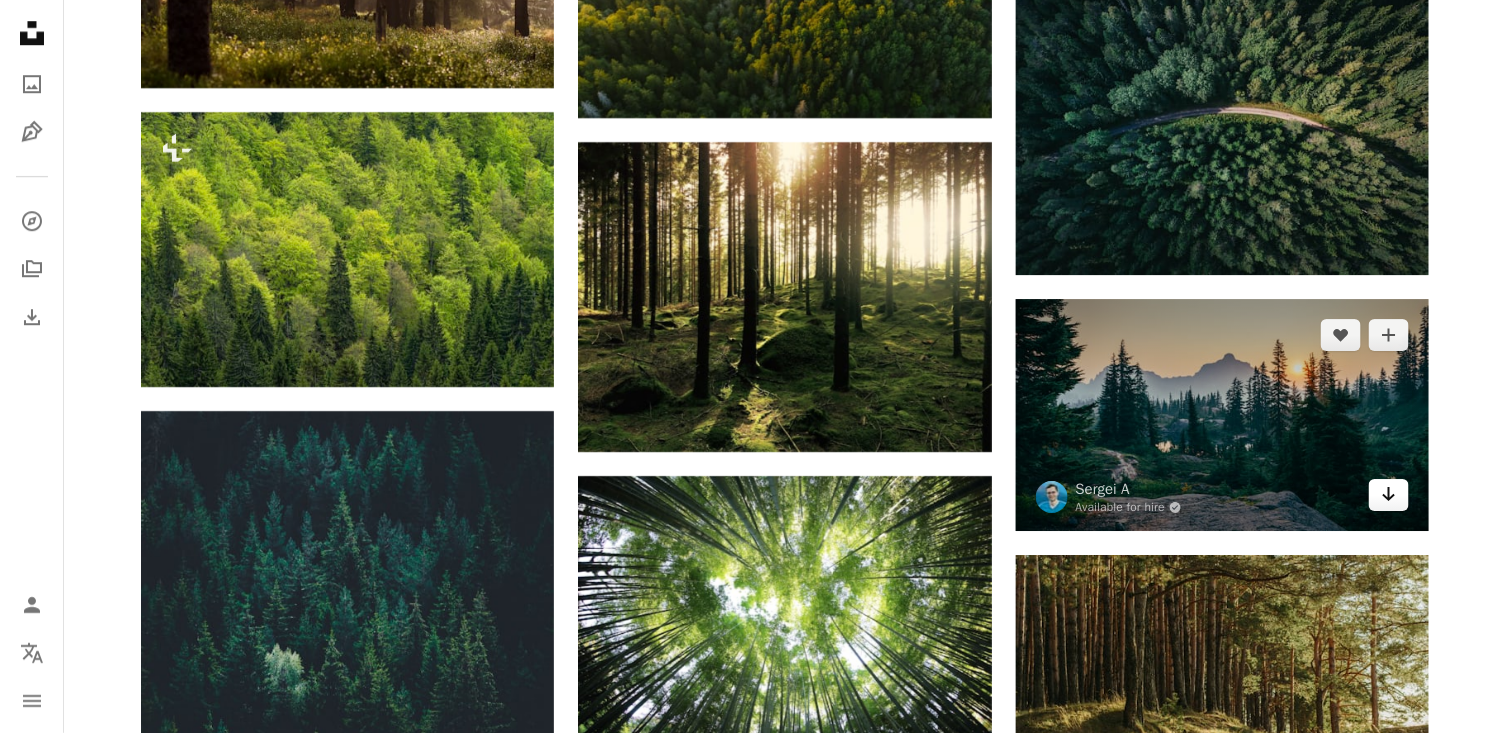 click on "Arrow pointing down" at bounding box center (1389, 495) 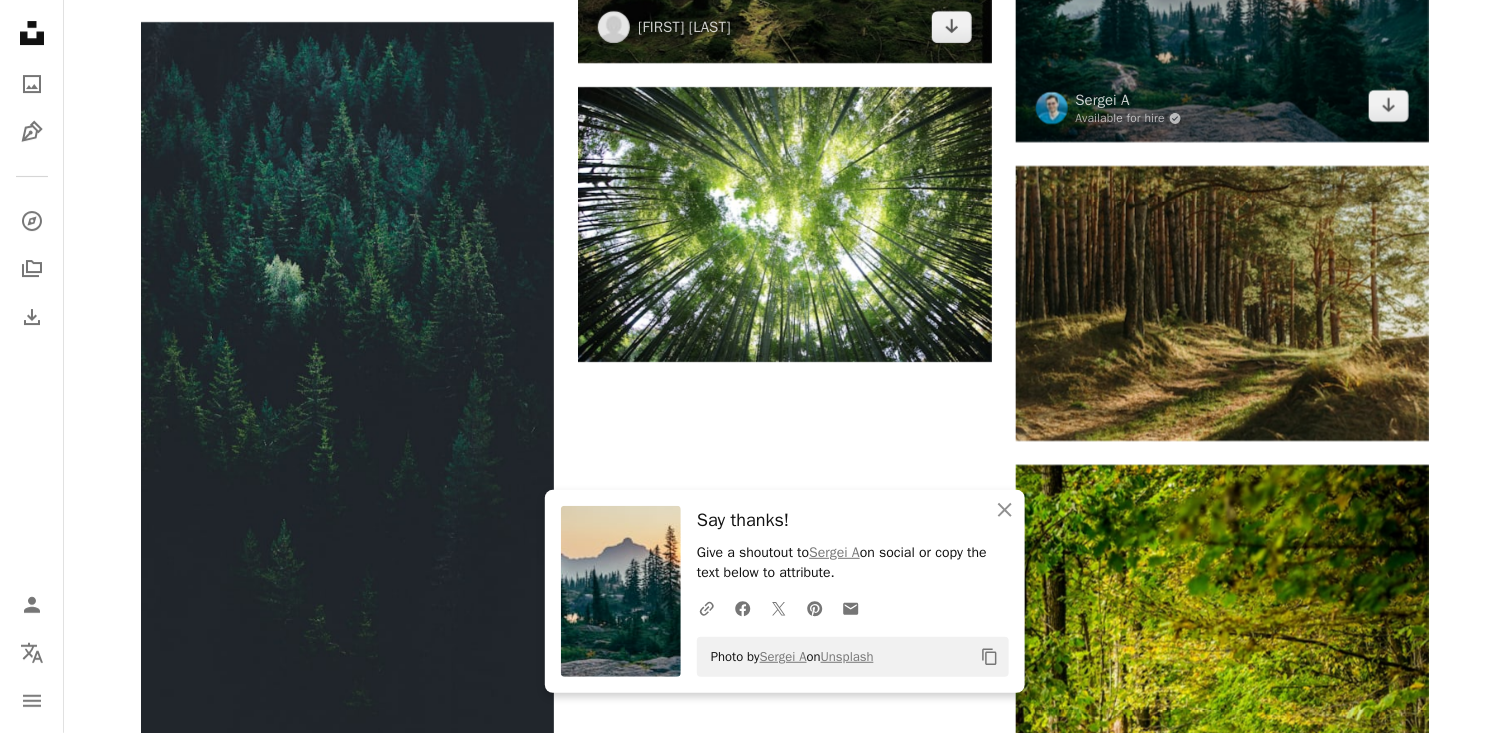 scroll, scrollTop: 2617, scrollLeft: 0, axis: vertical 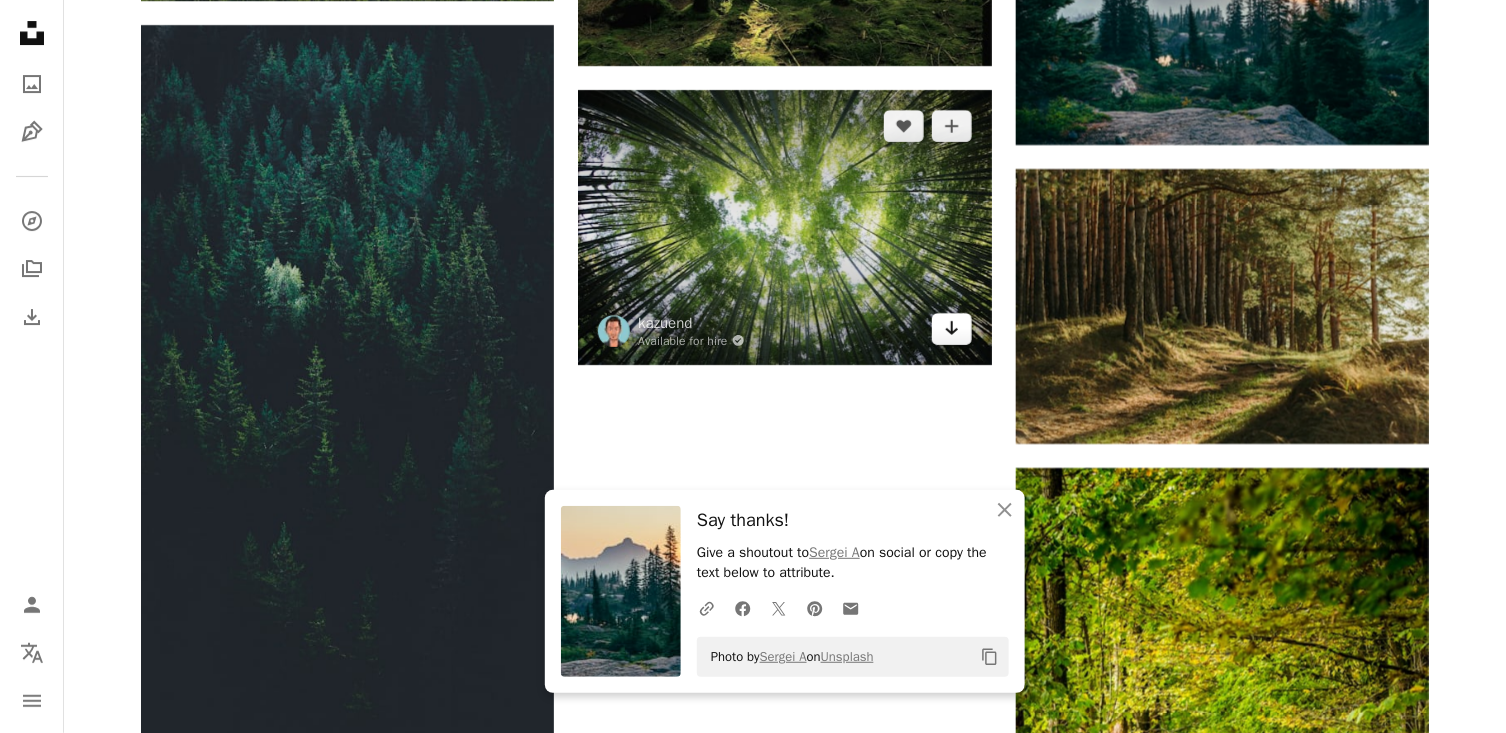 click on "Arrow pointing down" at bounding box center [952, 329] 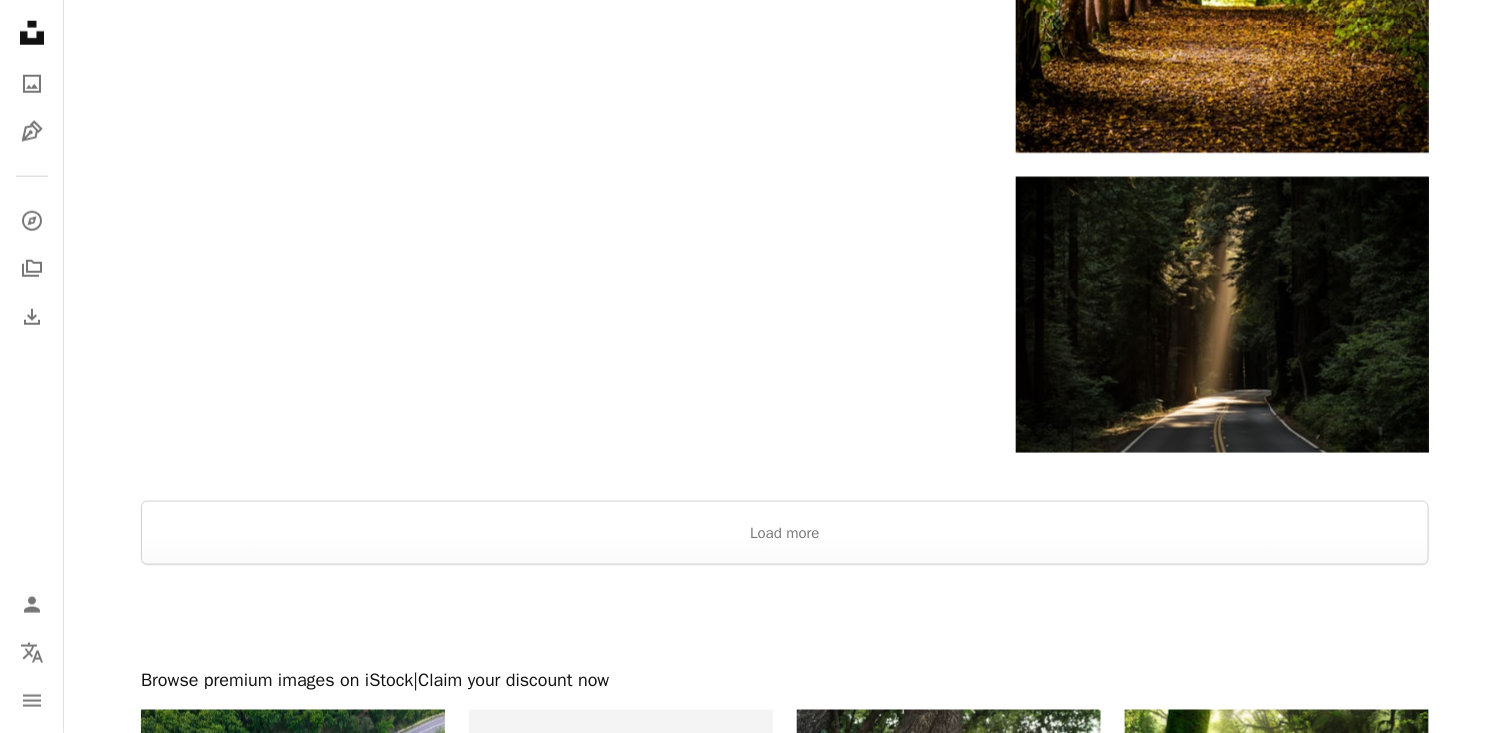 scroll, scrollTop: 3557, scrollLeft: 0, axis: vertical 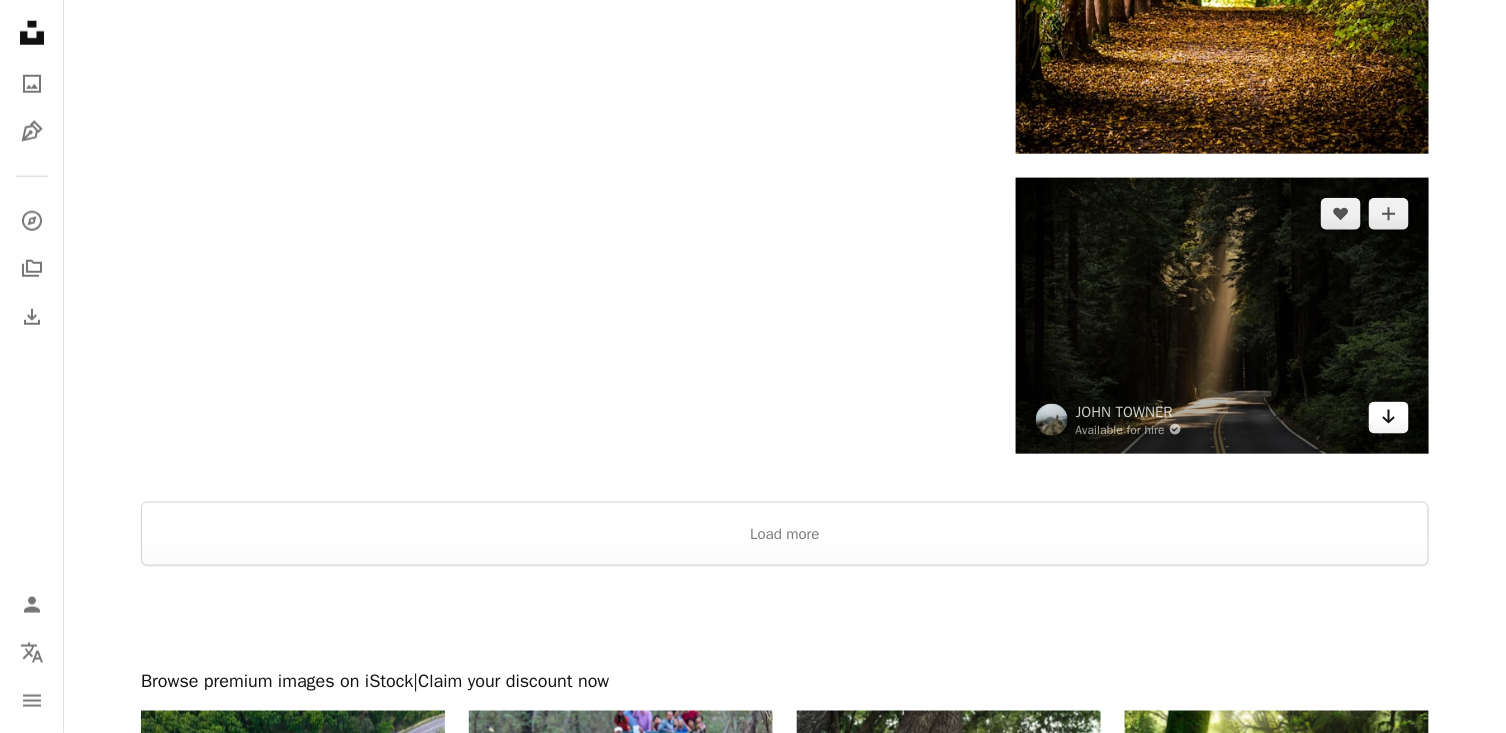 click on "Arrow pointing down" 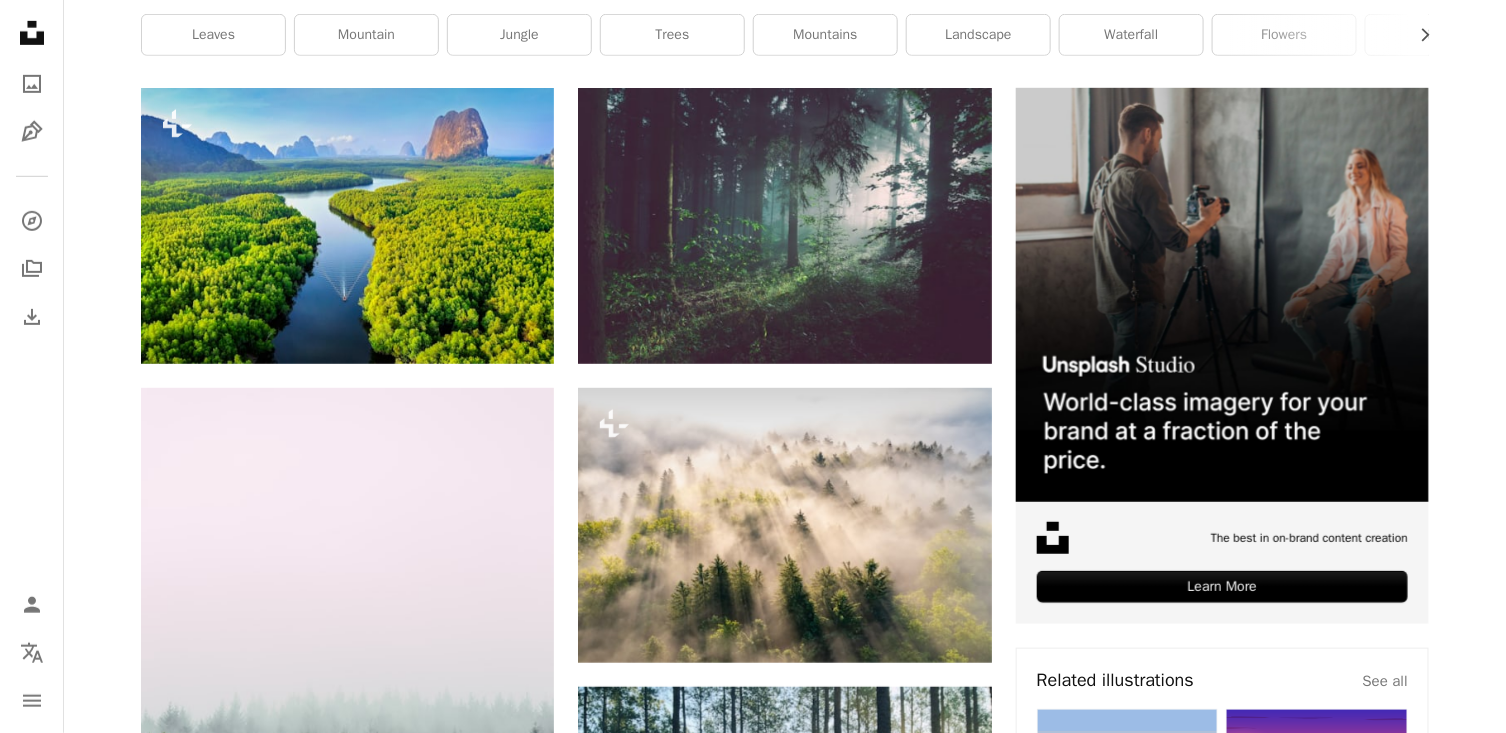 scroll, scrollTop: 0, scrollLeft: 0, axis: both 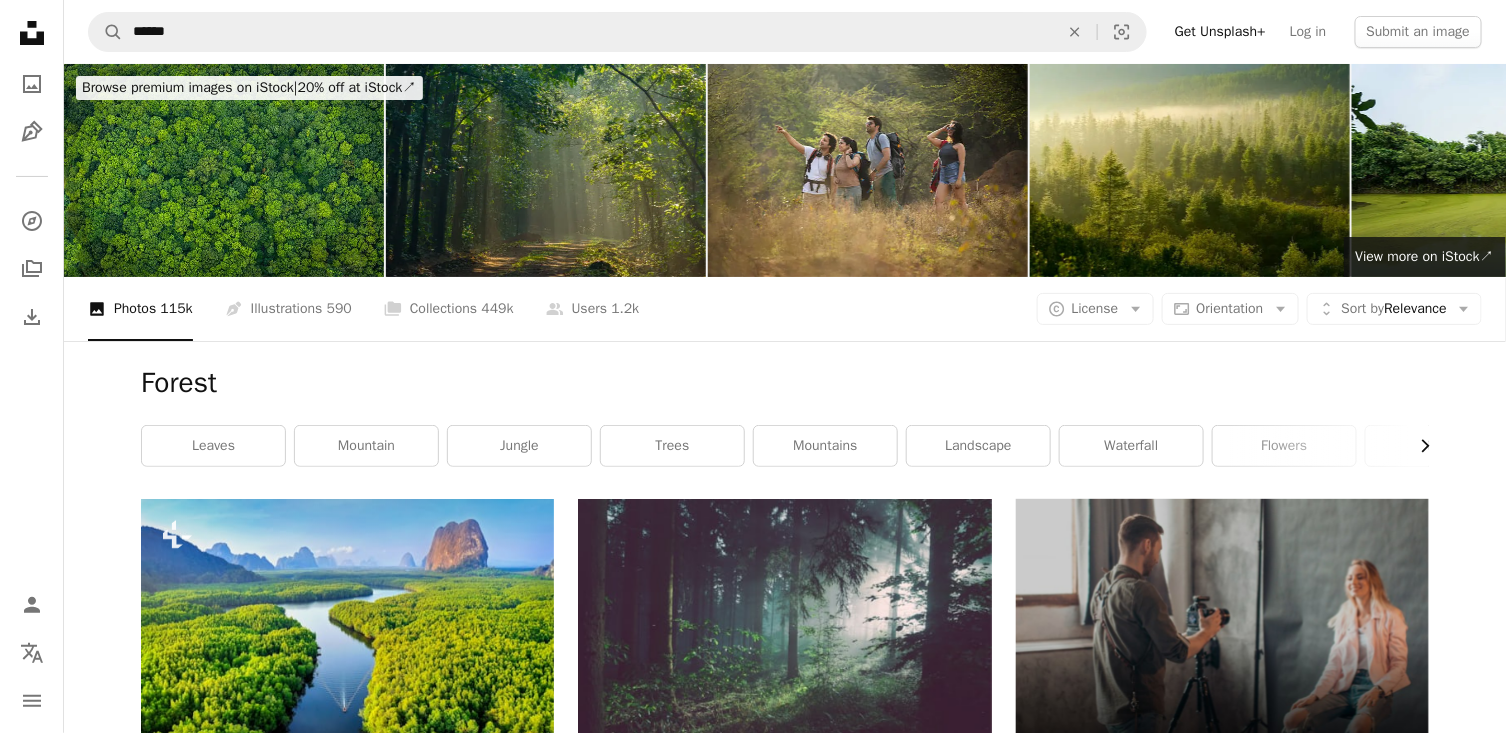 click on "Chevron right" 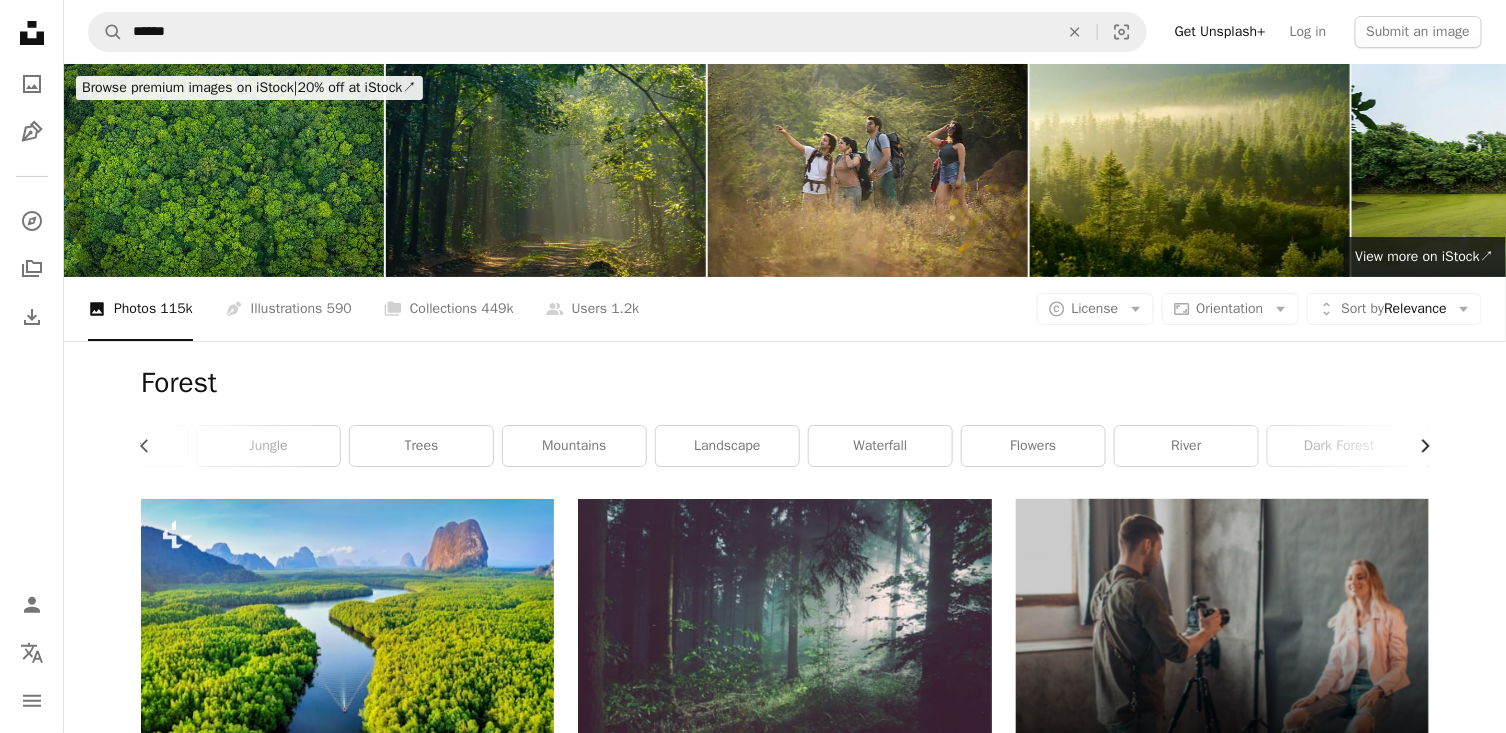 scroll, scrollTop: 0, scrollLeft: 300, axis: horizontal 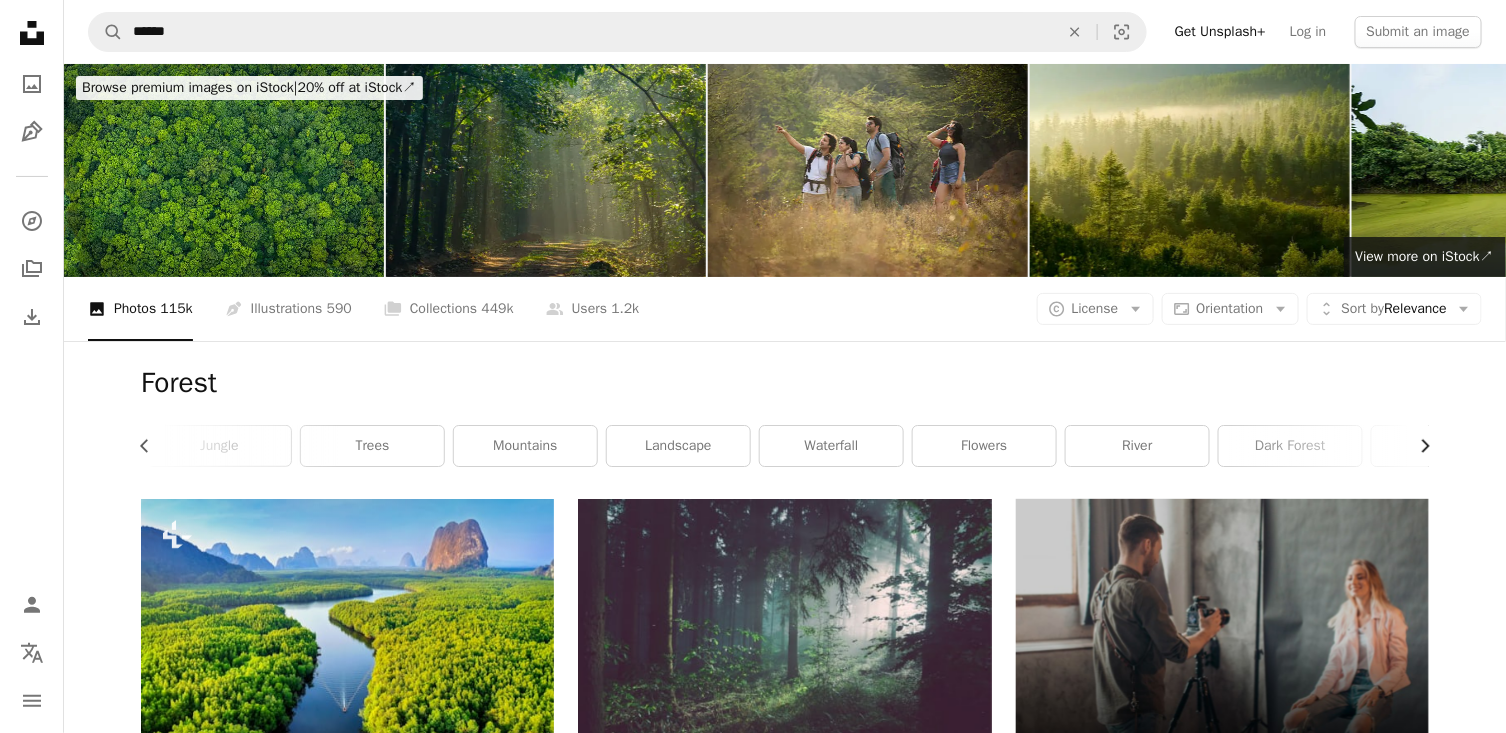 click on "Chevron right" 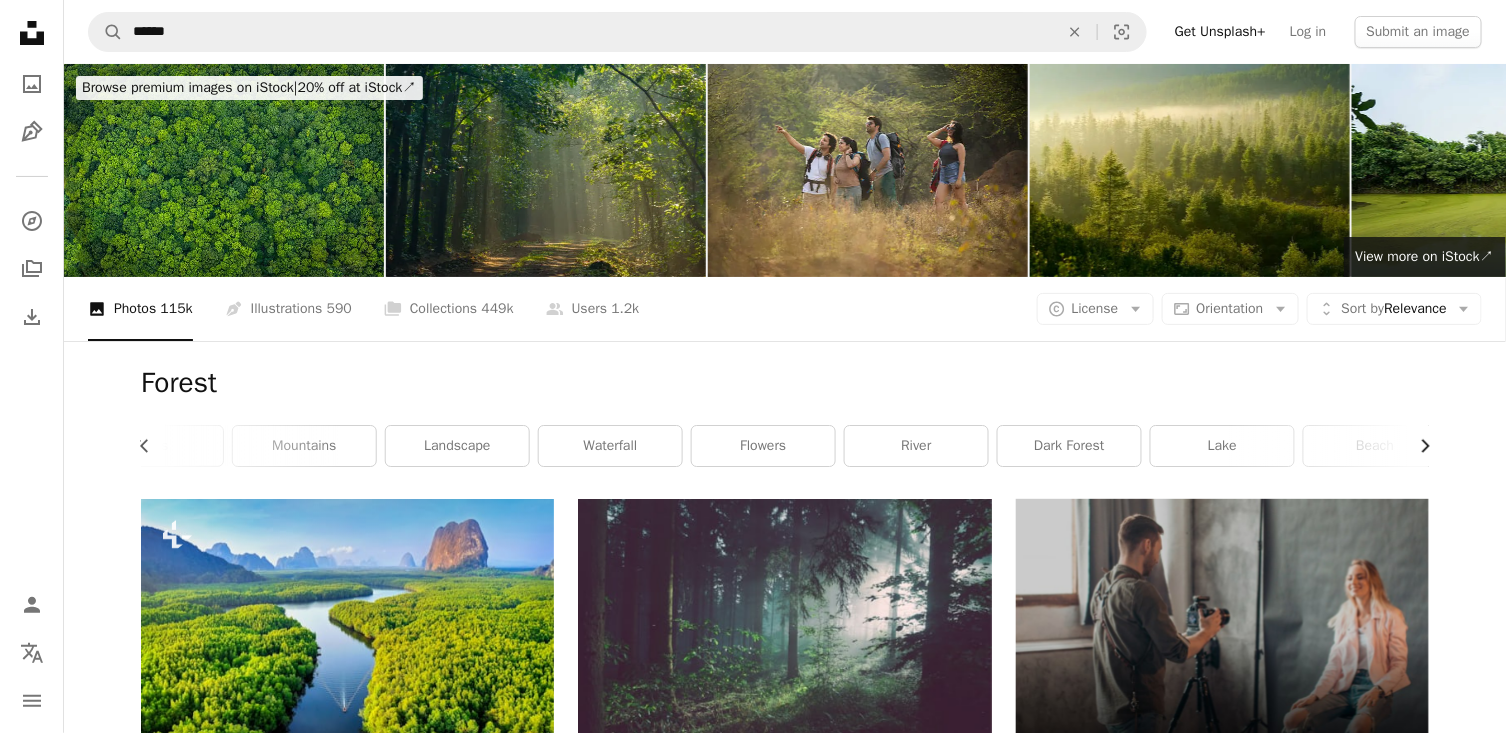 scroll, scrollTop: 0, scrollLeft: 540, axis: horizontal 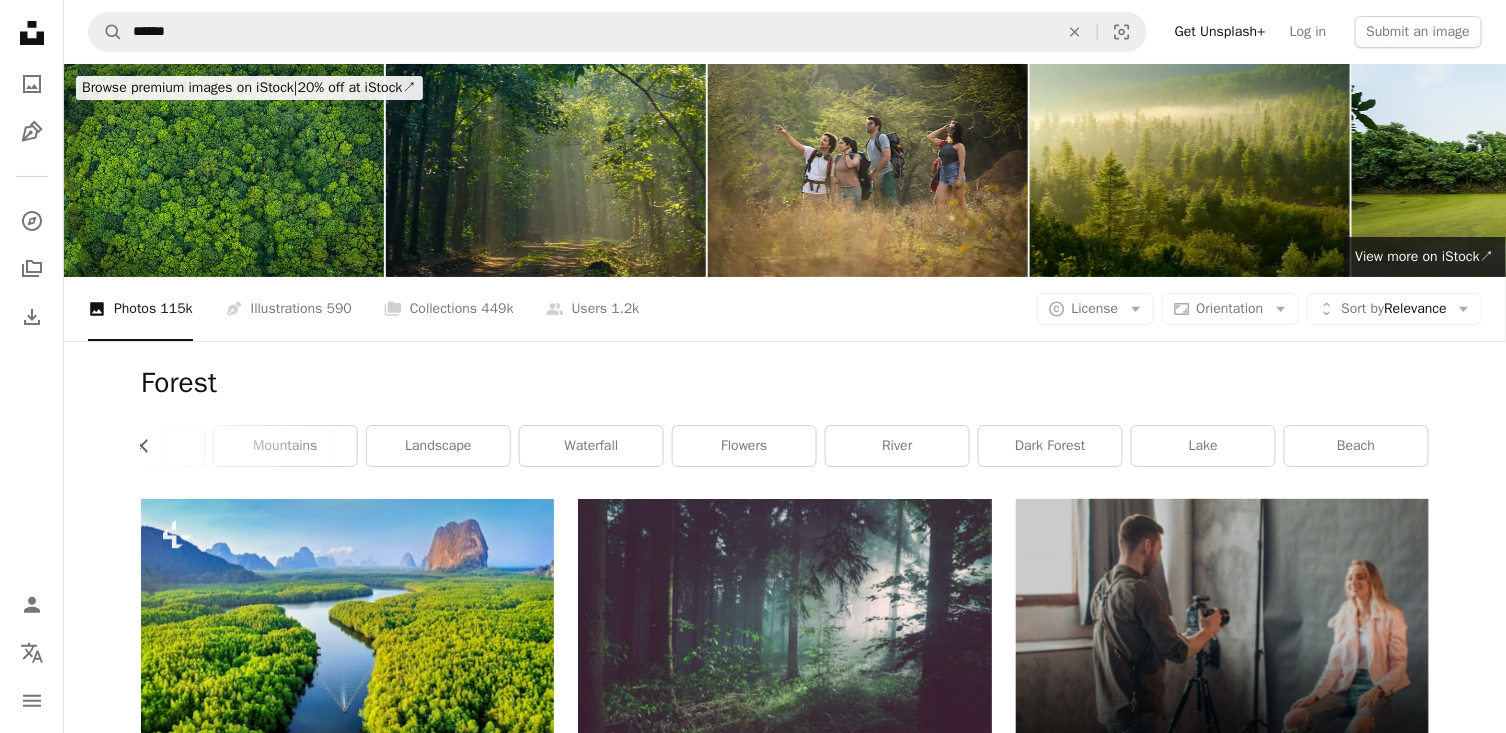click on "beach" at bounding box center (1356, 446) 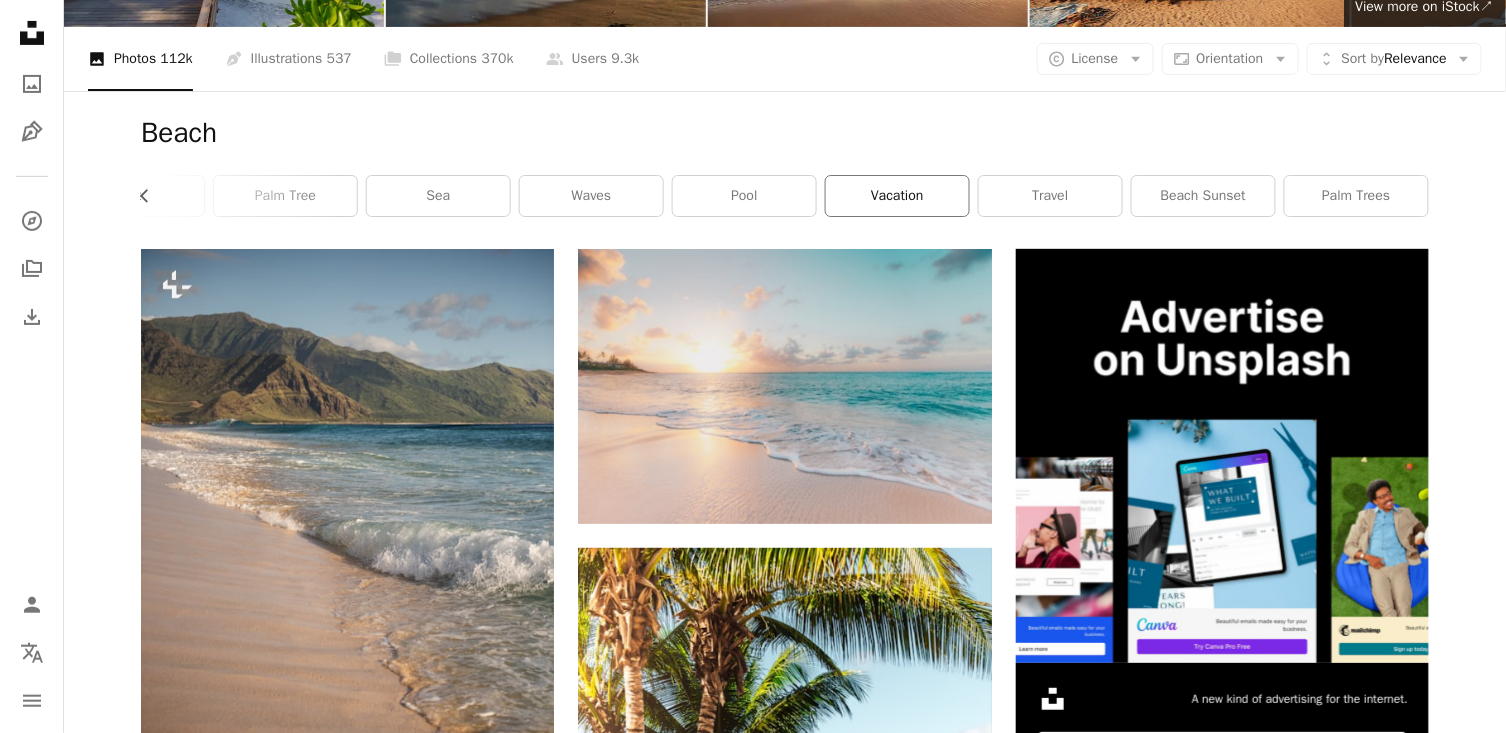 scroll, scrollTop: 304, scrollLeft: 0, axis: vertical 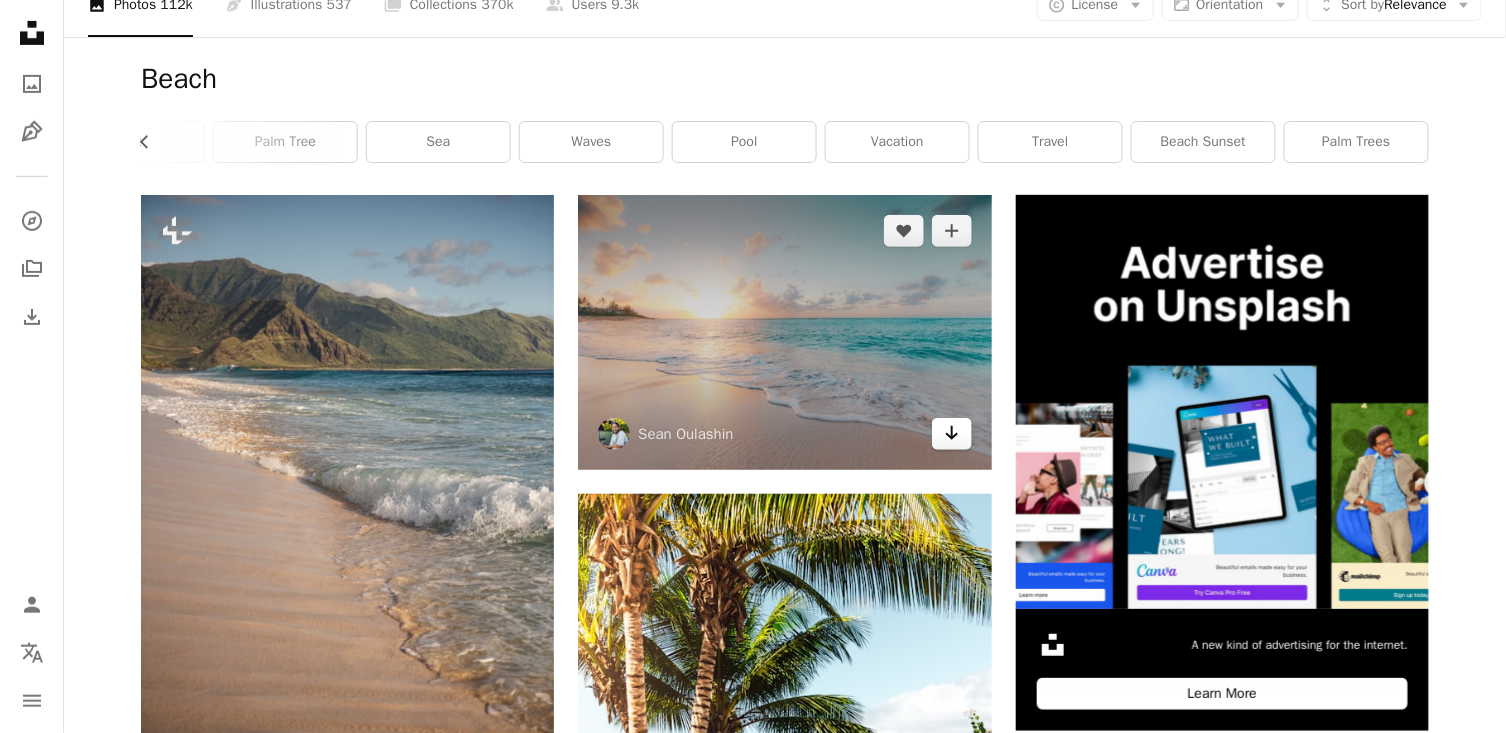 click on "Arrow pointing down" 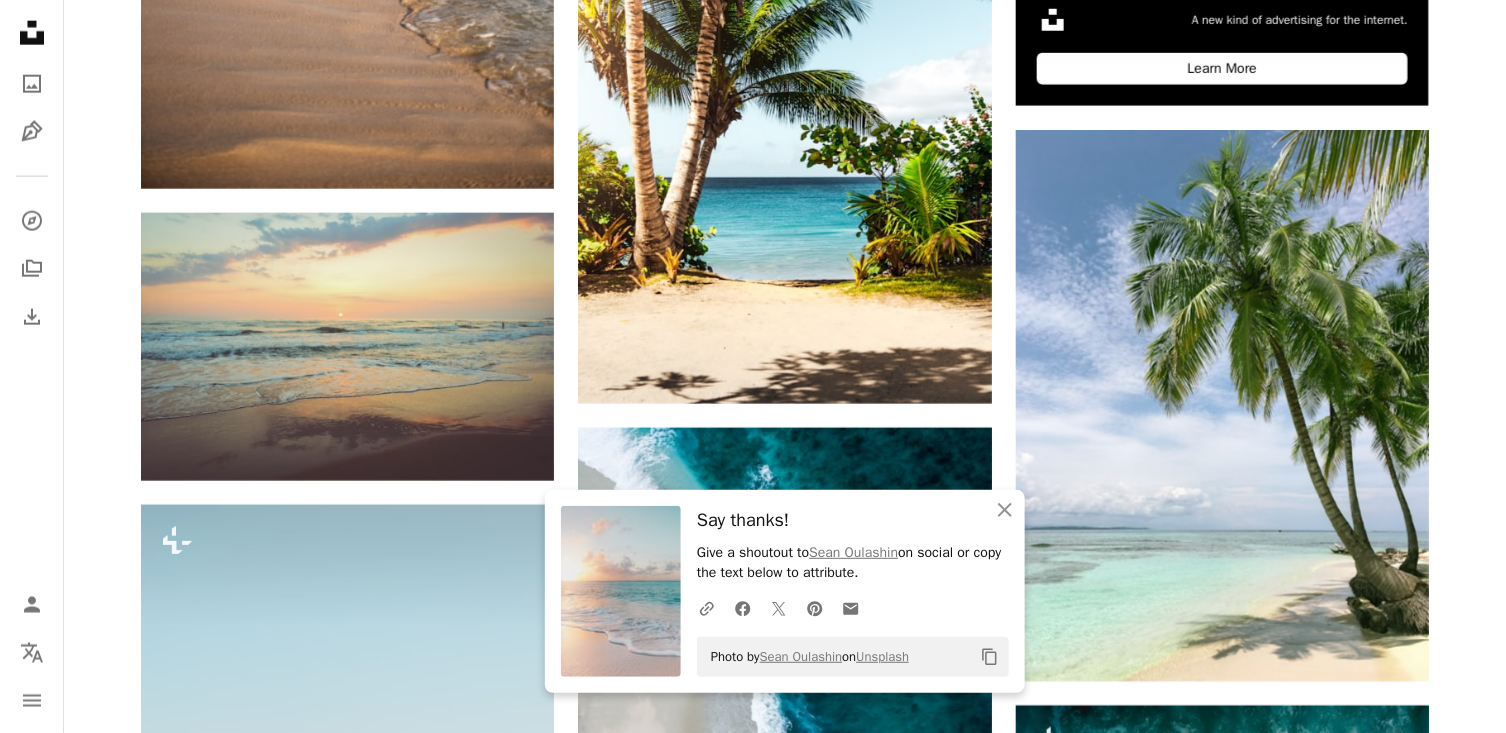 scroll, scrollTop: 932, scrollLeft: 0, axis: vertical 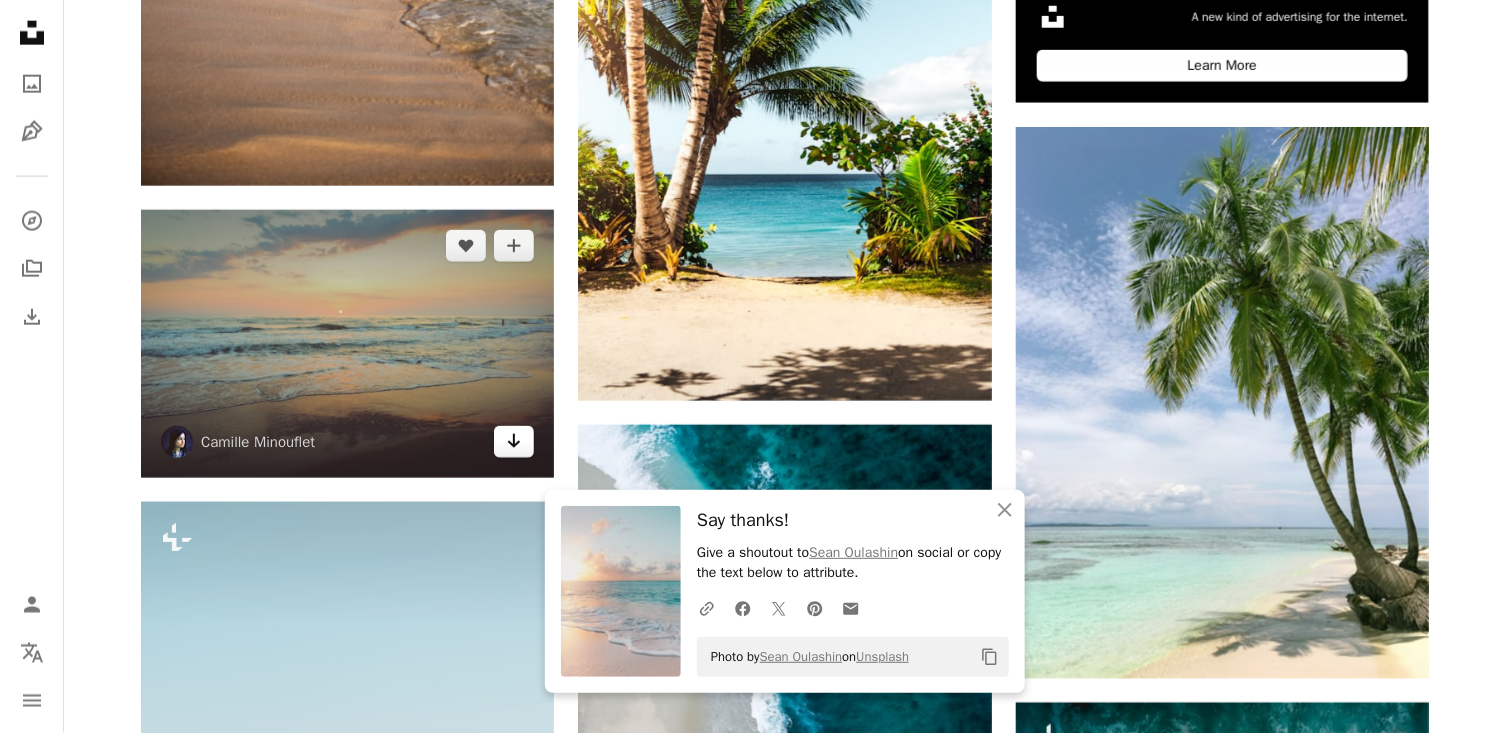 click on "Arrow pointing down" 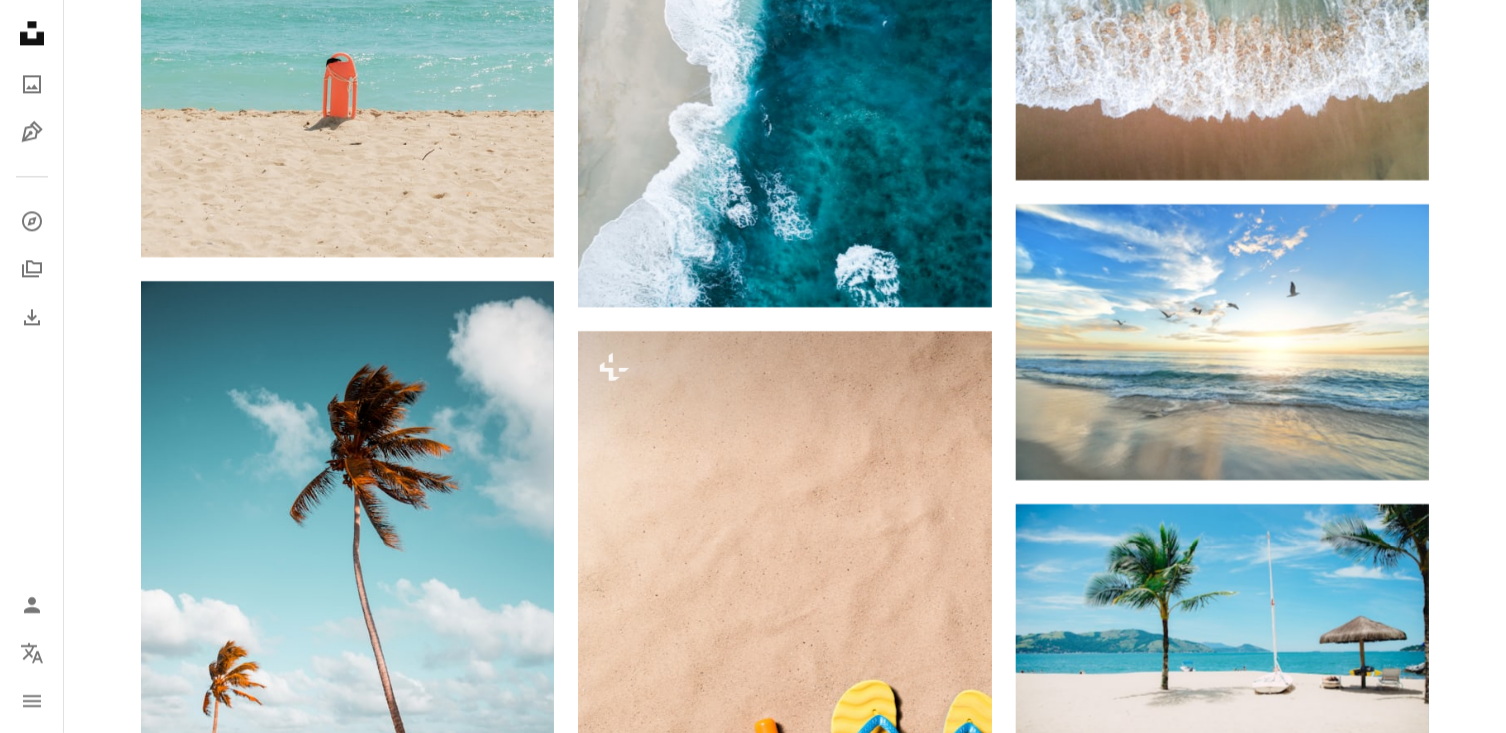 scroll, scrollTop: 1791, scrollLeft: 0, axis: vertical 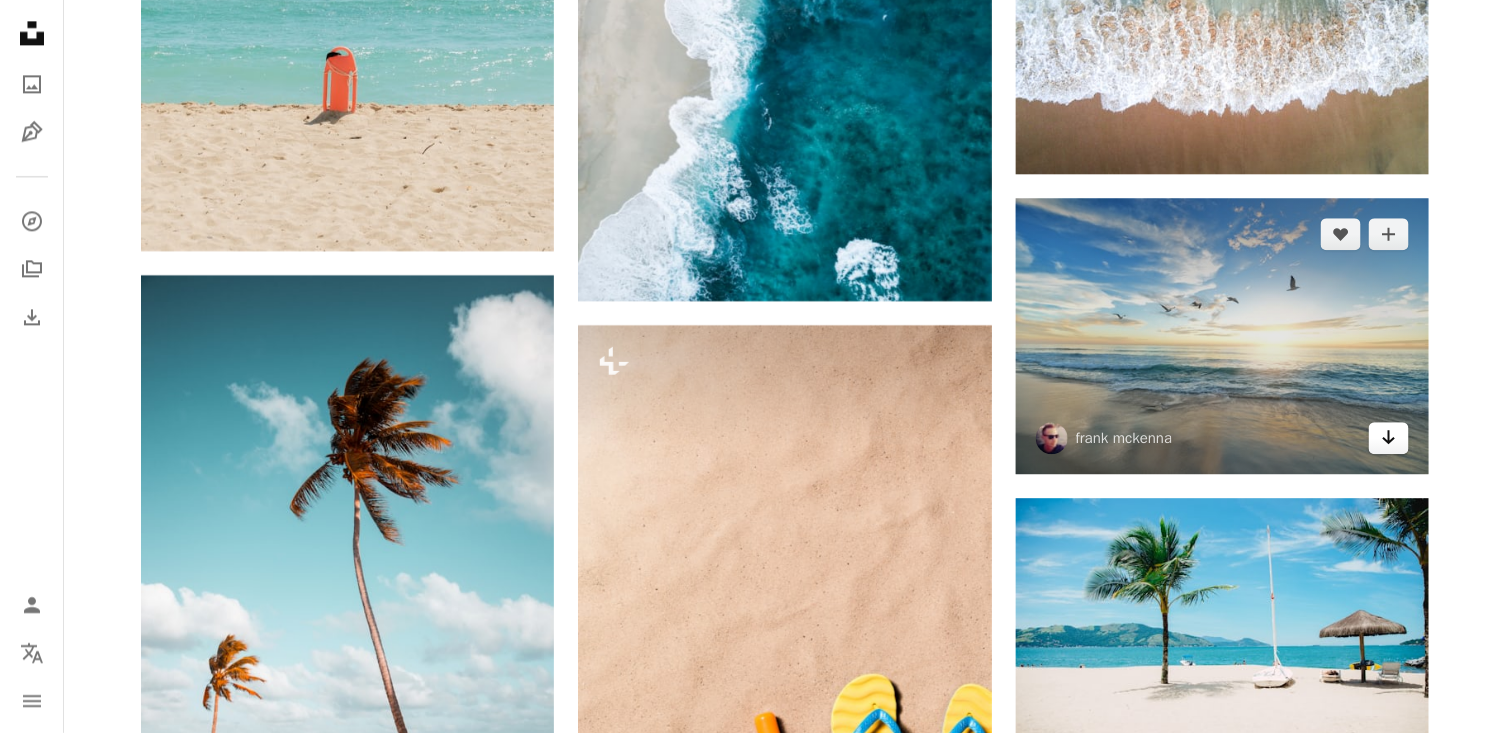 click on "Arrow pointing down" 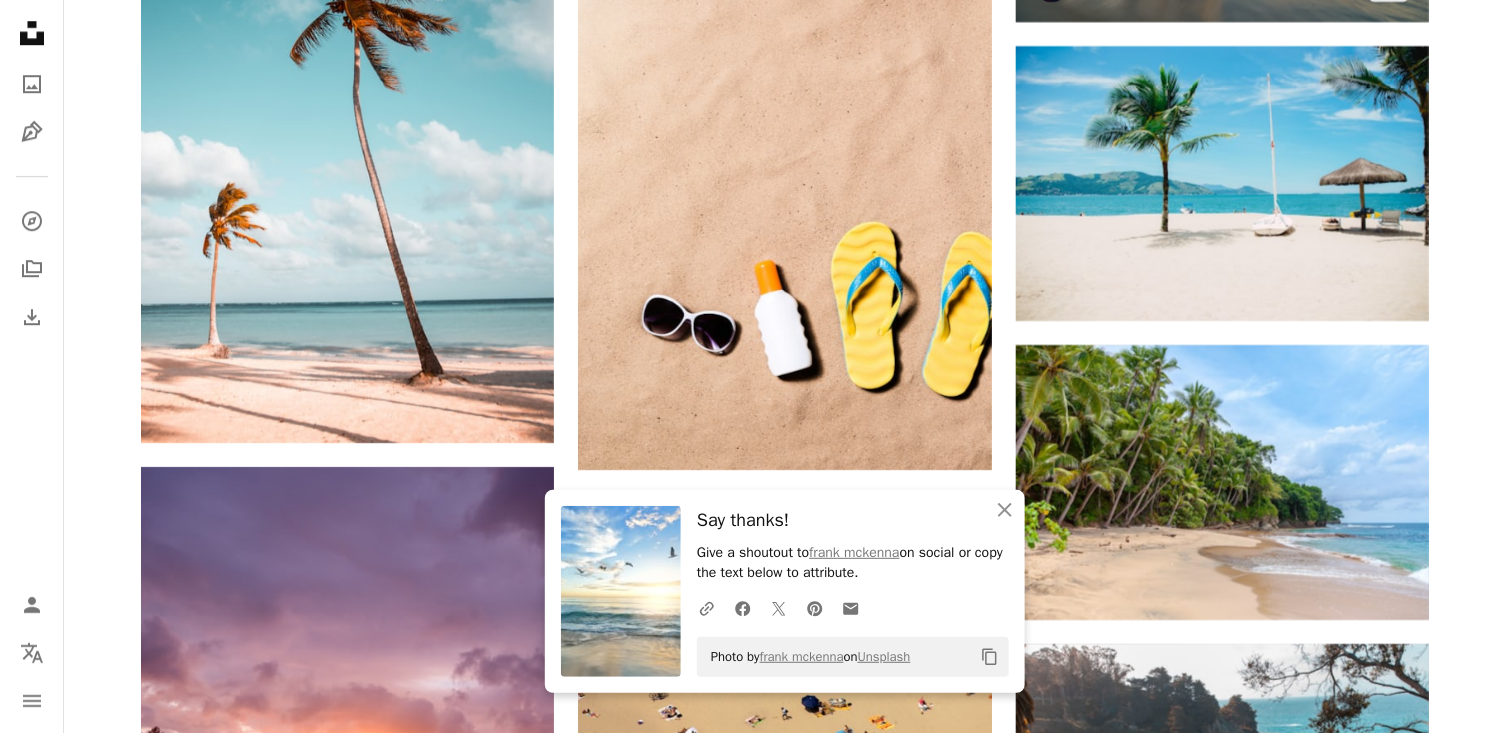 scroll, scrollTop: 2235, scrollLeft: 0, axis: vertical 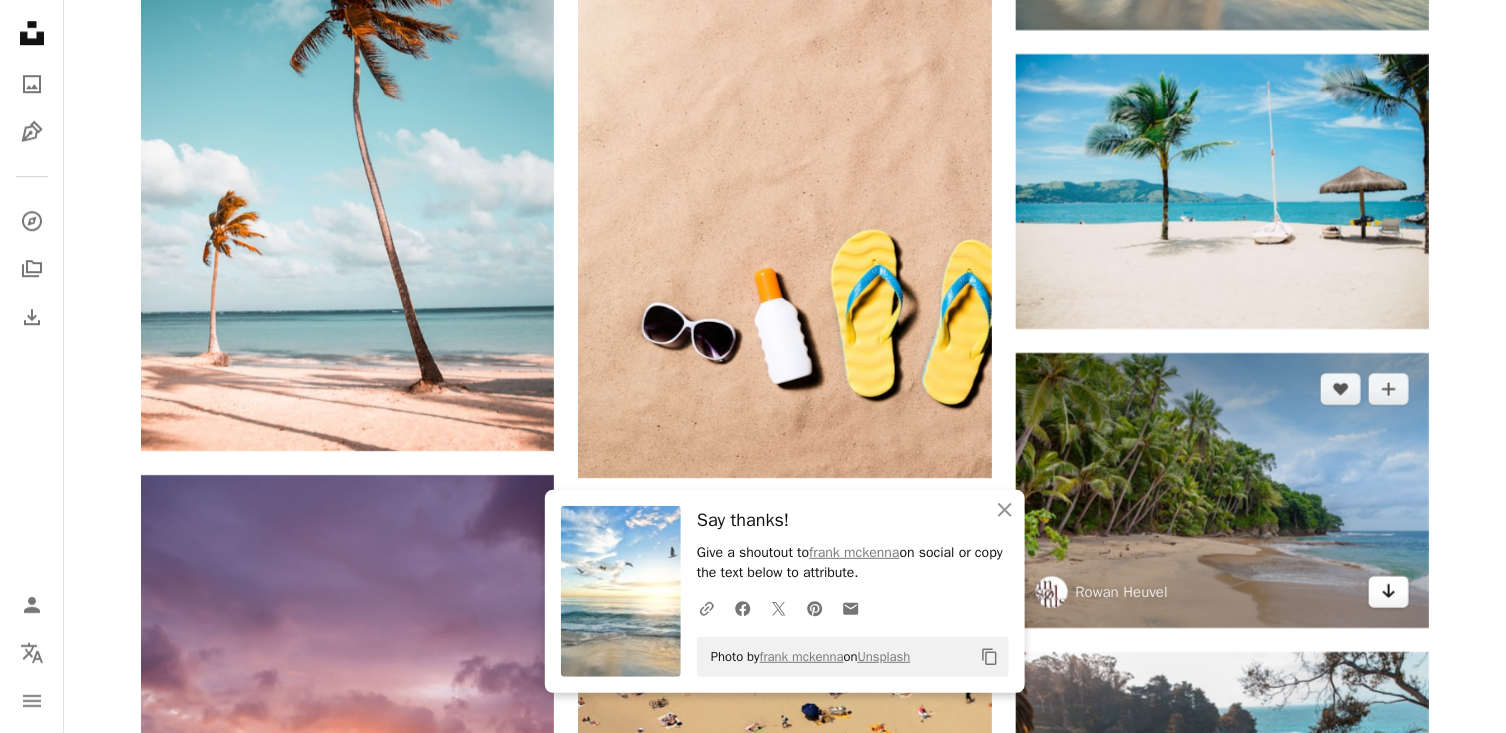 click on "Arrow pointing down" at bounding box center (1389, 592) 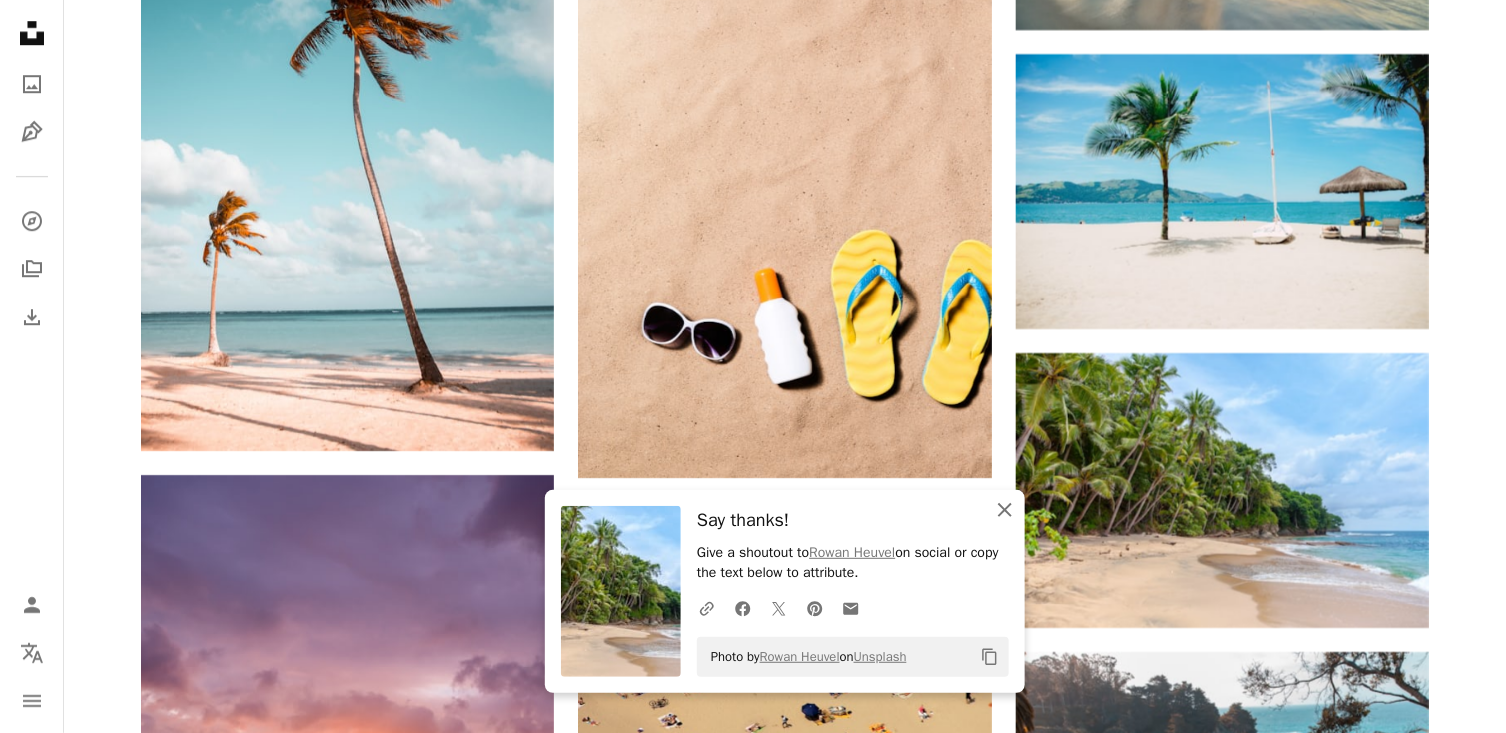 click 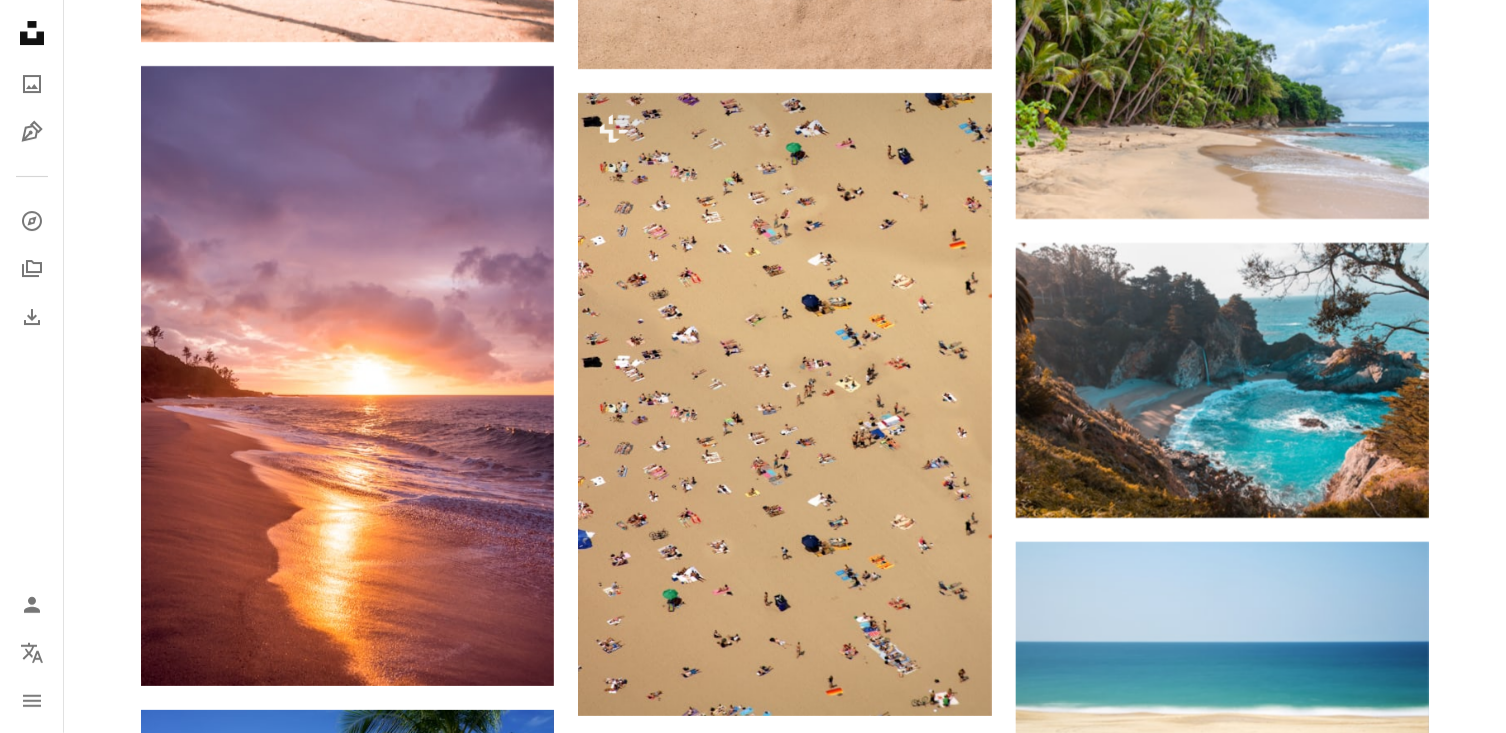 scroll, scrollTop: 2646, scrollLeft: 0, axis: vertical 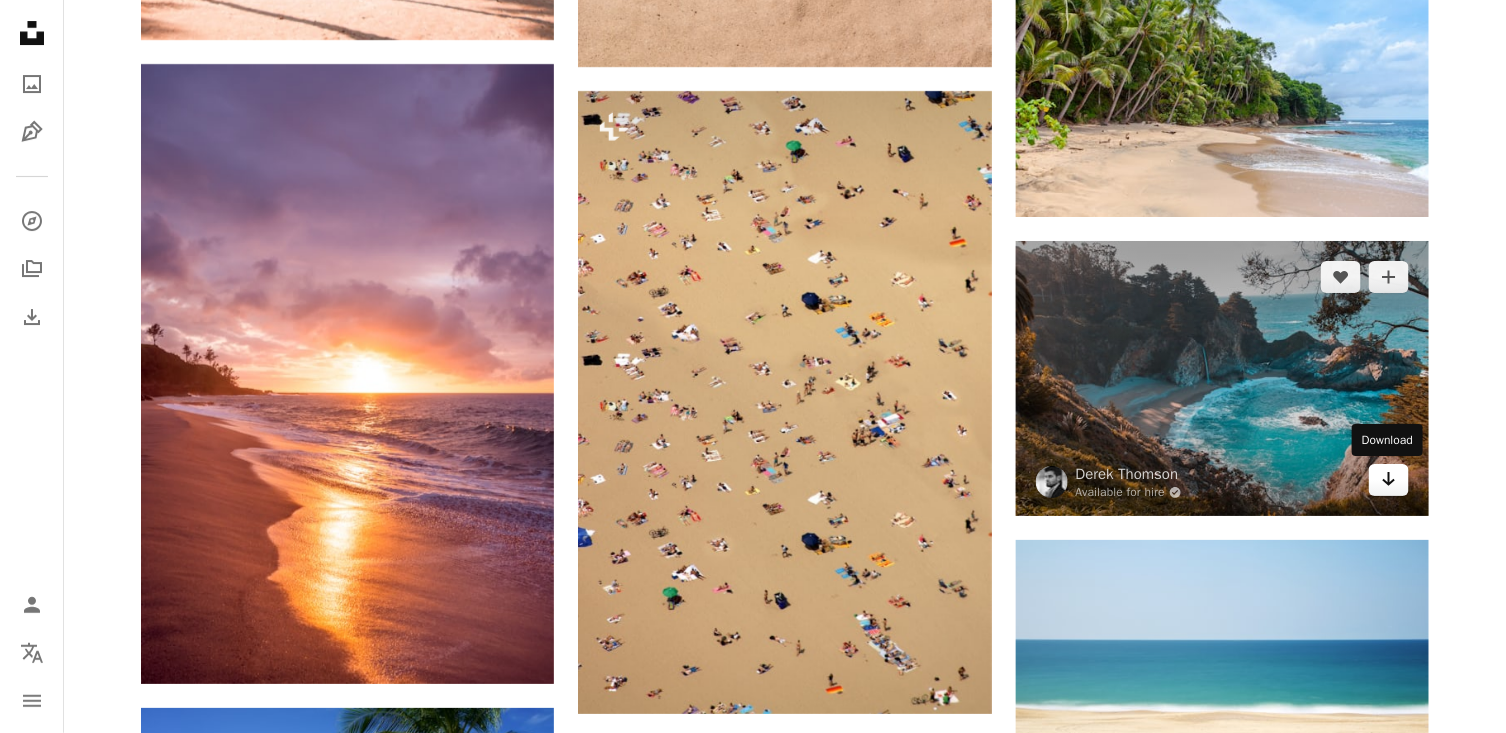 click 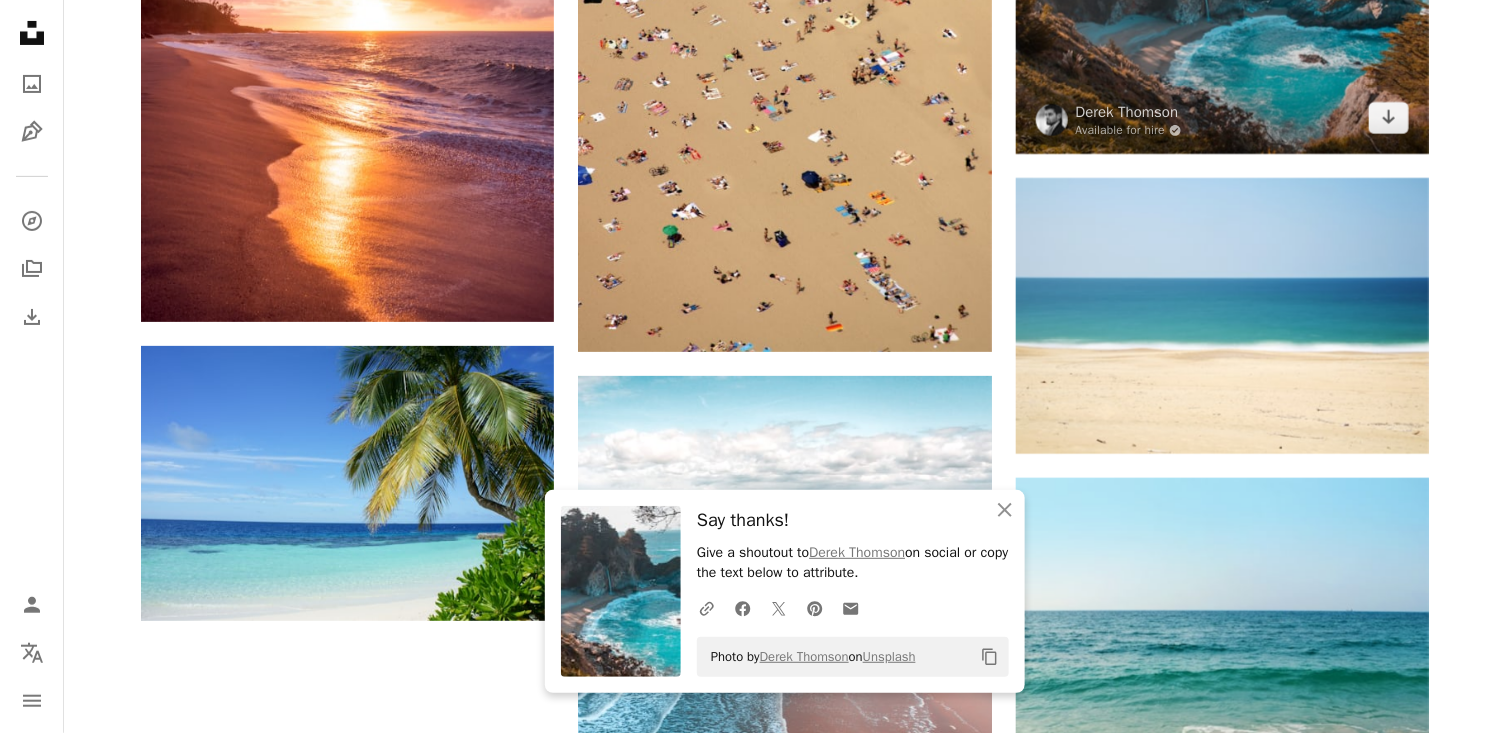 scroll, scrollTop: 3010, scrollLeft: 0, axis: vertical 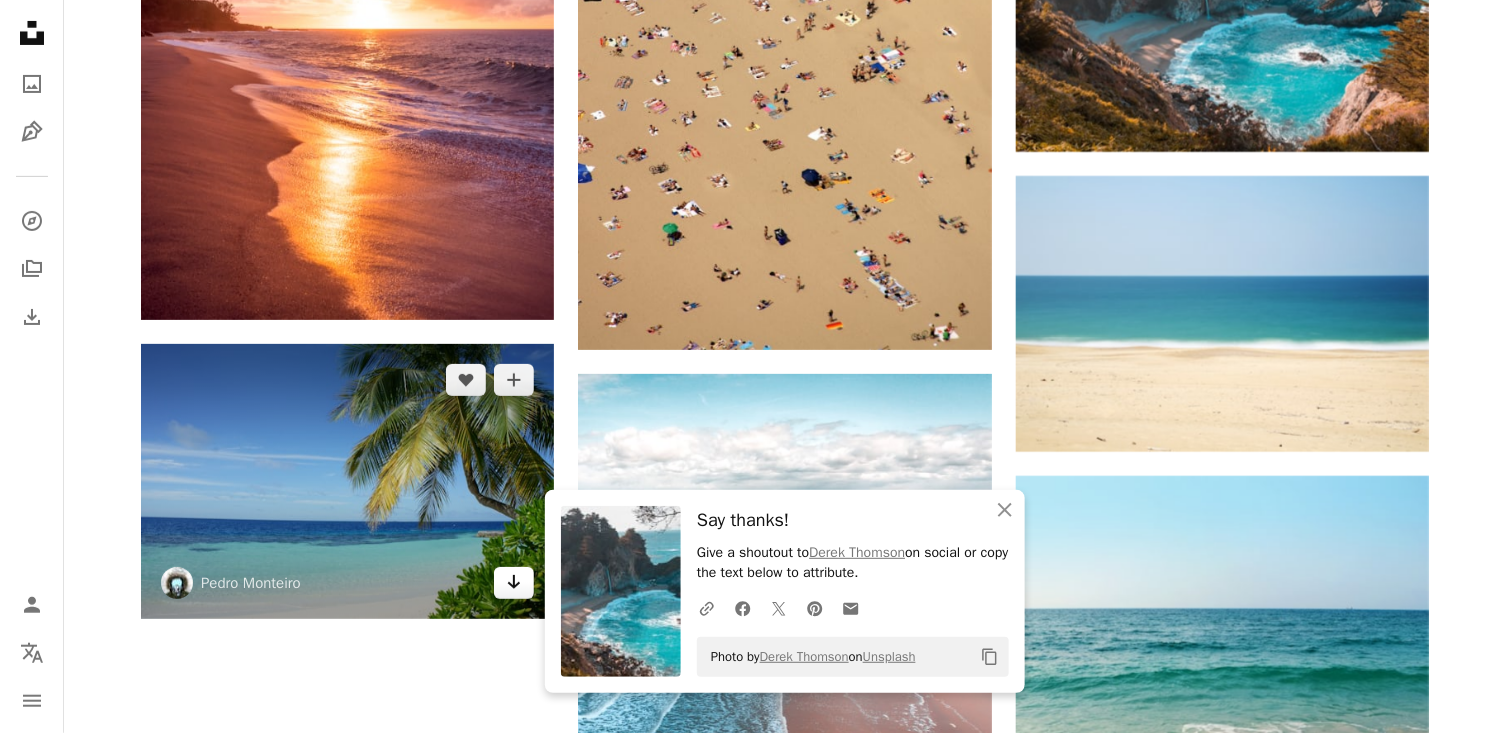 click 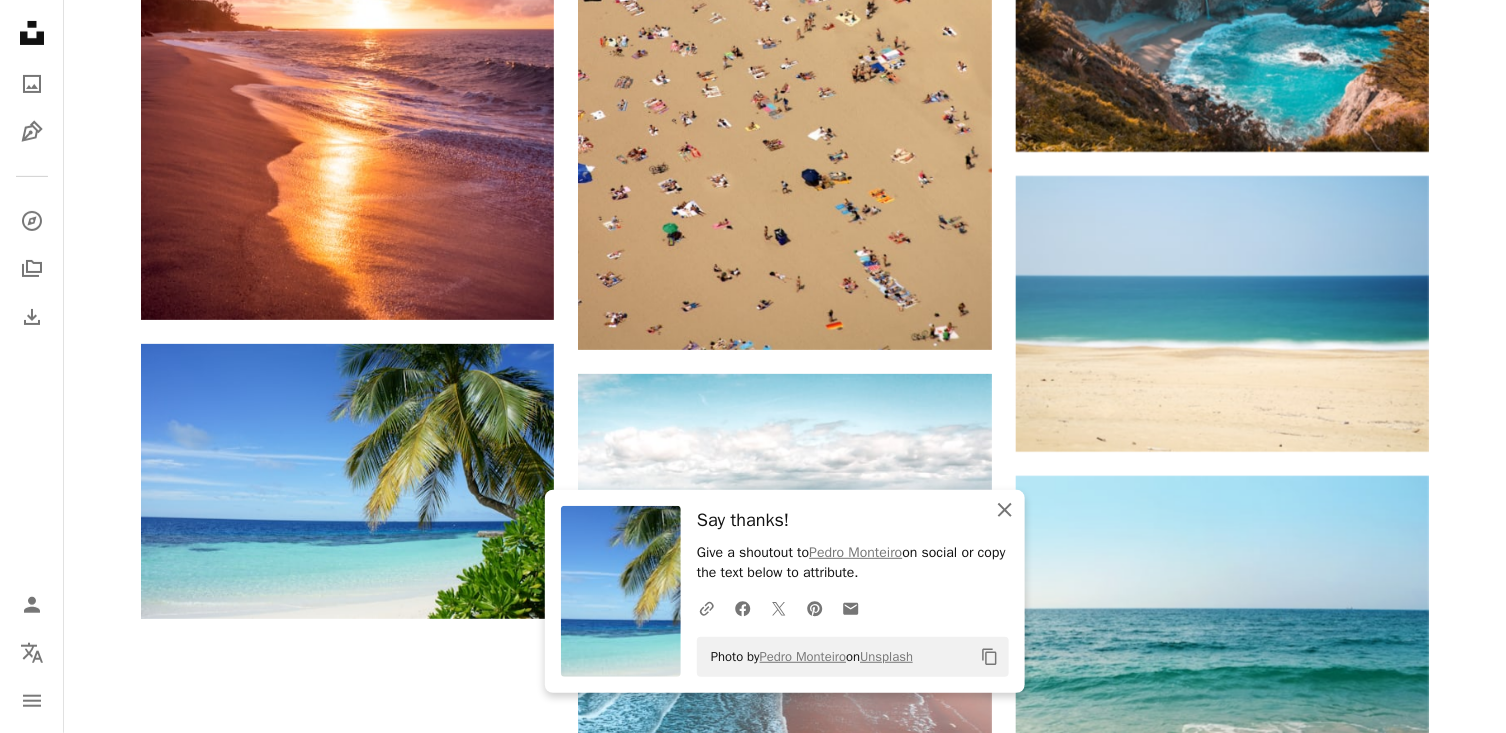 click 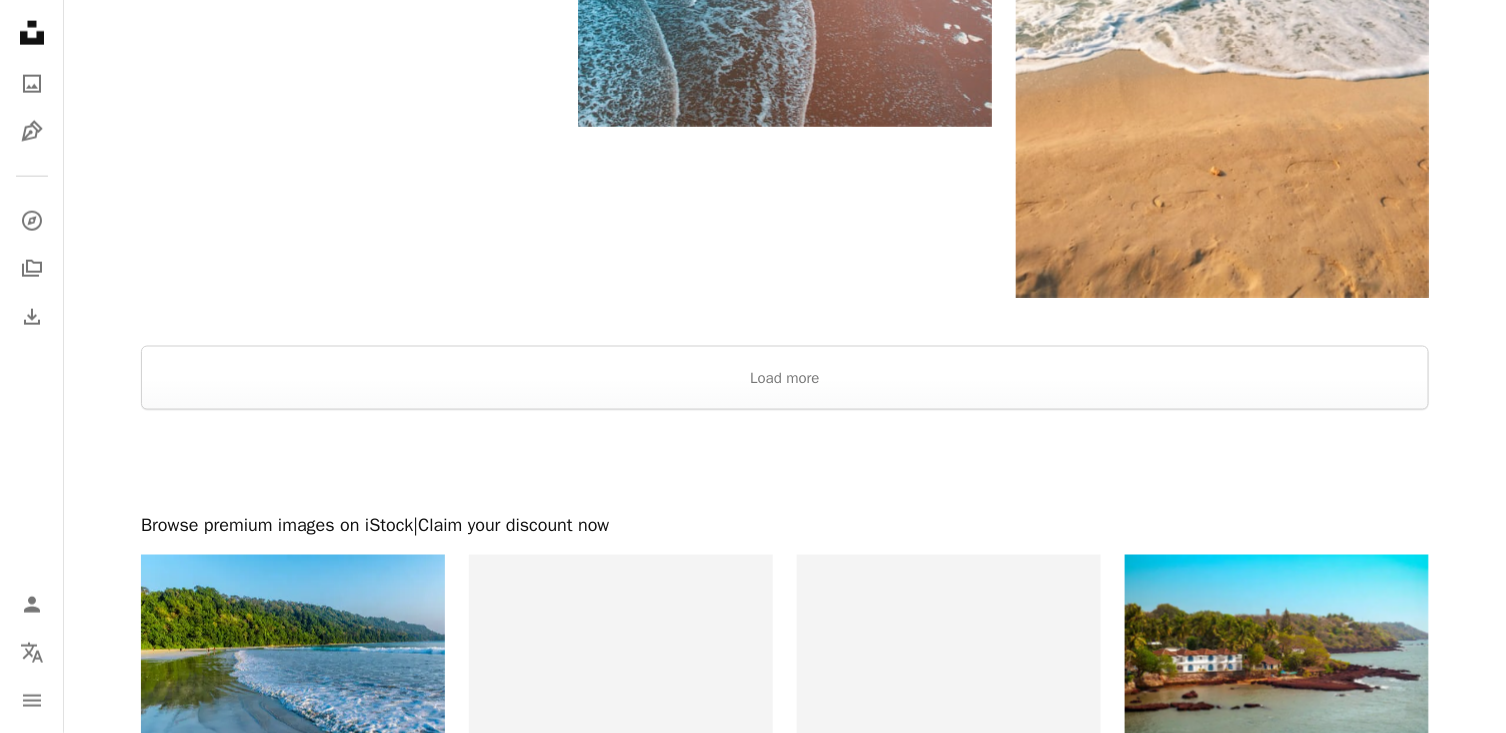 scroll, scrollTop: 3809, scrollLeft: 0, axis: vertical 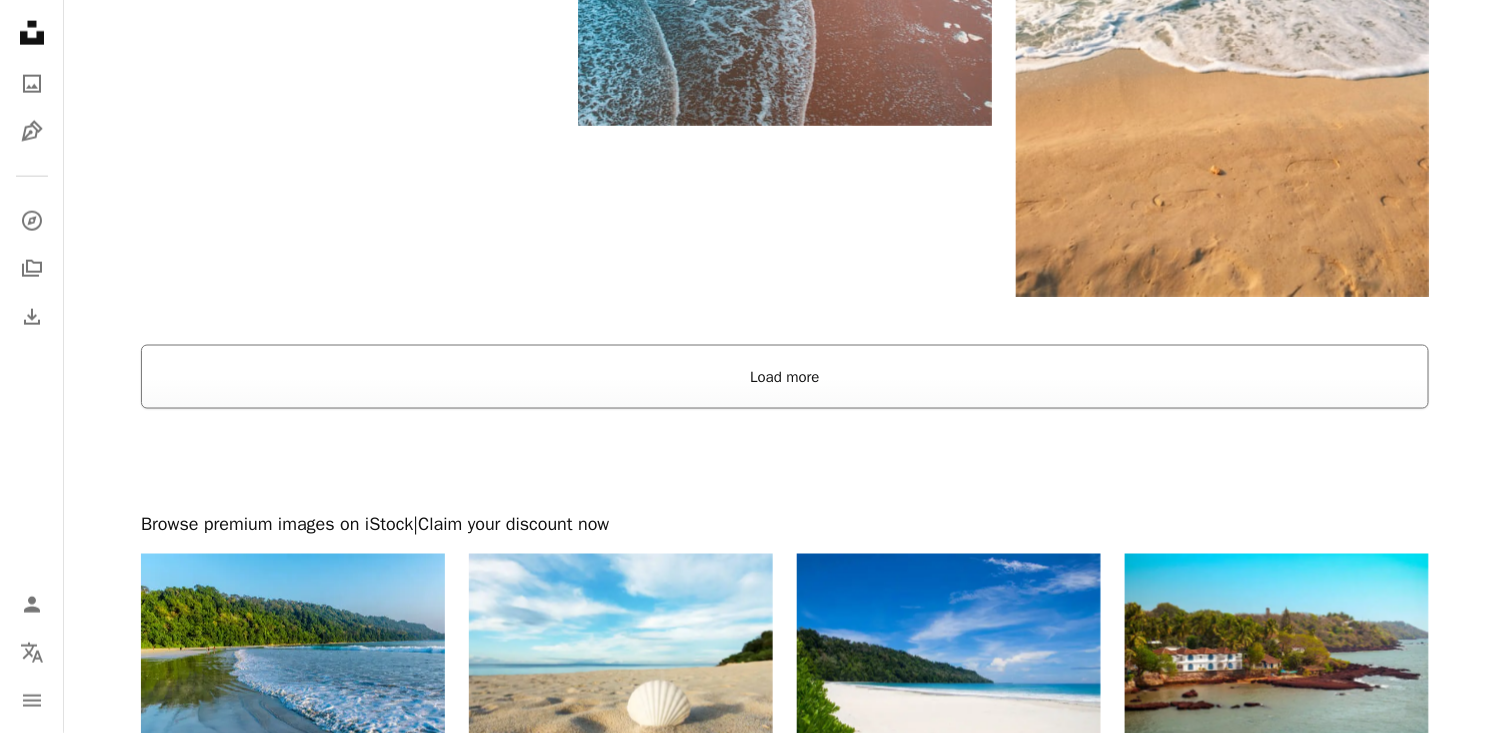 click on "Load more" at bounding box center (785, 377) 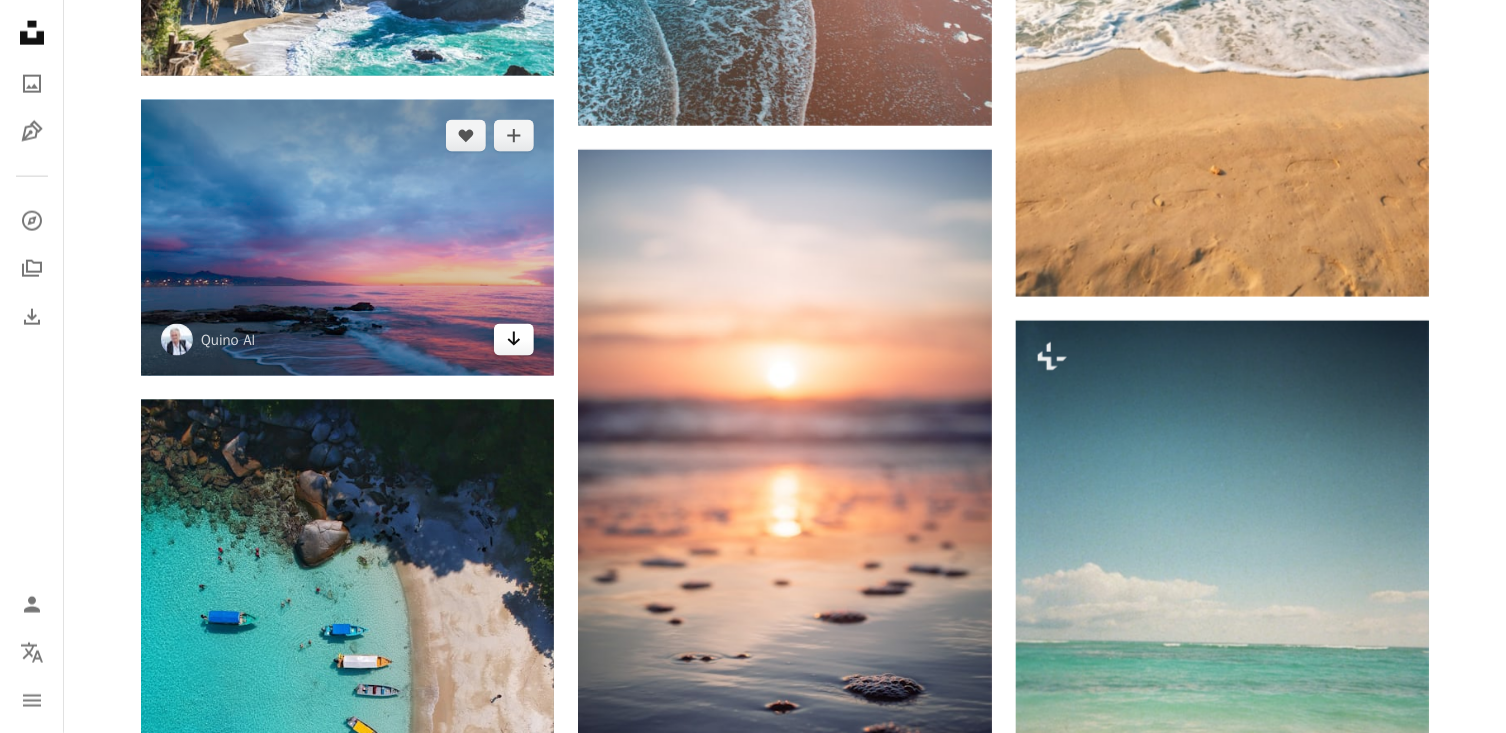 click on "Arrow pointing down" 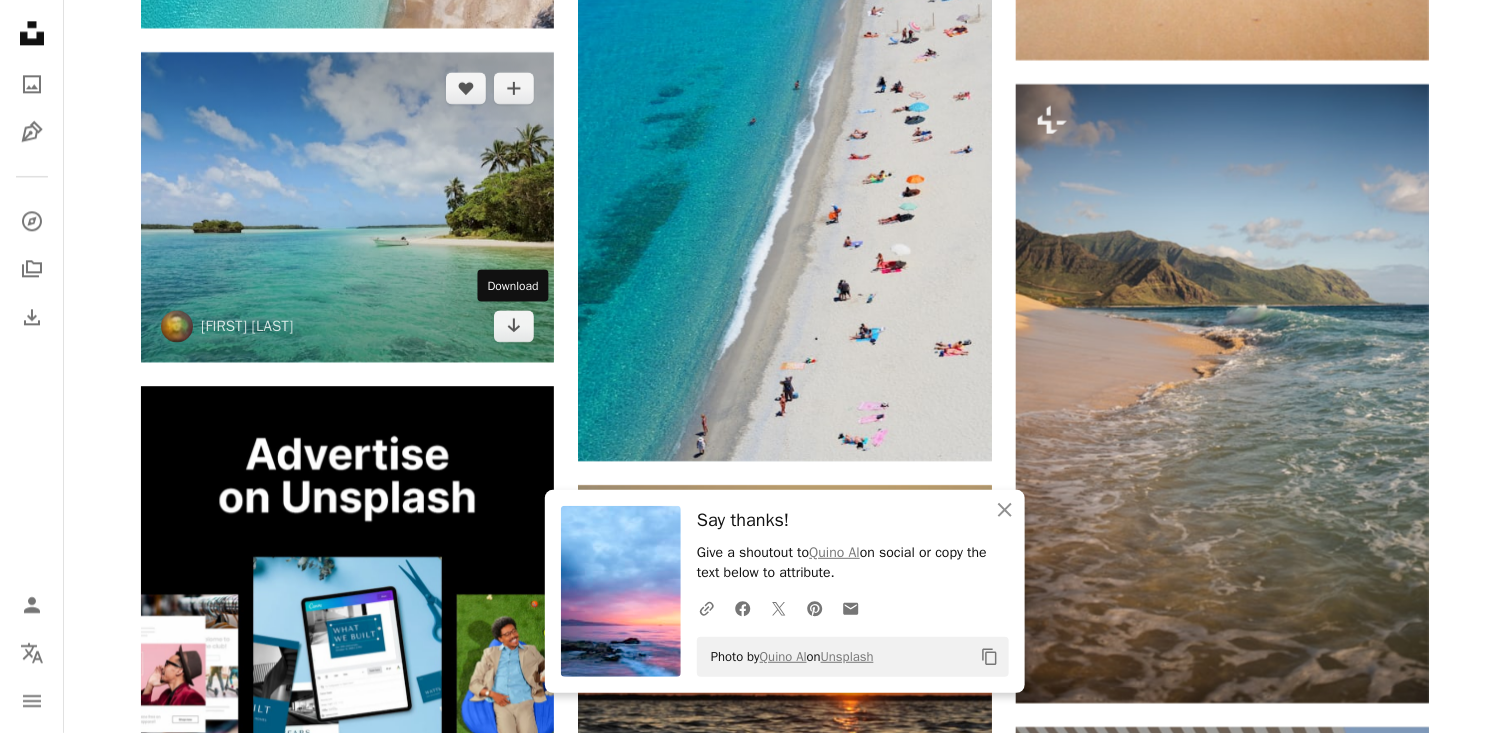 scroll, scrollTop: 4694, scrollLeft: 0, axis: vertical 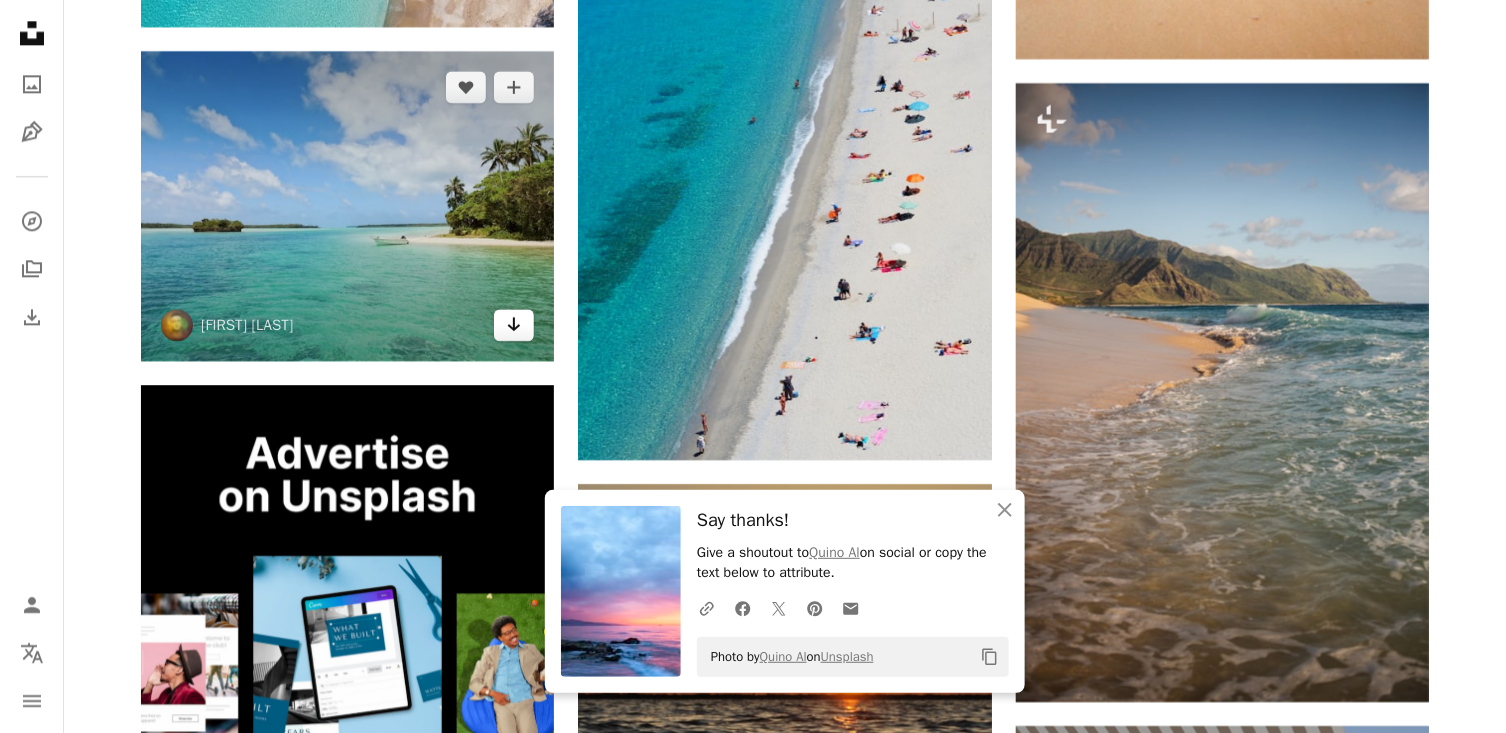 click on "Arrow pointing down" at bounding box center (514, 325) 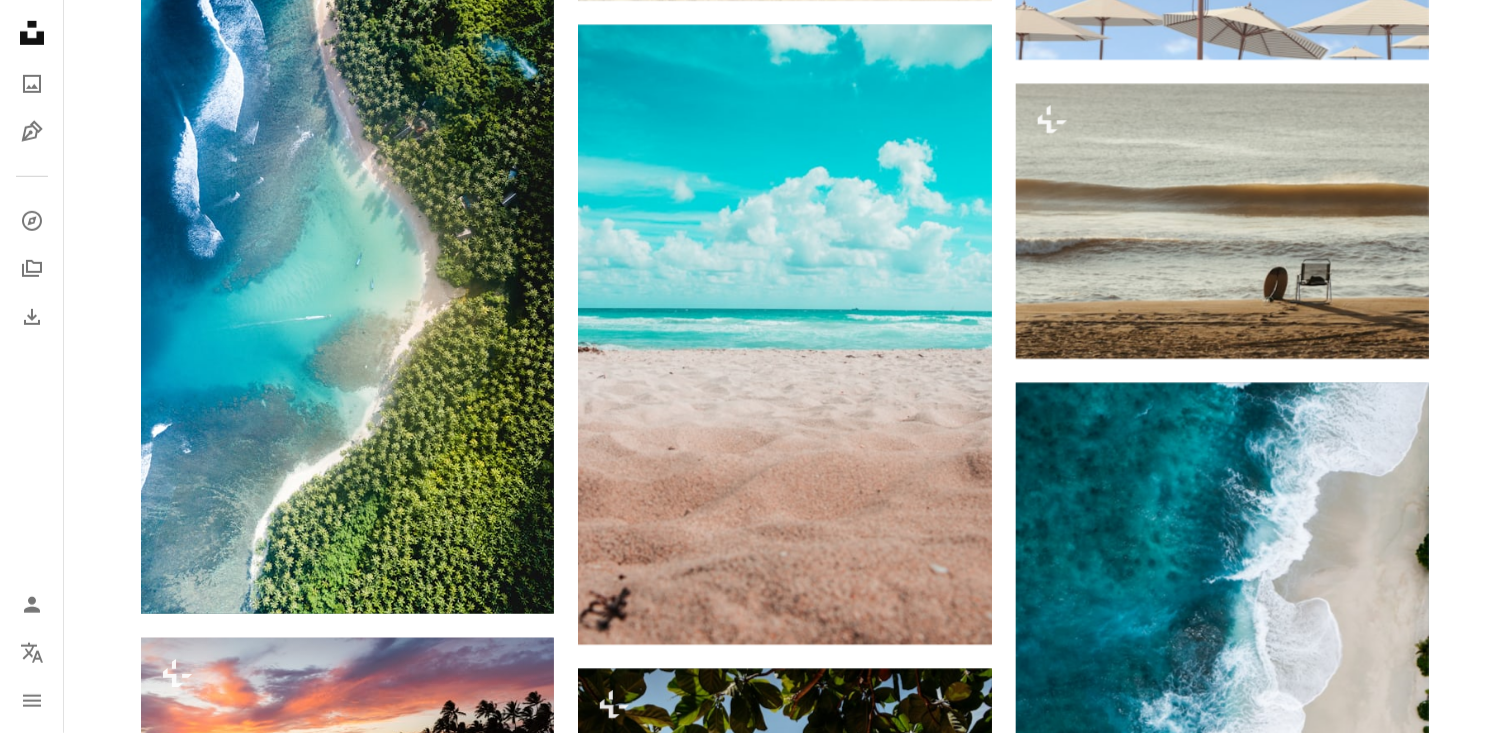 scroll, scrollTop: 6106, scrollLeft: 0, axis: vertical 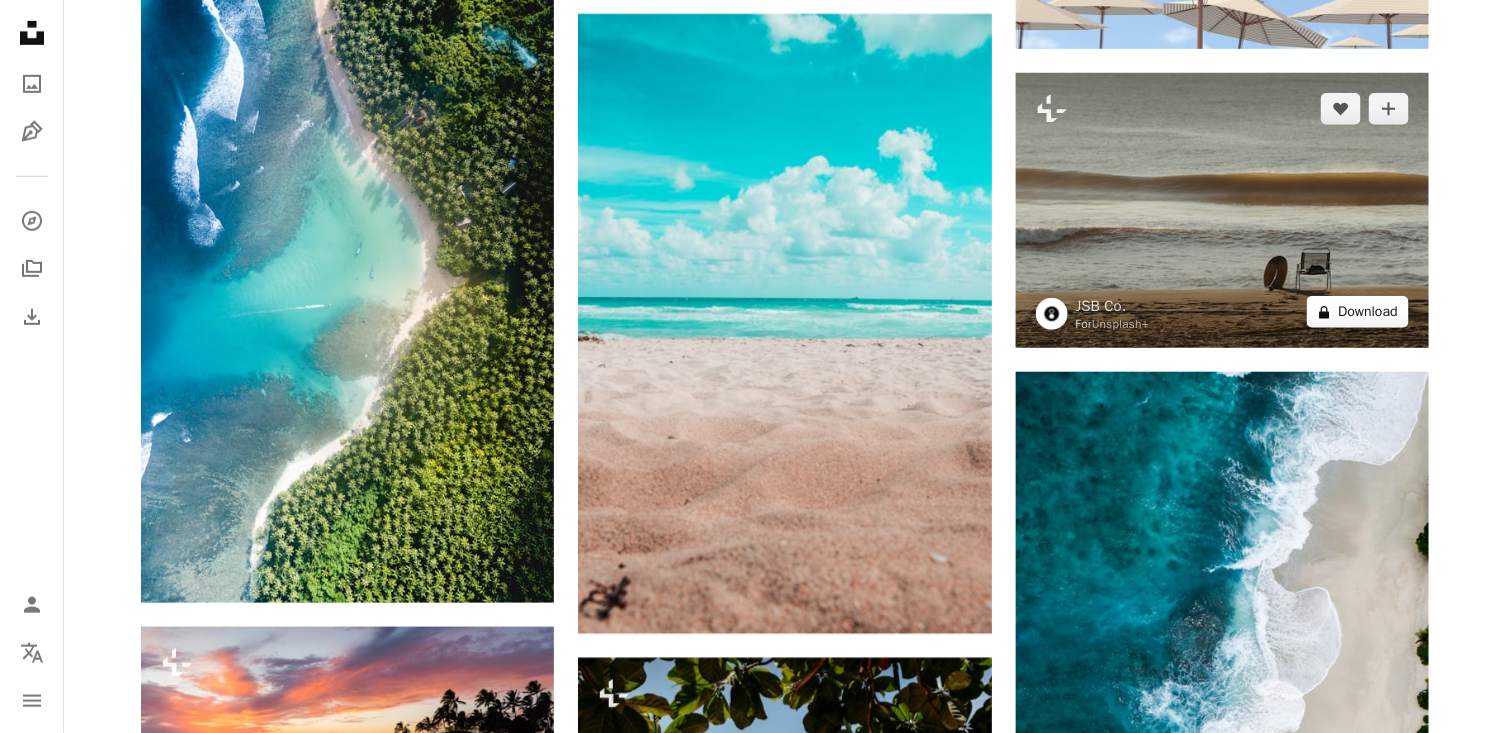 click on "A lock Download" at bounding box center (1358, 312) 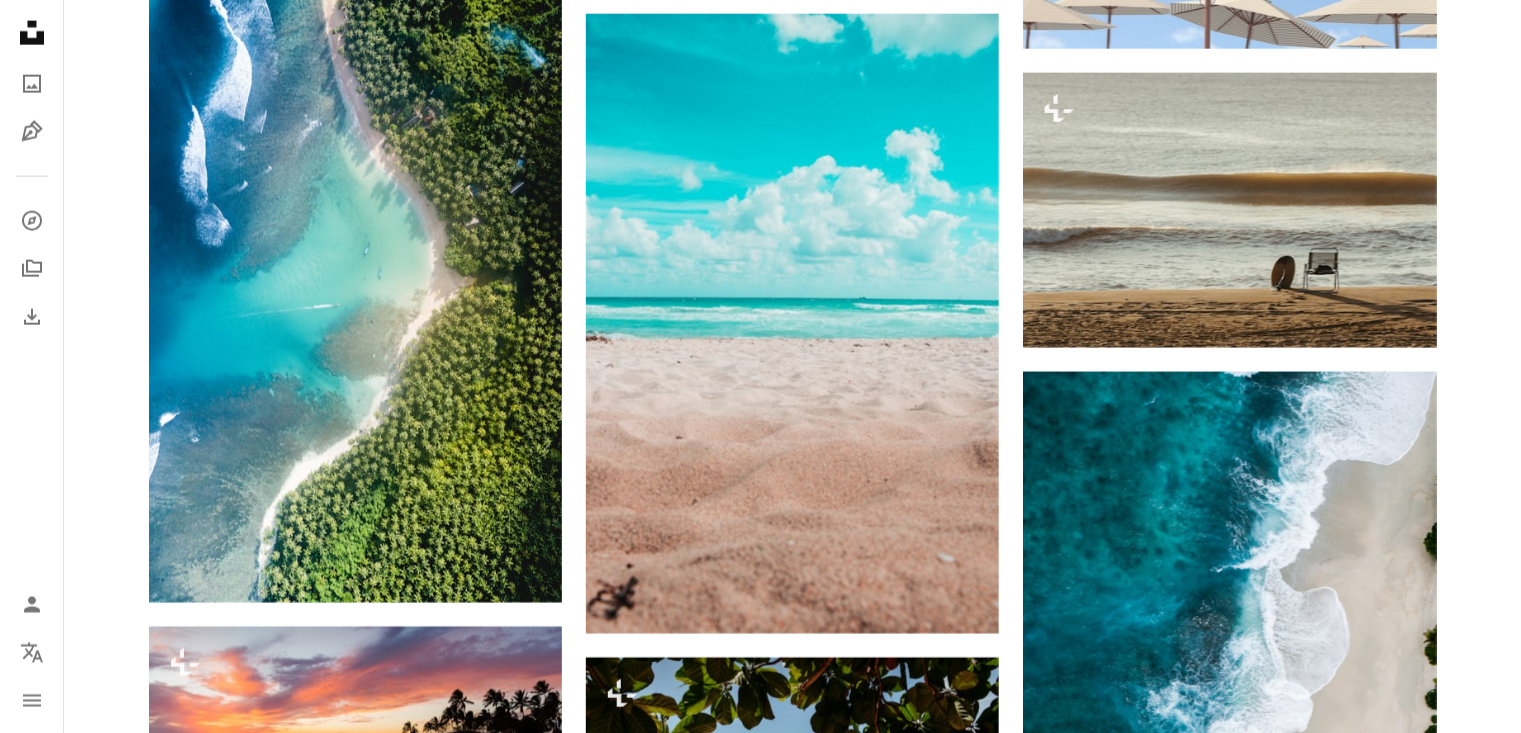 click on "An X shape Premium, ready to use images. Get unlimited access. A plus sign Members-only content added monthly A plus sign Unlimited royalty-free downloads A plus sign Illustrations  New A plus sign Enhanced legal protections yearly 66%  off monthly $12   $4 USD per month * Get  Unsplash+ * When paid annually, billed upfront  $48 Taxes where applicable. Renews automatically. Cancel anytime." at bounding box center (760, 5059) 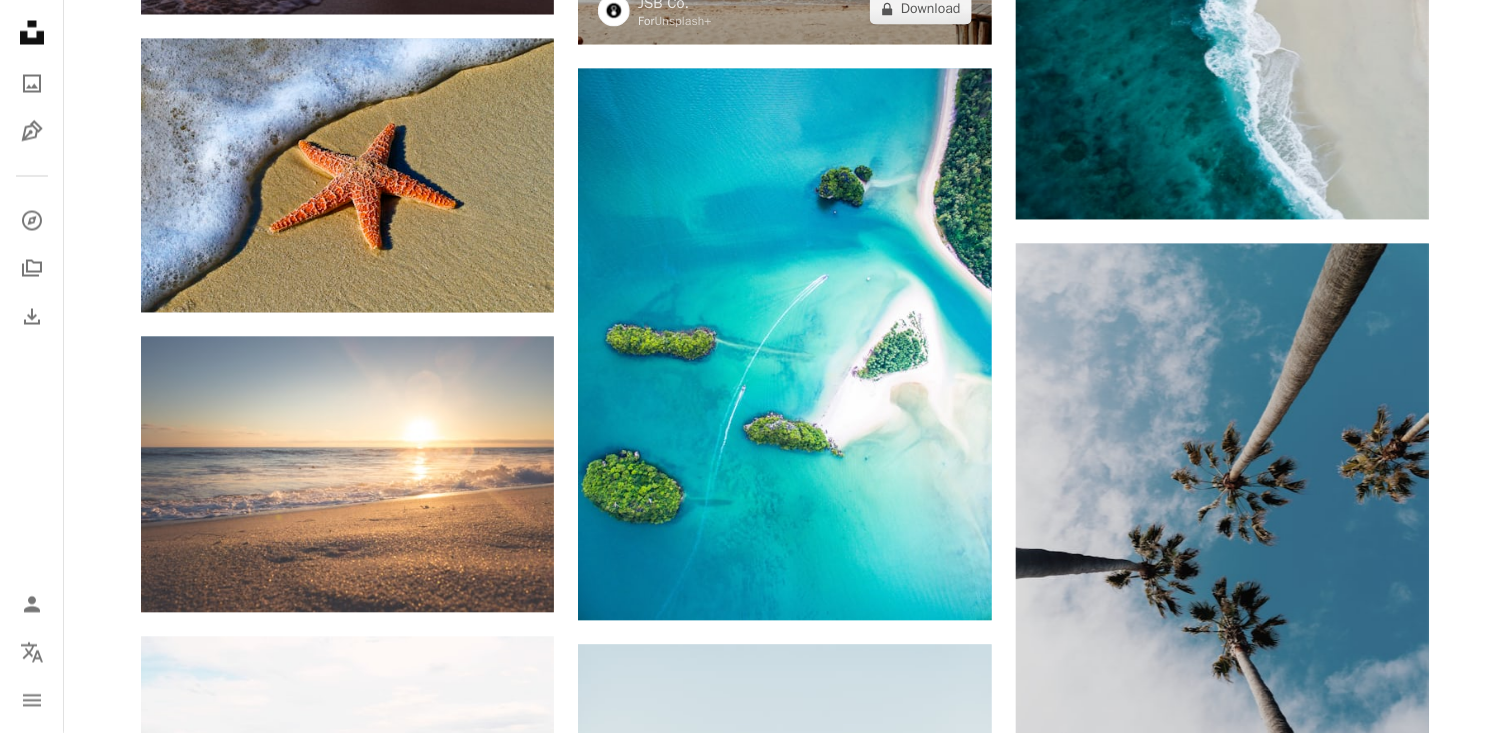 scroll, scrollTop: 6993, scrollLeft: 0, axis: vertical 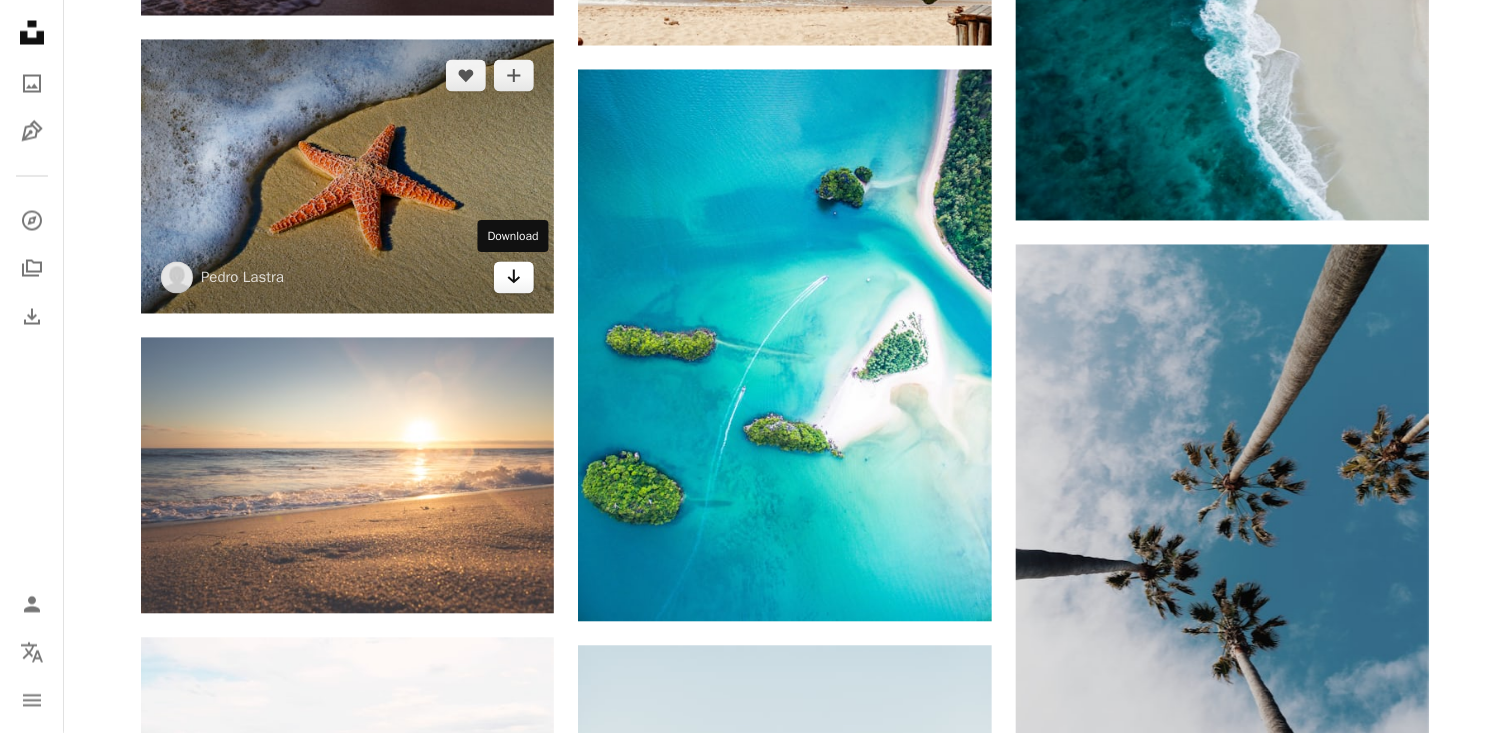 click on "Arrow pointing down" 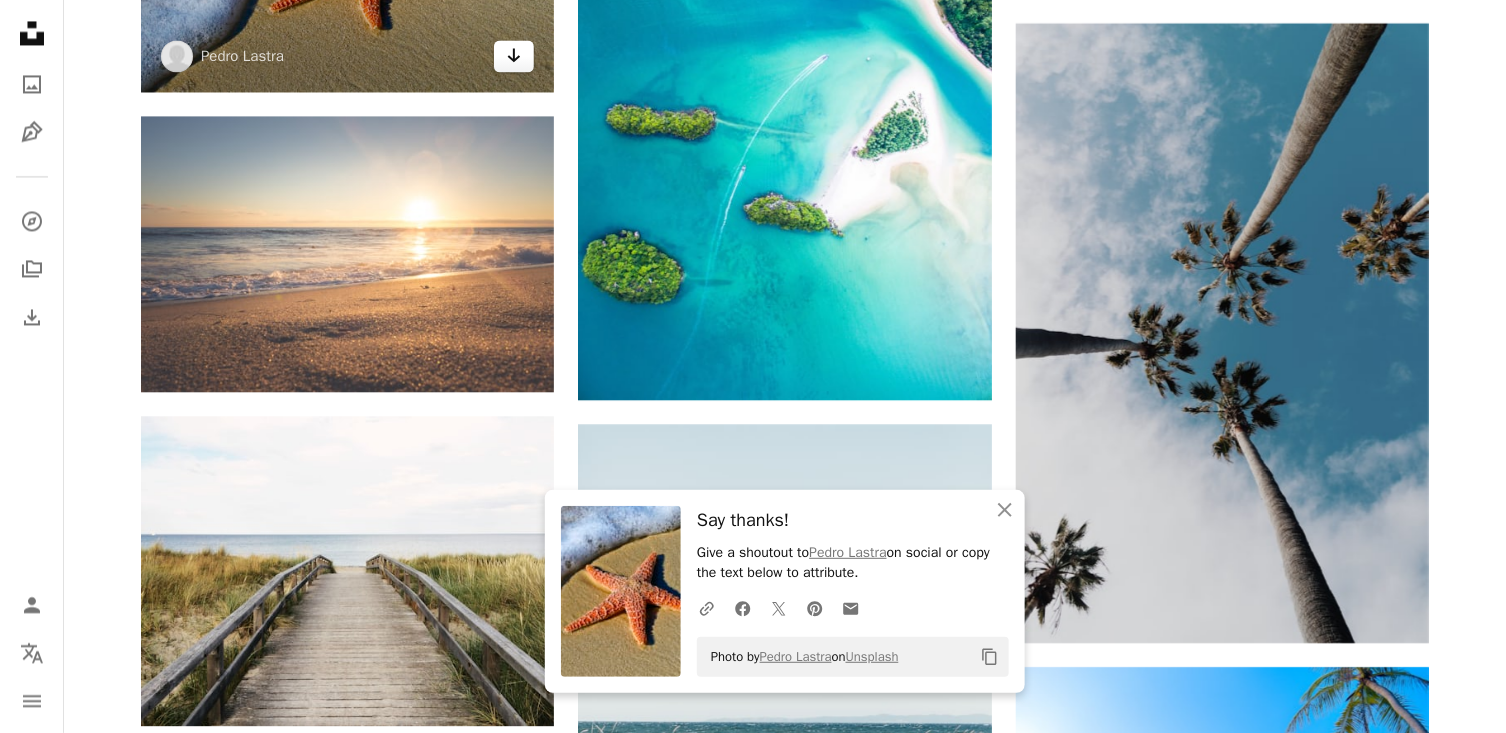 scroll, scrollTop: 7311, scrollLeft: 0, axis: vertical 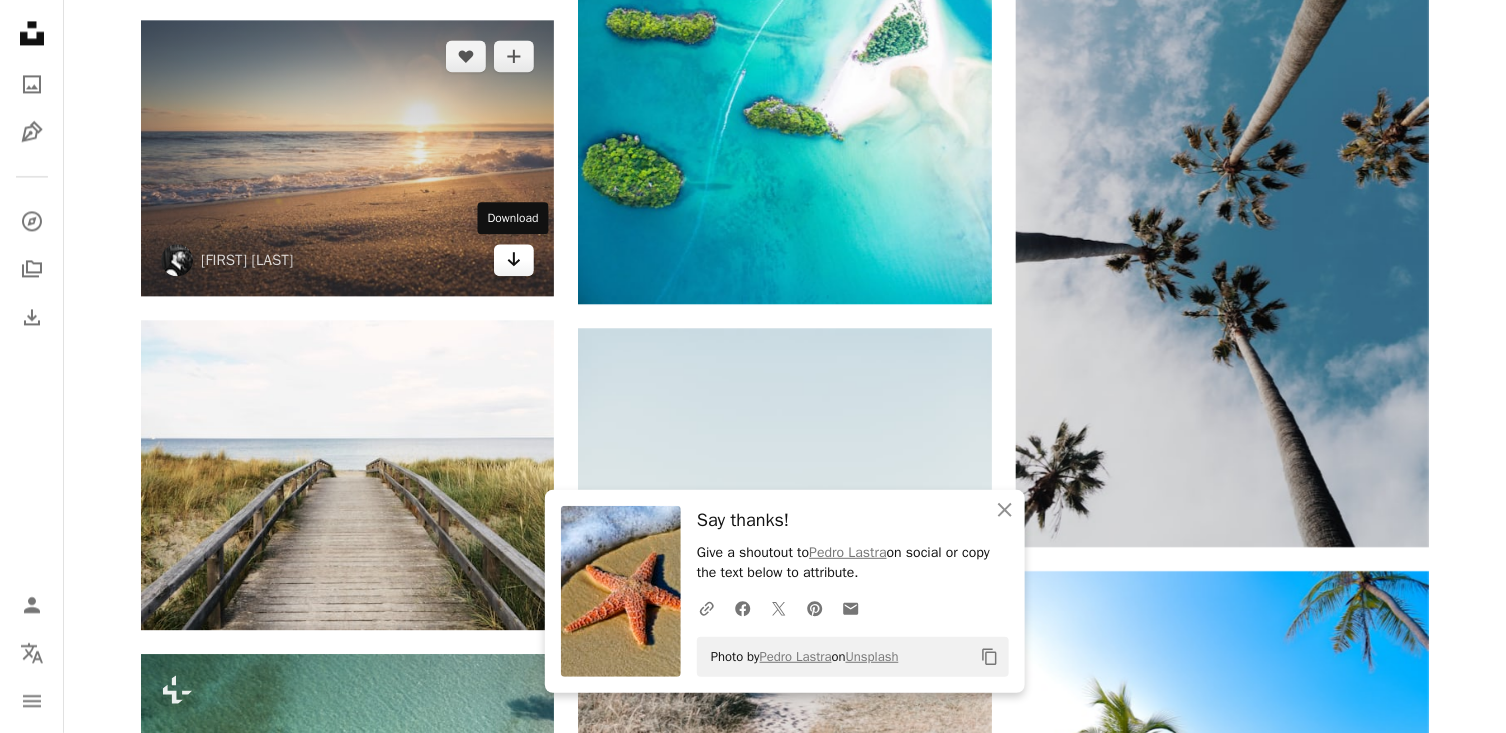 click on "Arrow pointing down" 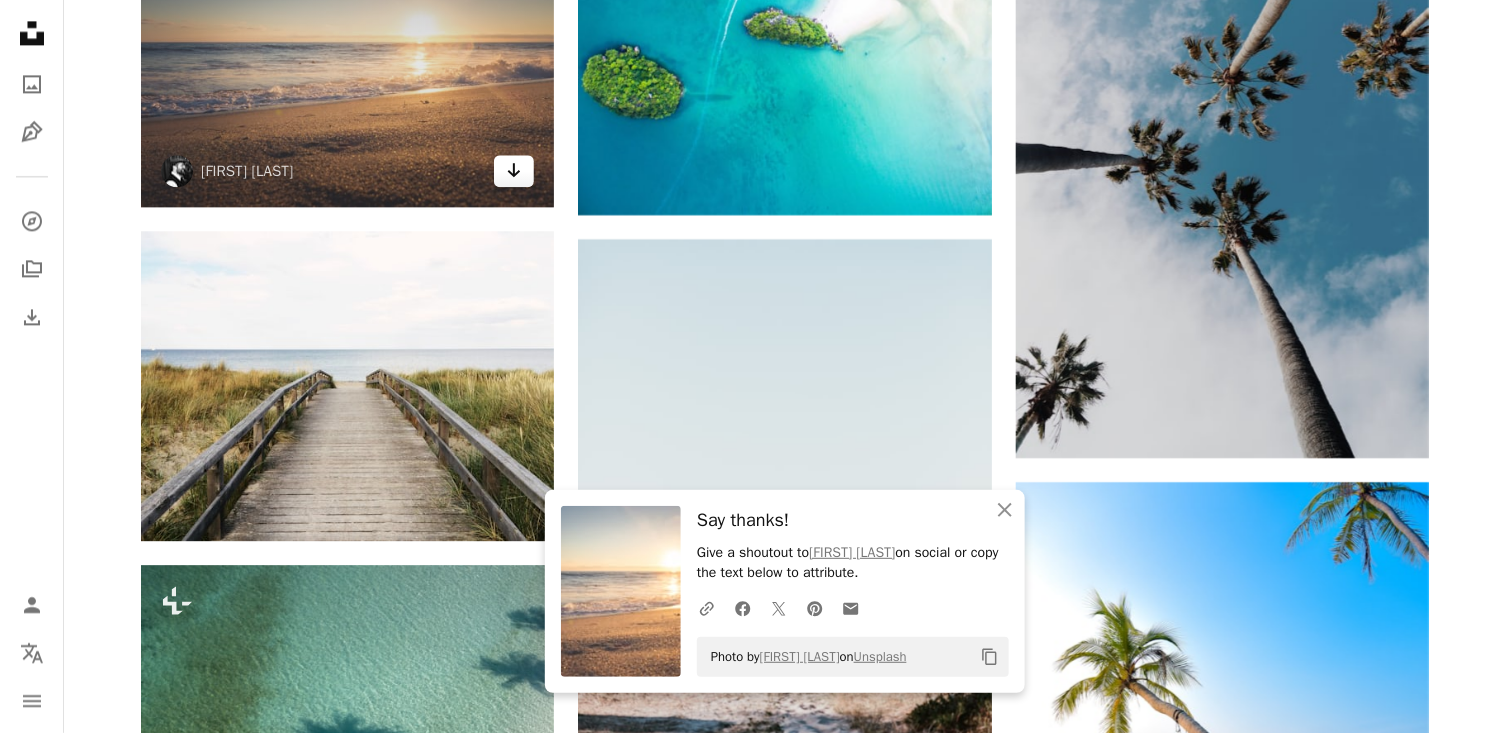 scroll, scrollTop: 7565, scrollLeft: 0, axis: vertical 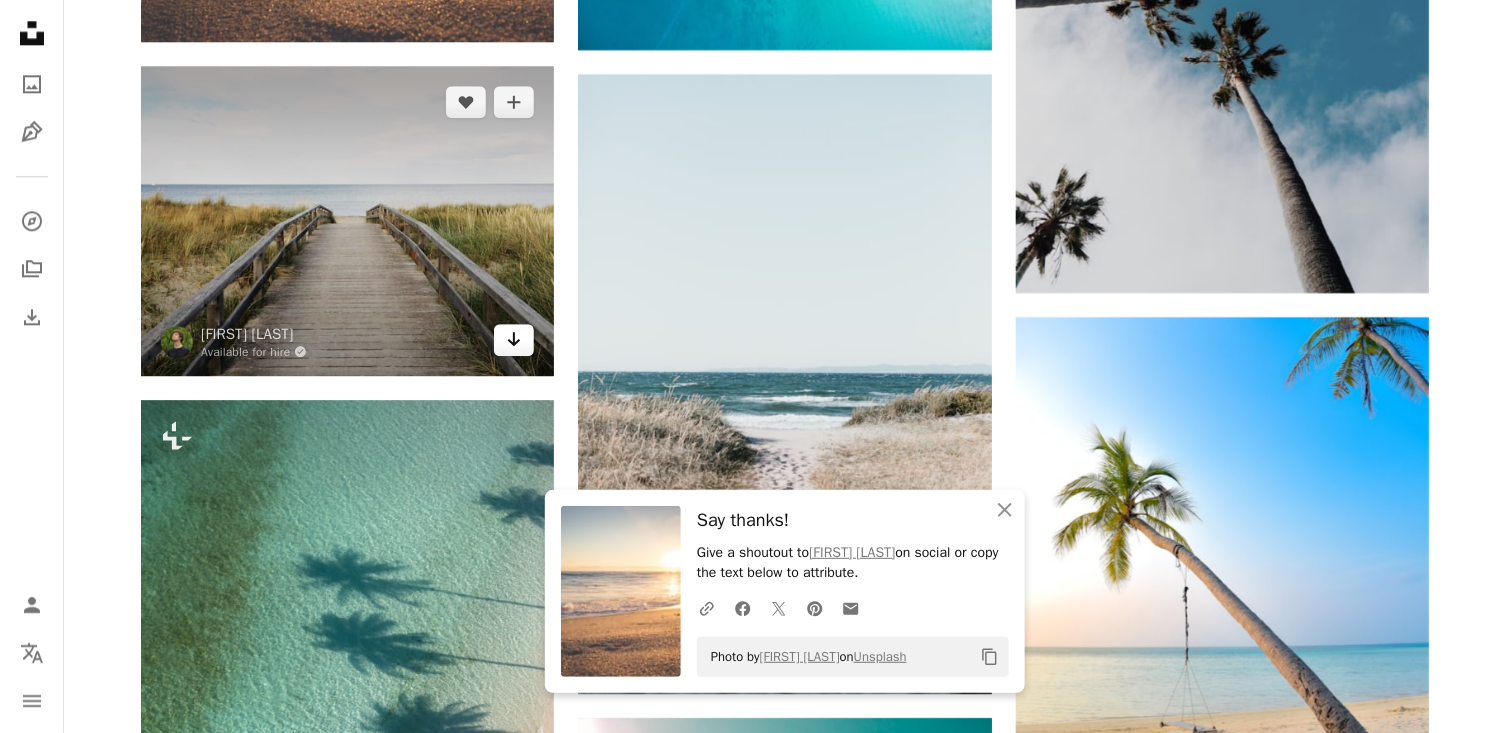 click on "Arrow pointing down" 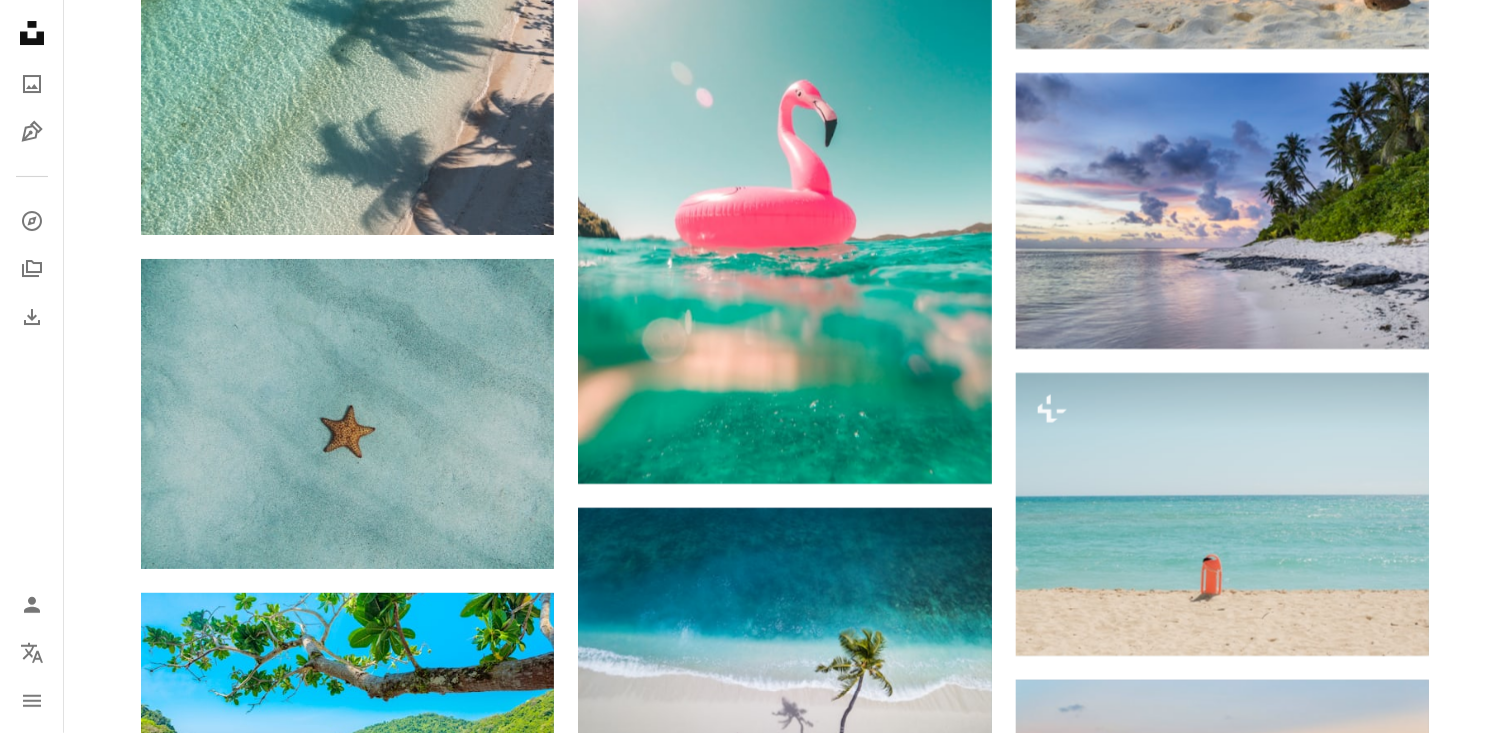 scroll, scrollTop: 8294, scrollLeft: 0, axis: vertical 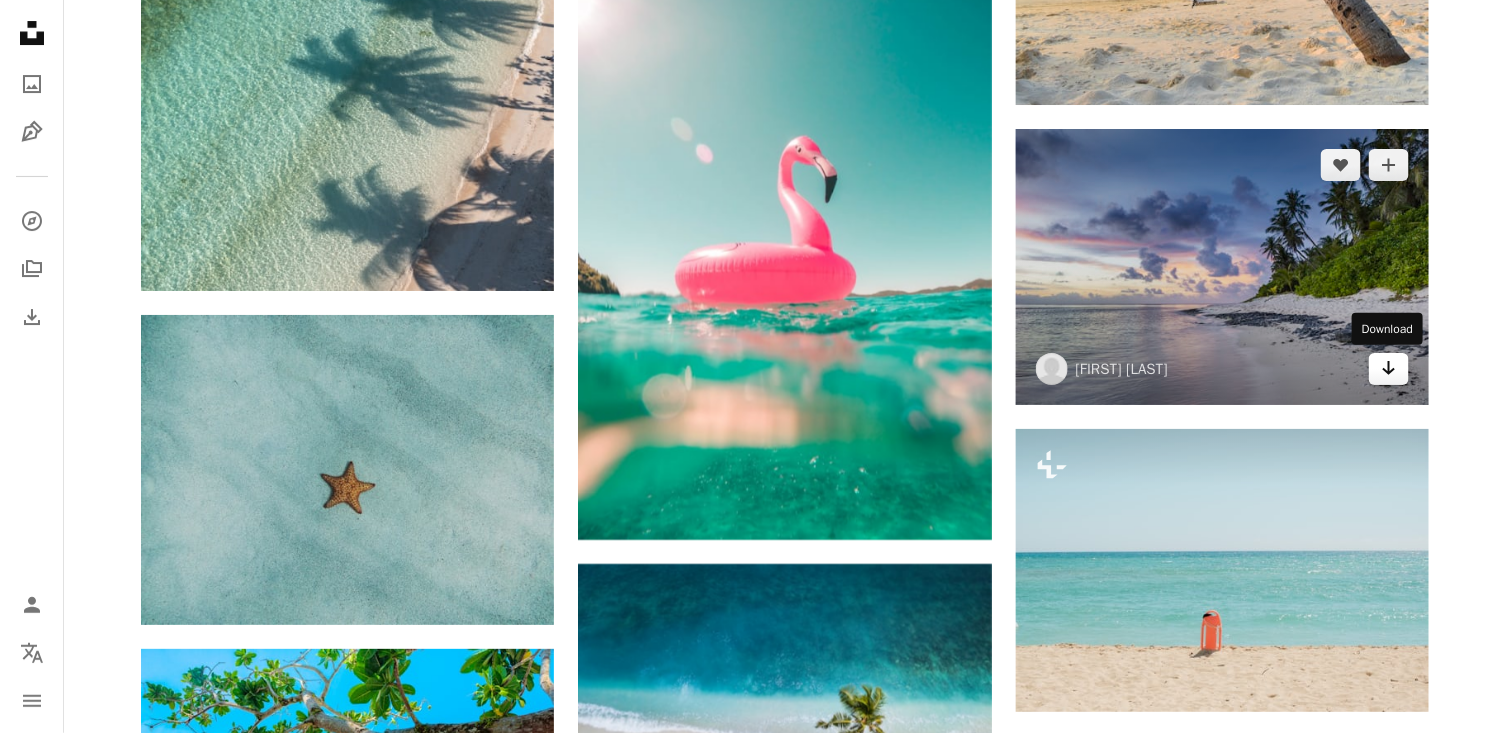 click on "Arrow pointing down" 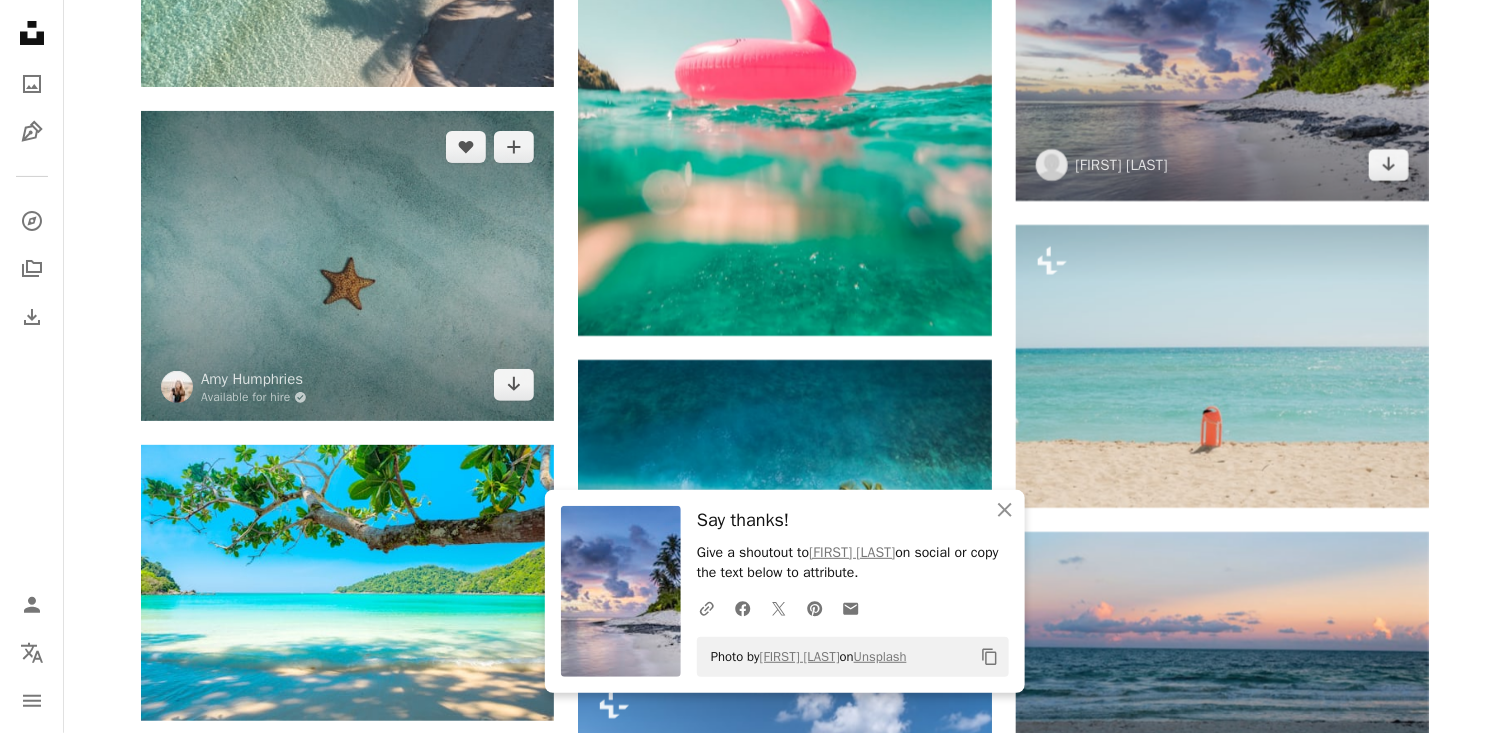 scroll, scrollTop: 8501, scrollLeft: 0, axis: vertical 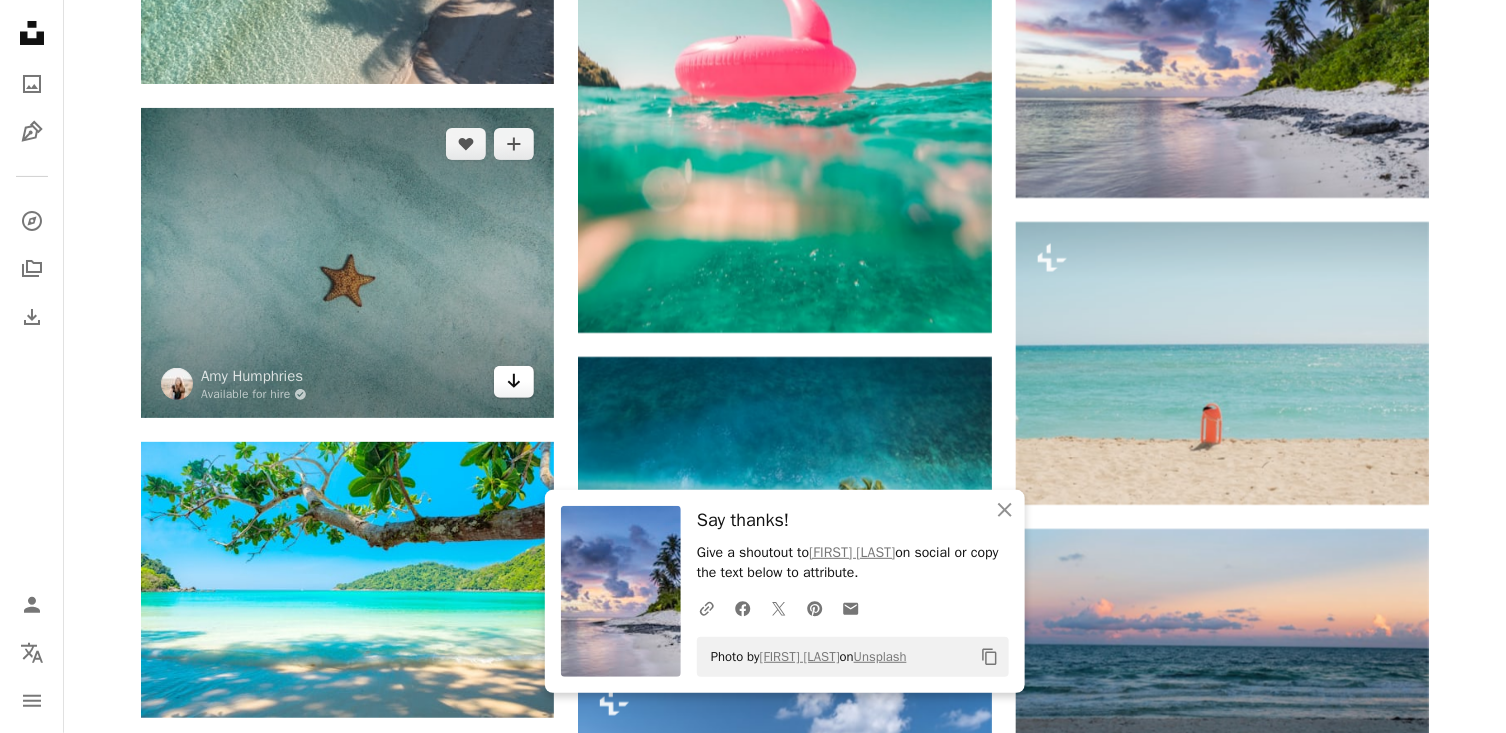click 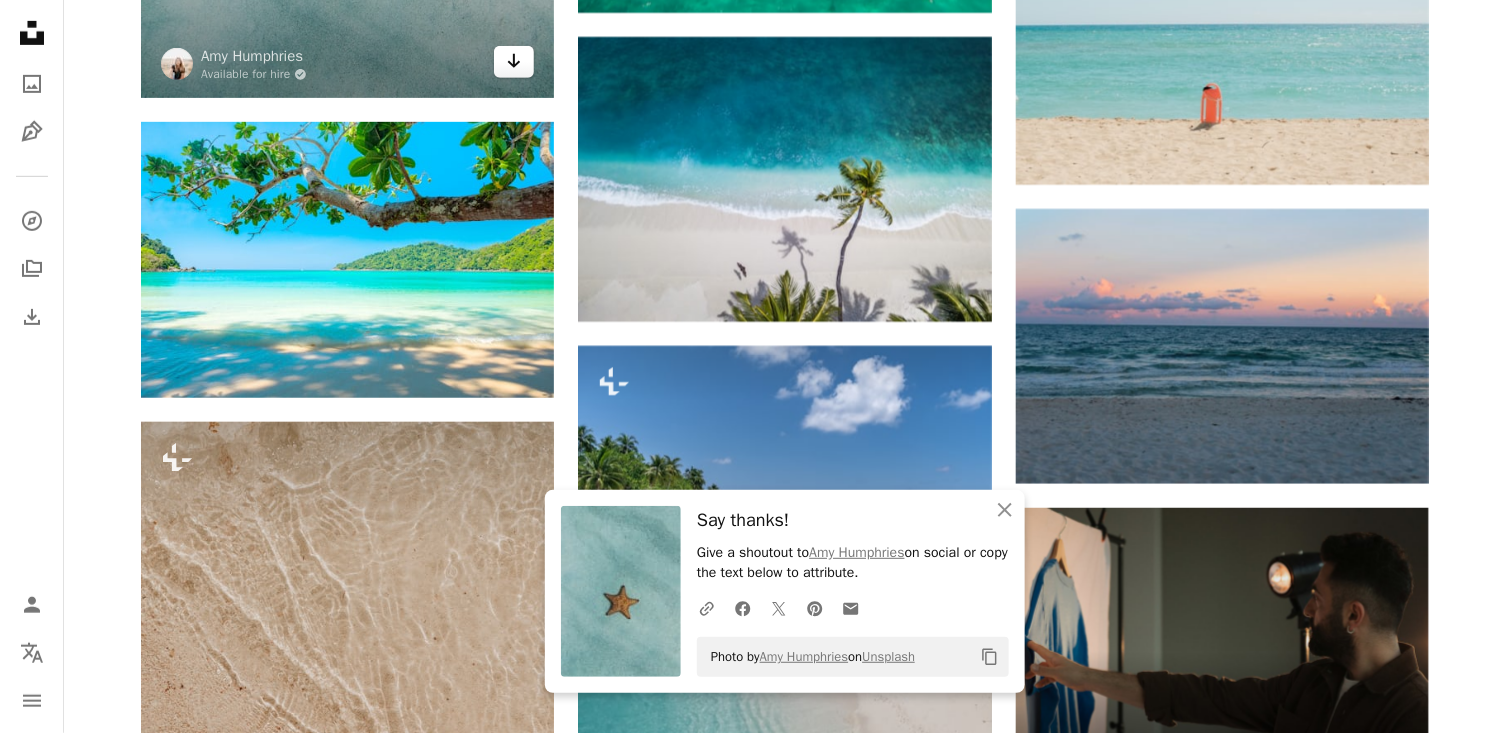 scroll, scrollTop: 8827, scrollLeft: 0, axis: vertical 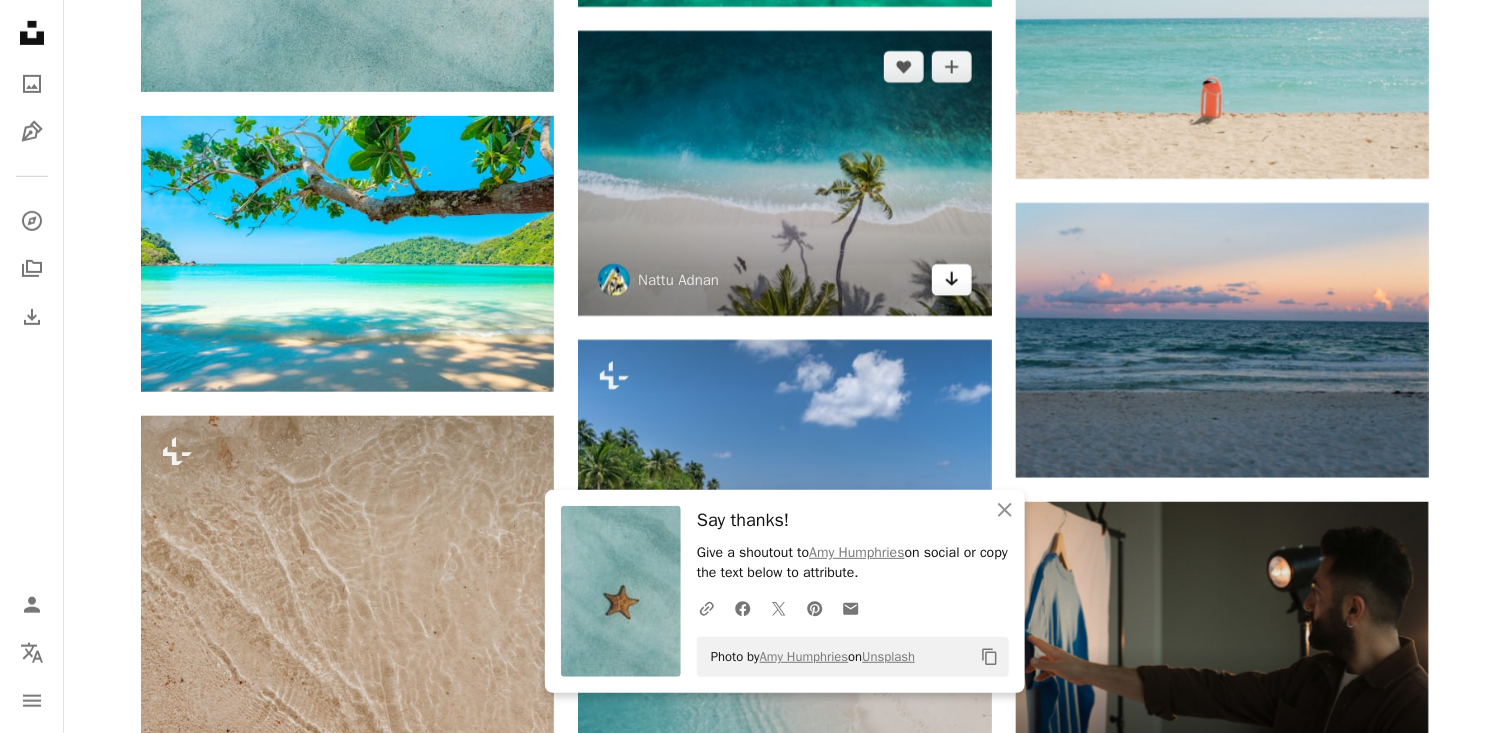 click on "Arrow pointing down" 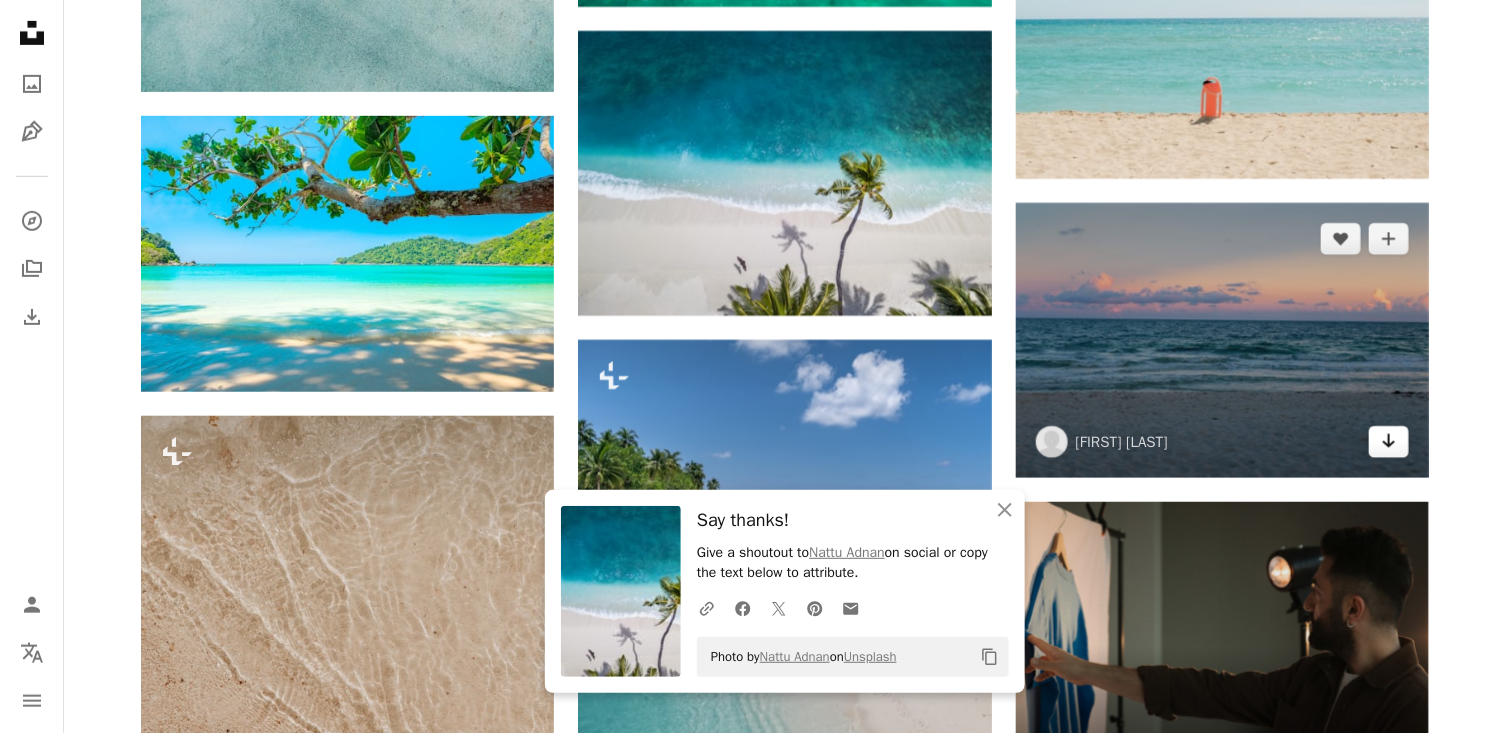 click 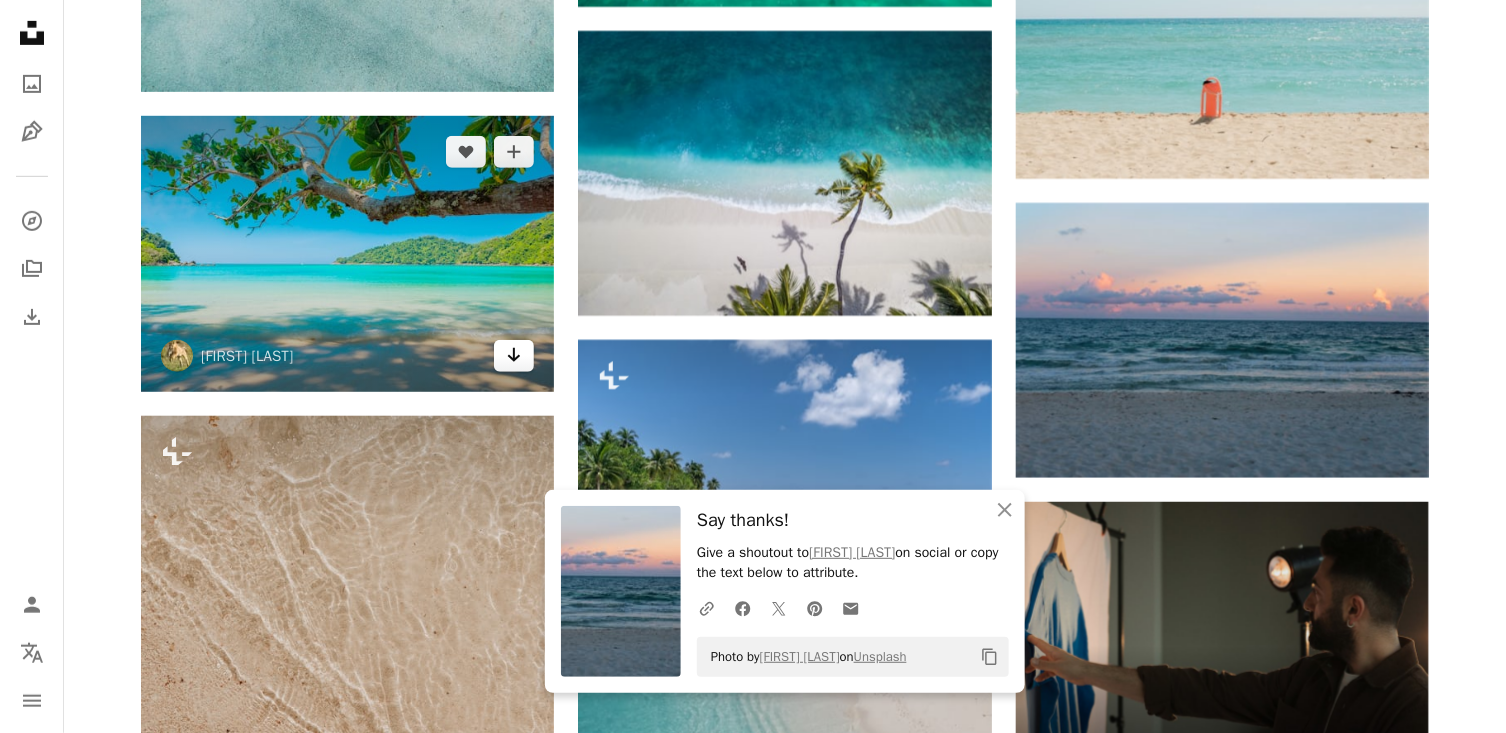 click on "Arrow pointing down" 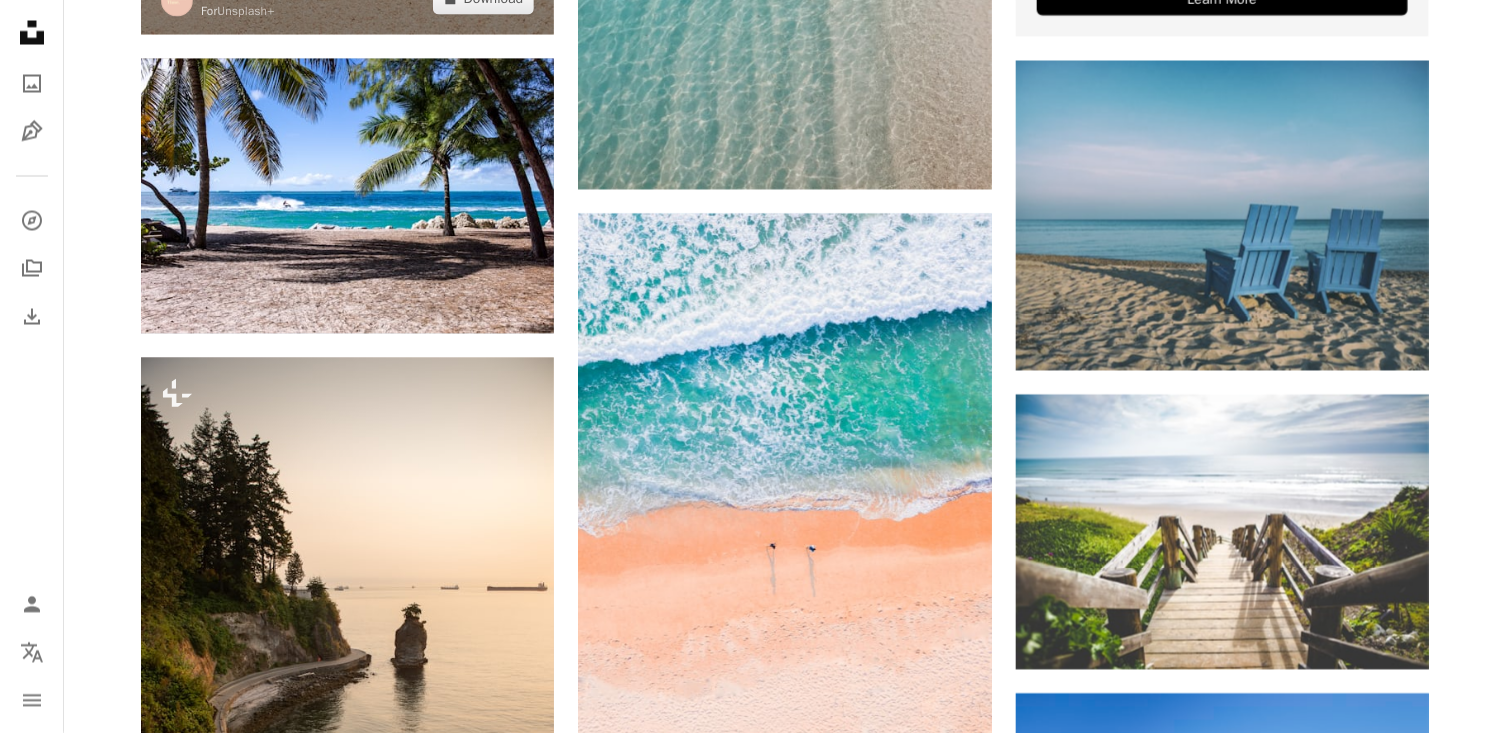 scroll, scrollTop: 9840, scrollLeft: 0, axis: vertical 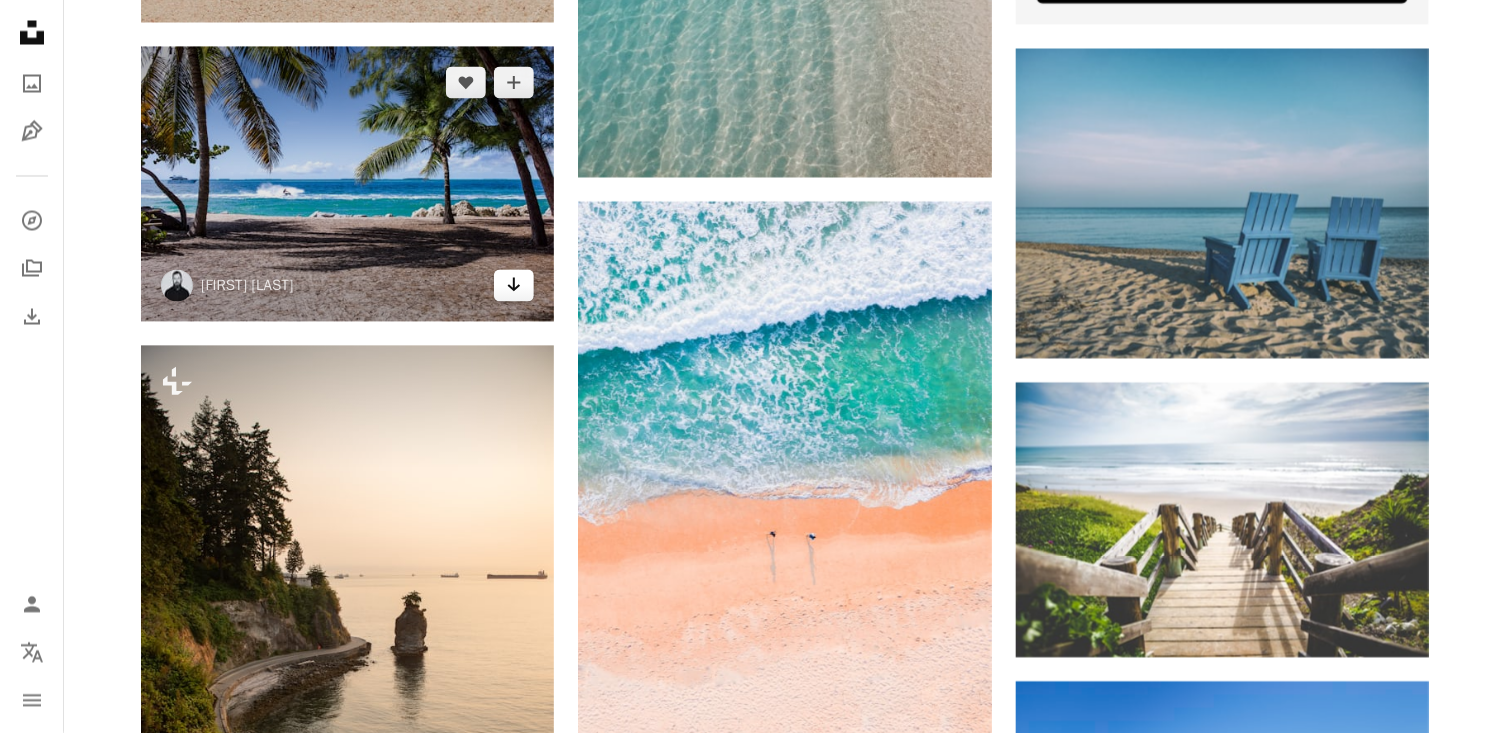 click on "Arrow pointing down" 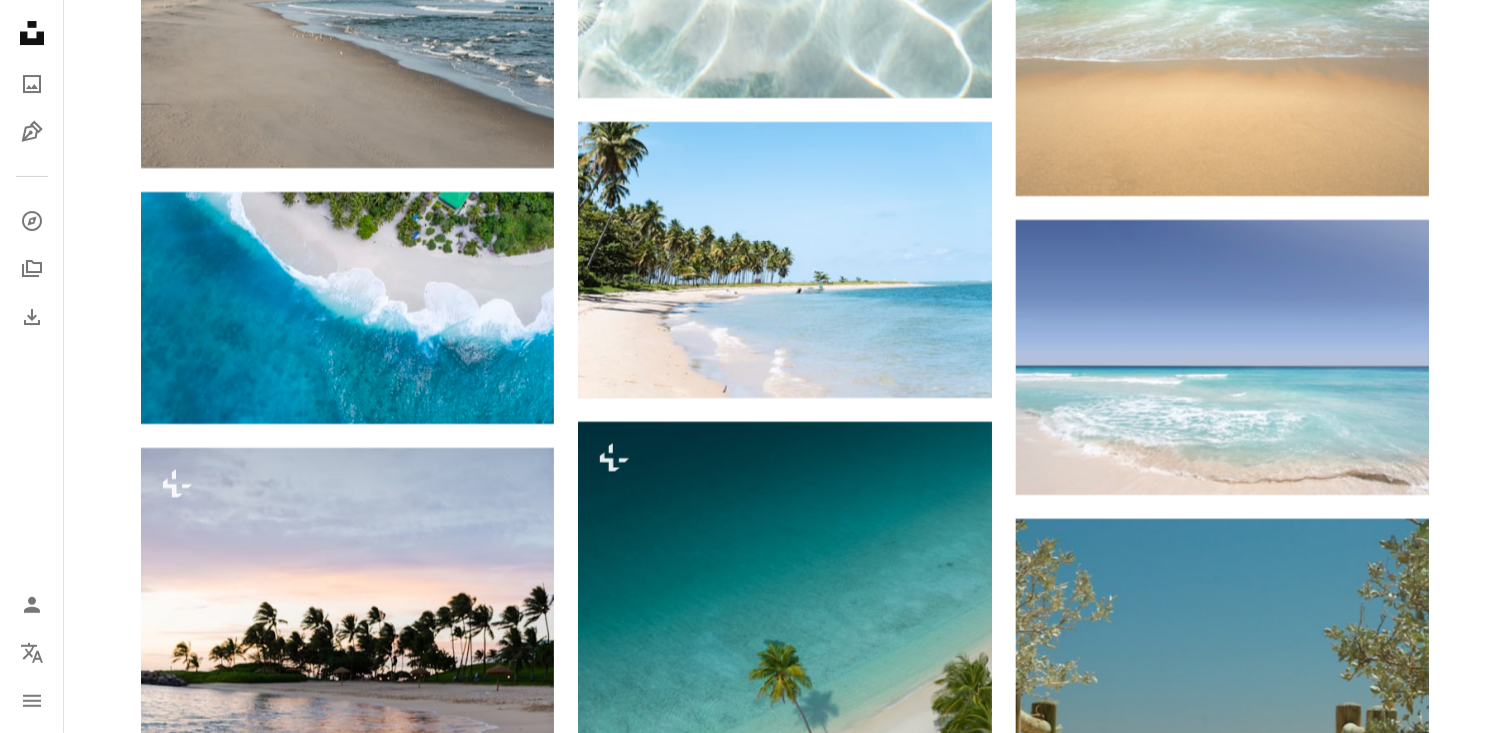 scroll, scrollTop: 11188, scrollLeft: 0, axis: vertical 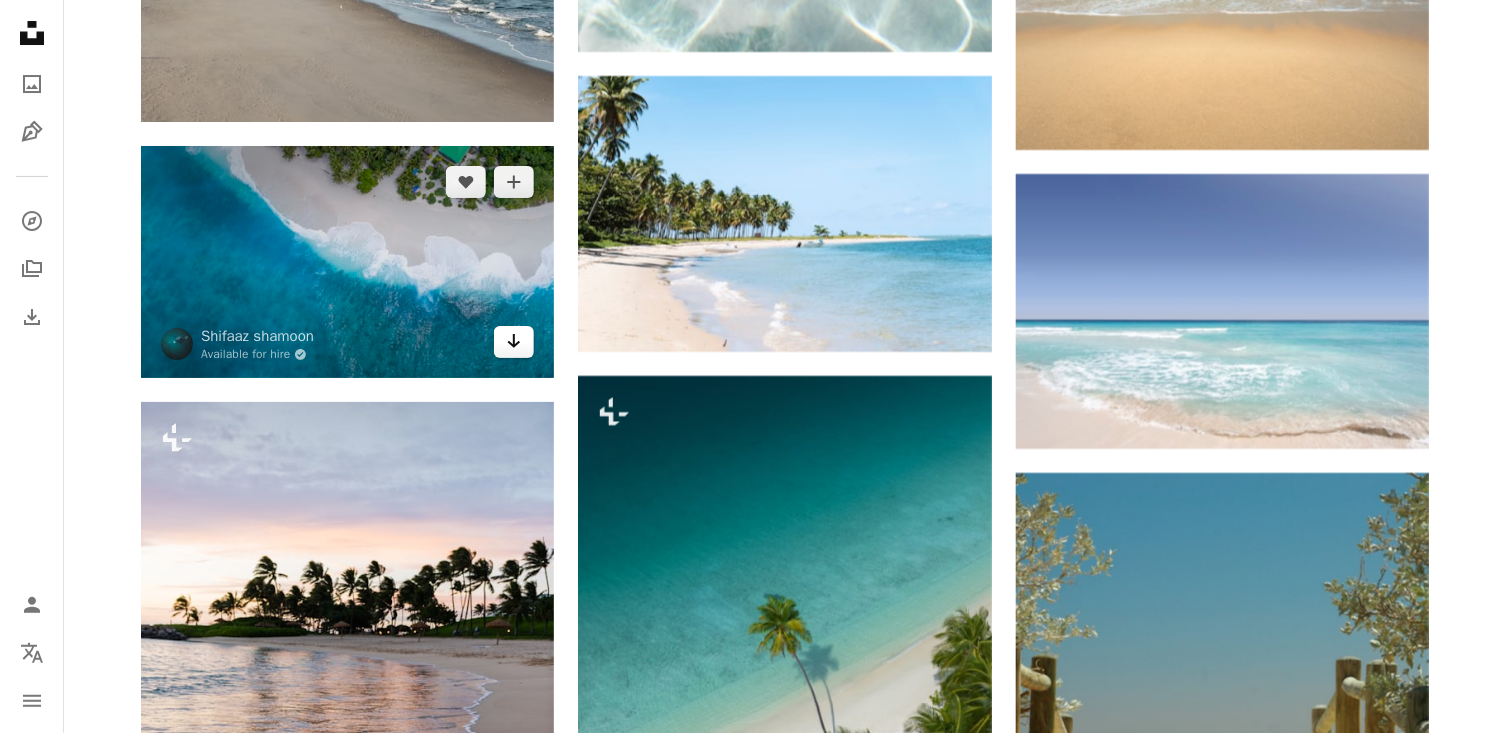 click on "Arrow pointing down" 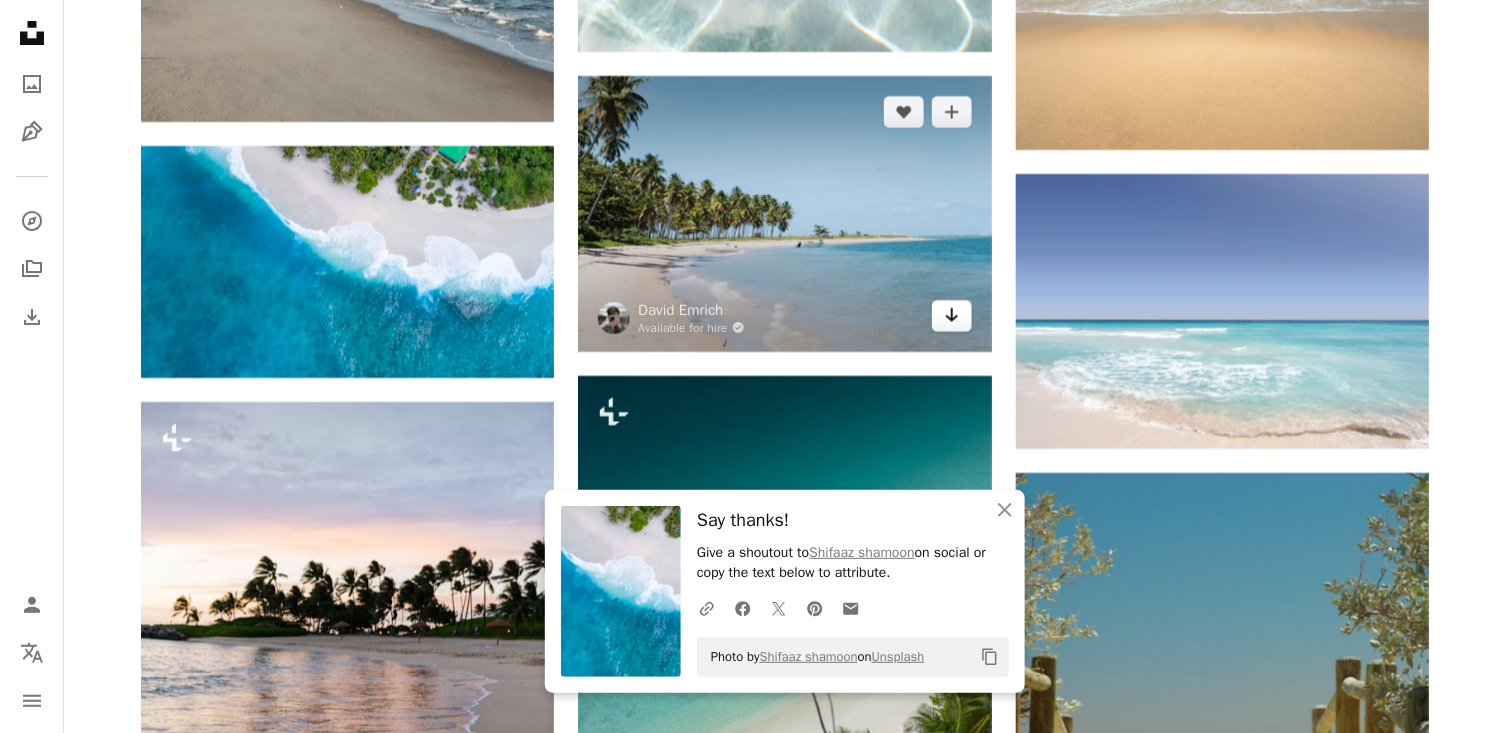click on "Arrow pointing down" 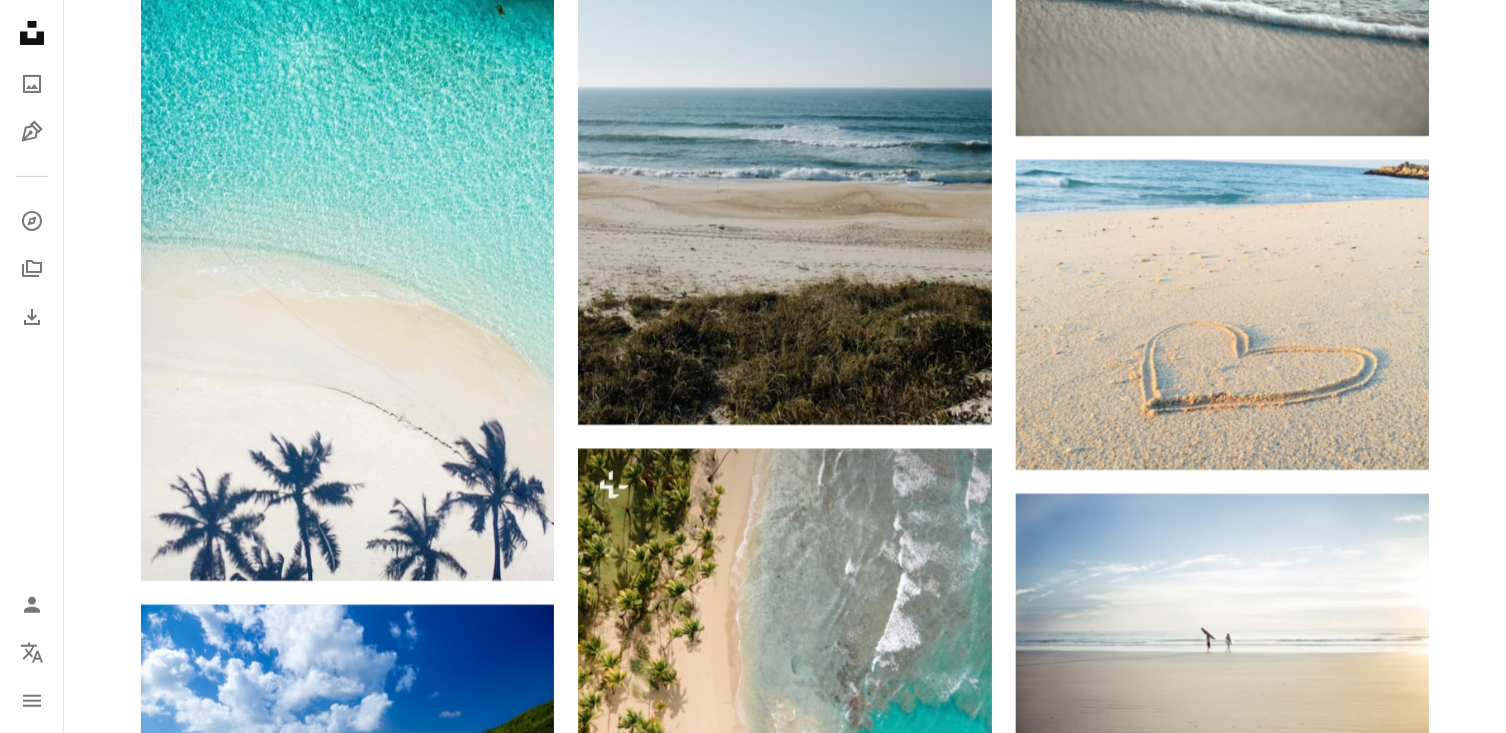 scroll, scrollTop: 14227, scrollLeft: 0, axis: vertical 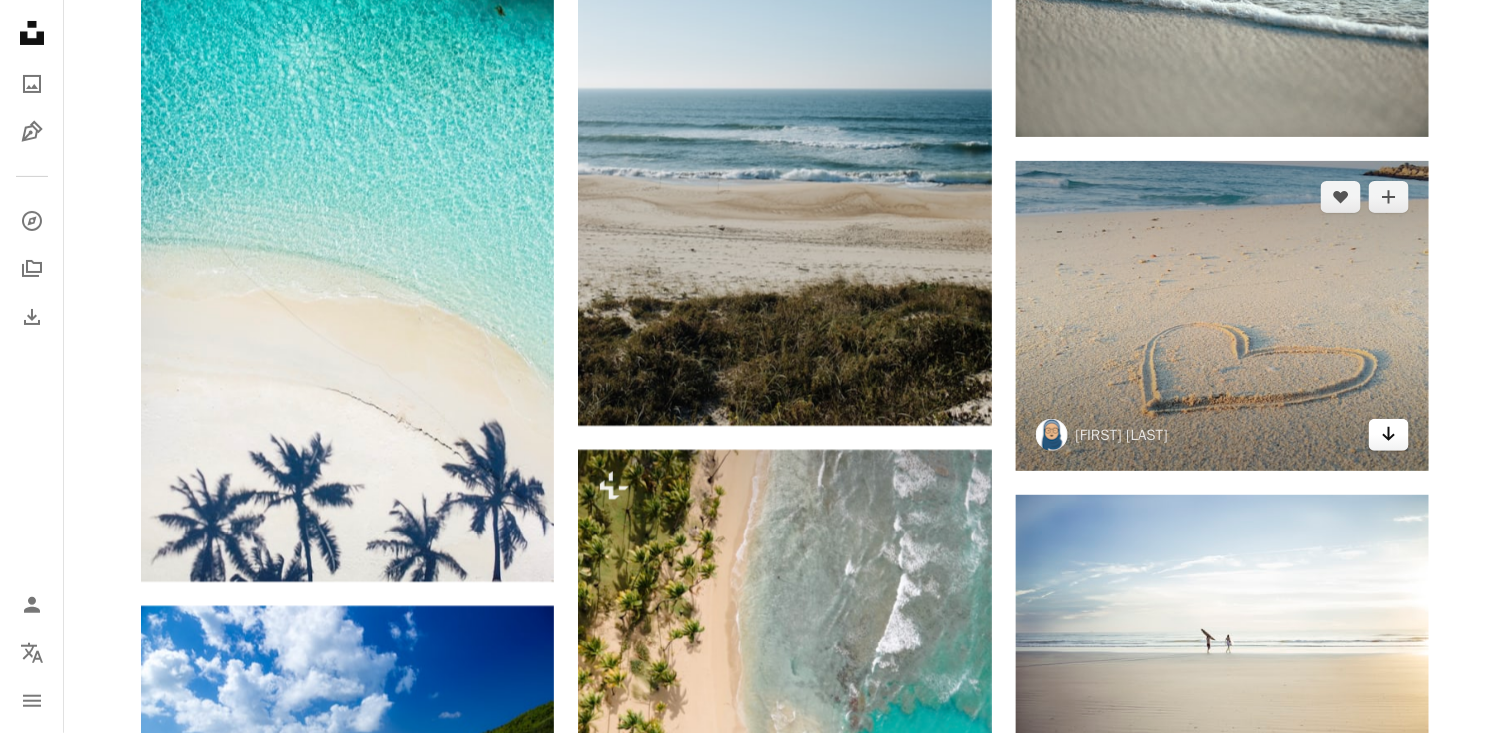 click 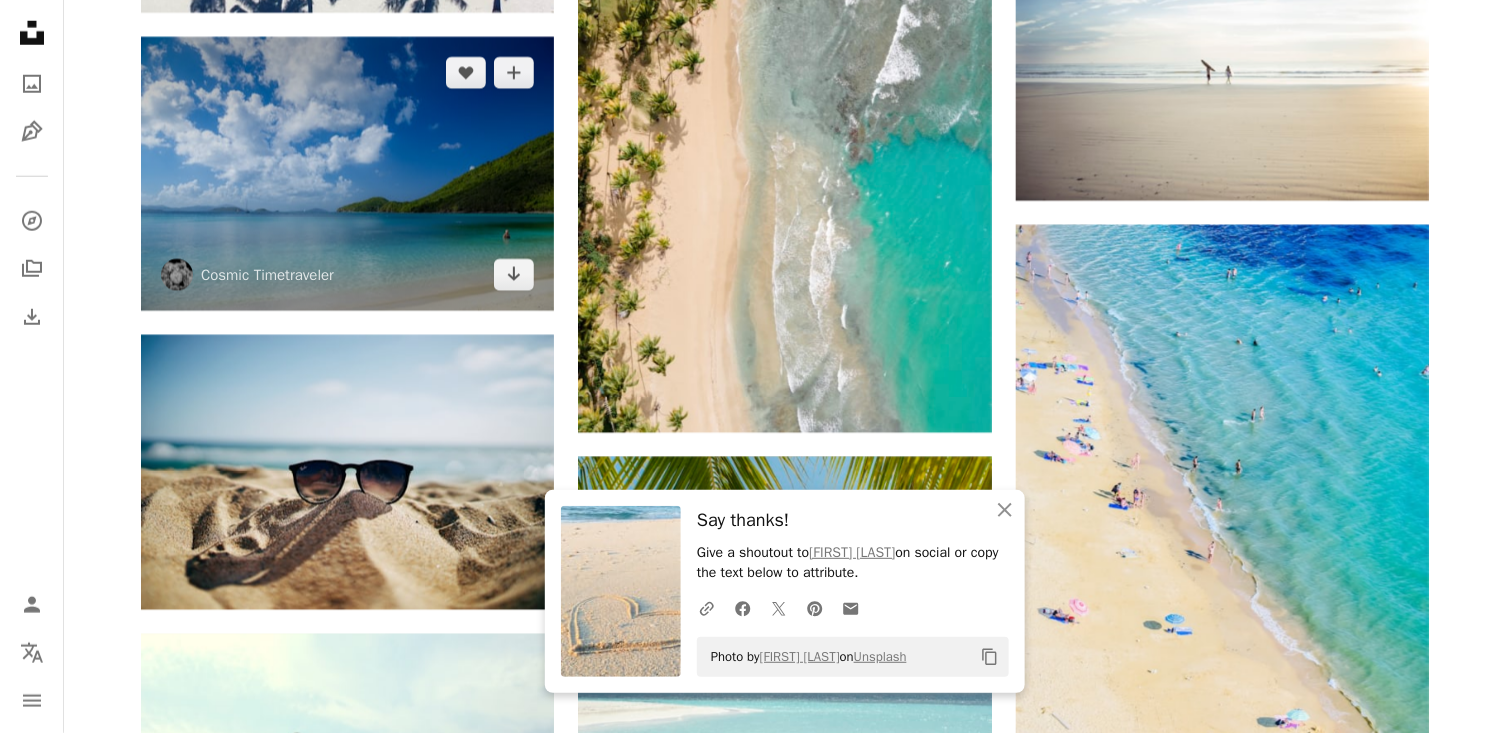 scroll, scrollTop: 14814, scrollLeft: 0, axis: vertical 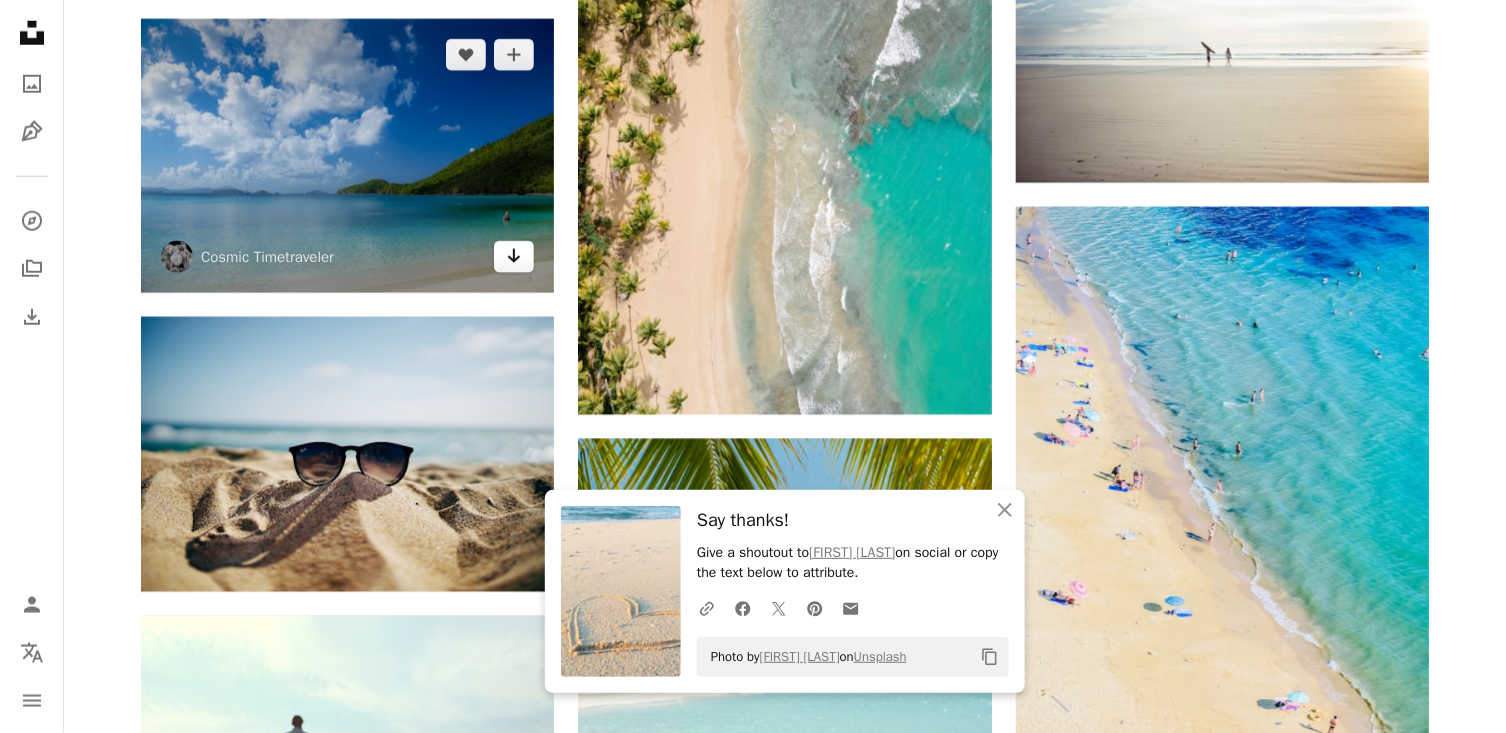 click on "Arrow pointing down" at bounding box center (514, 257) 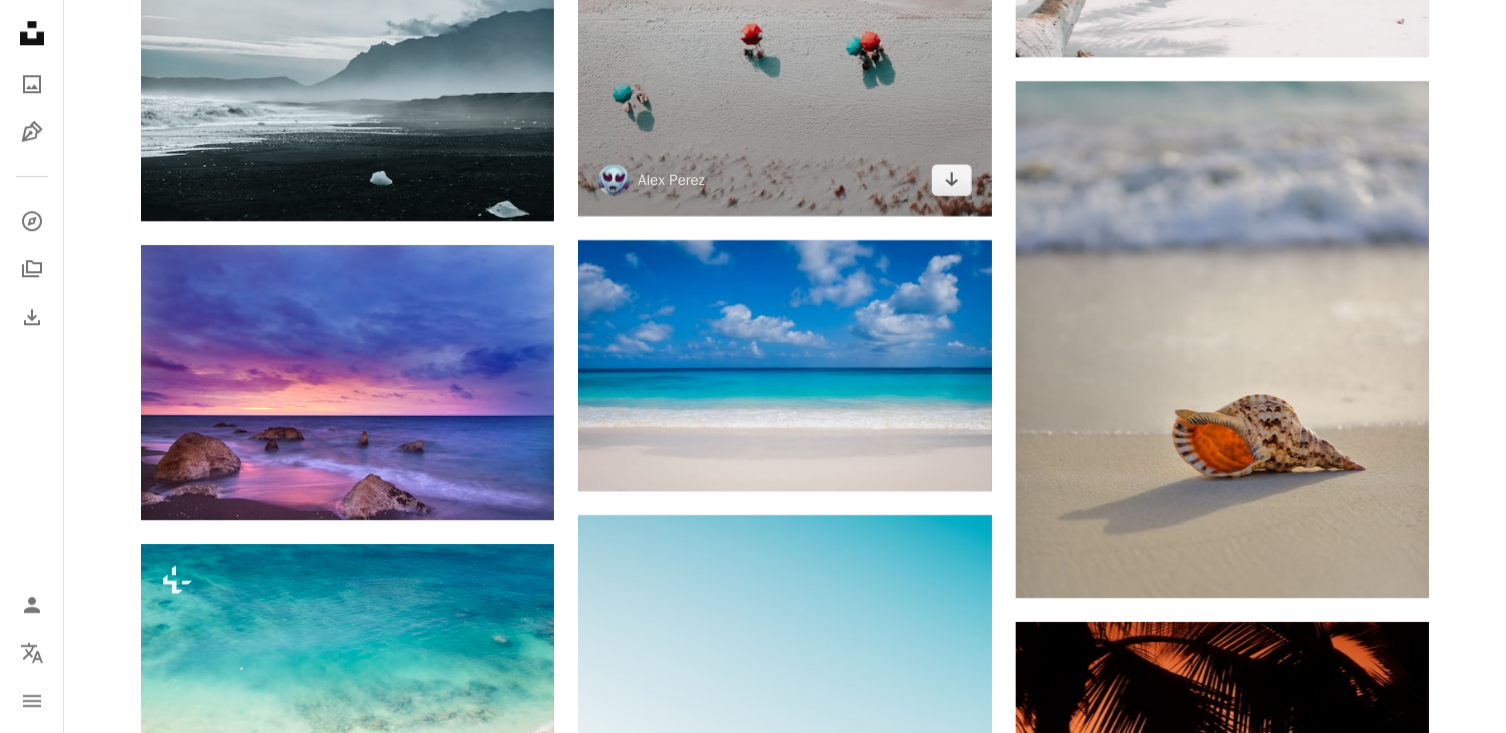 scroll, scrollTop: 16201, scrollLeft: 0, axis: vertical 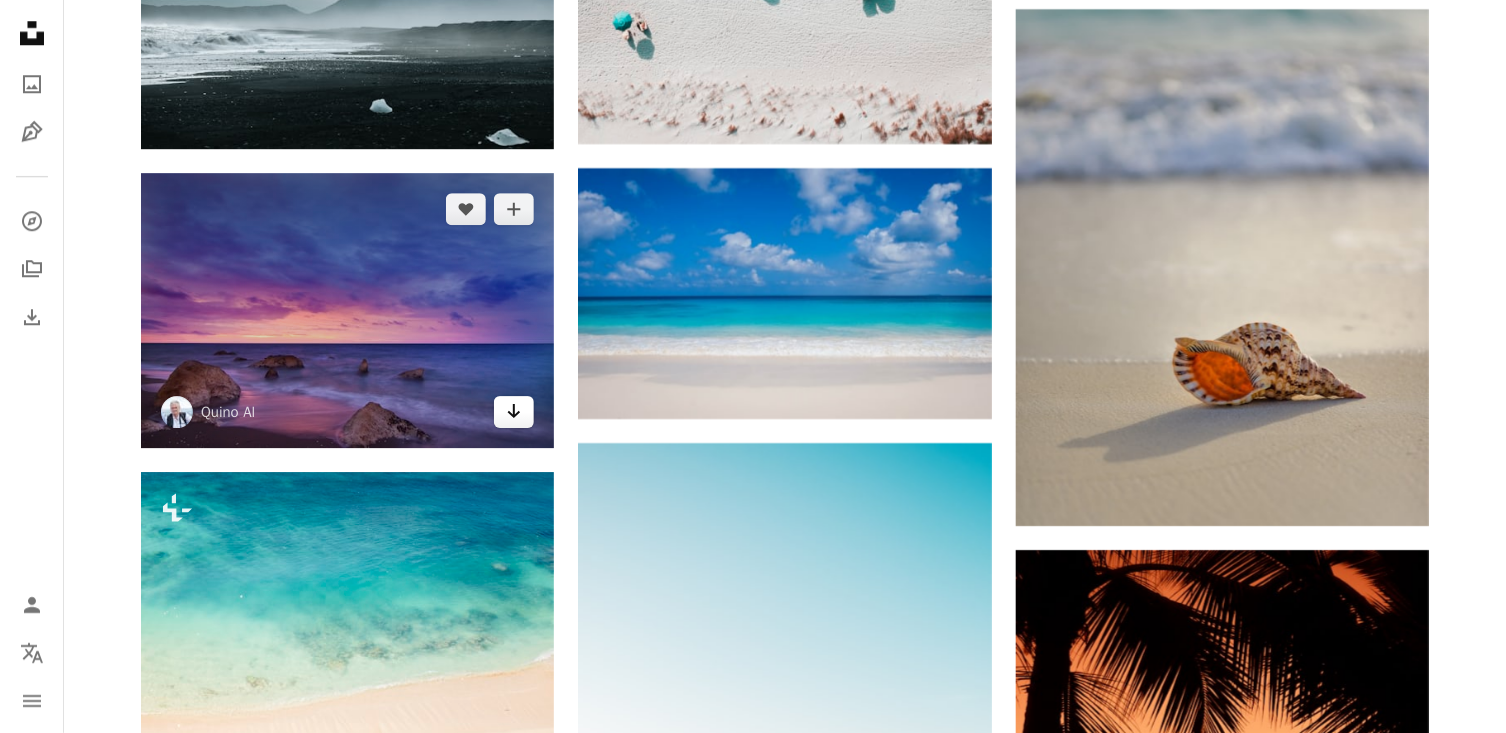 click on "Arrow pointing down" at bounding box center [514, 412] 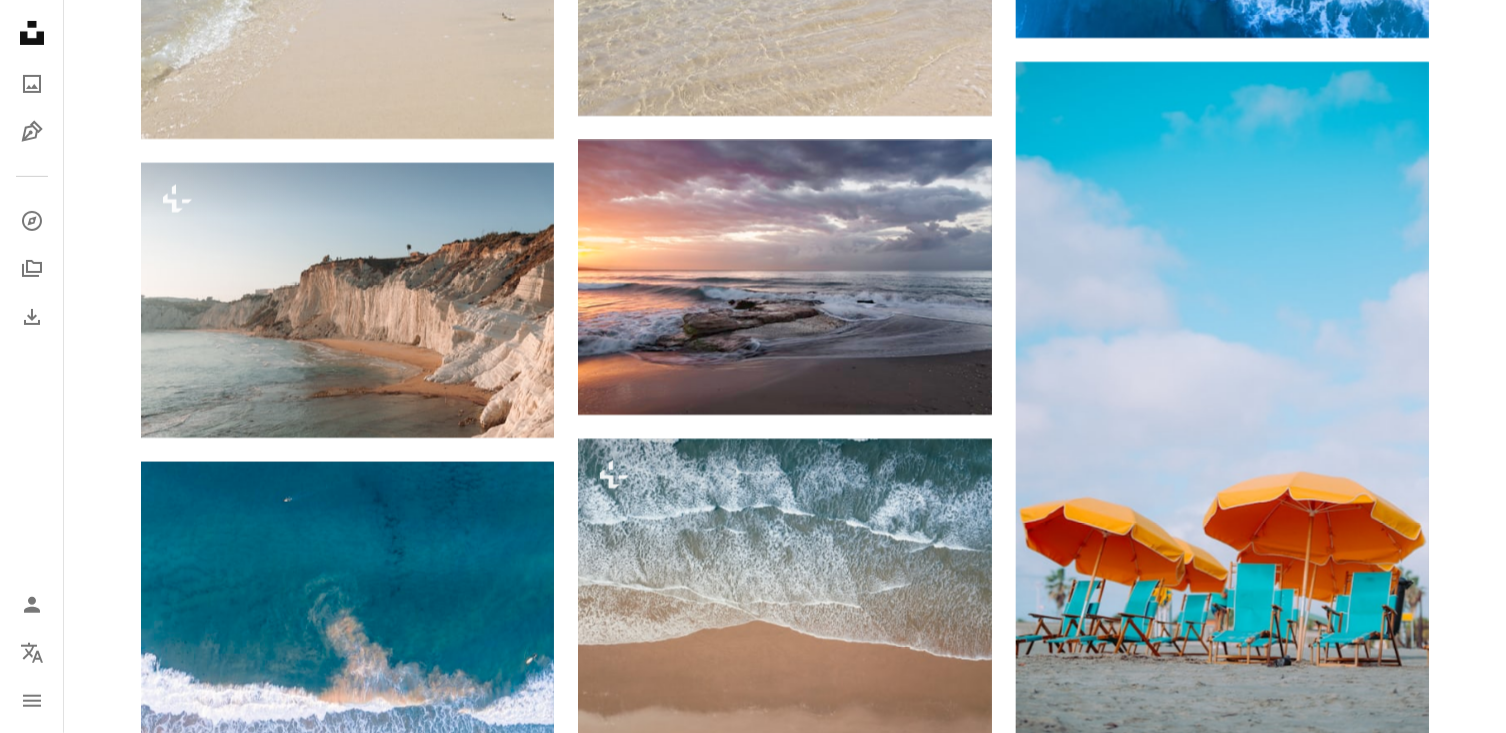scroll, scrollTop: 19976, scrollLeft: 0, axis: vertical 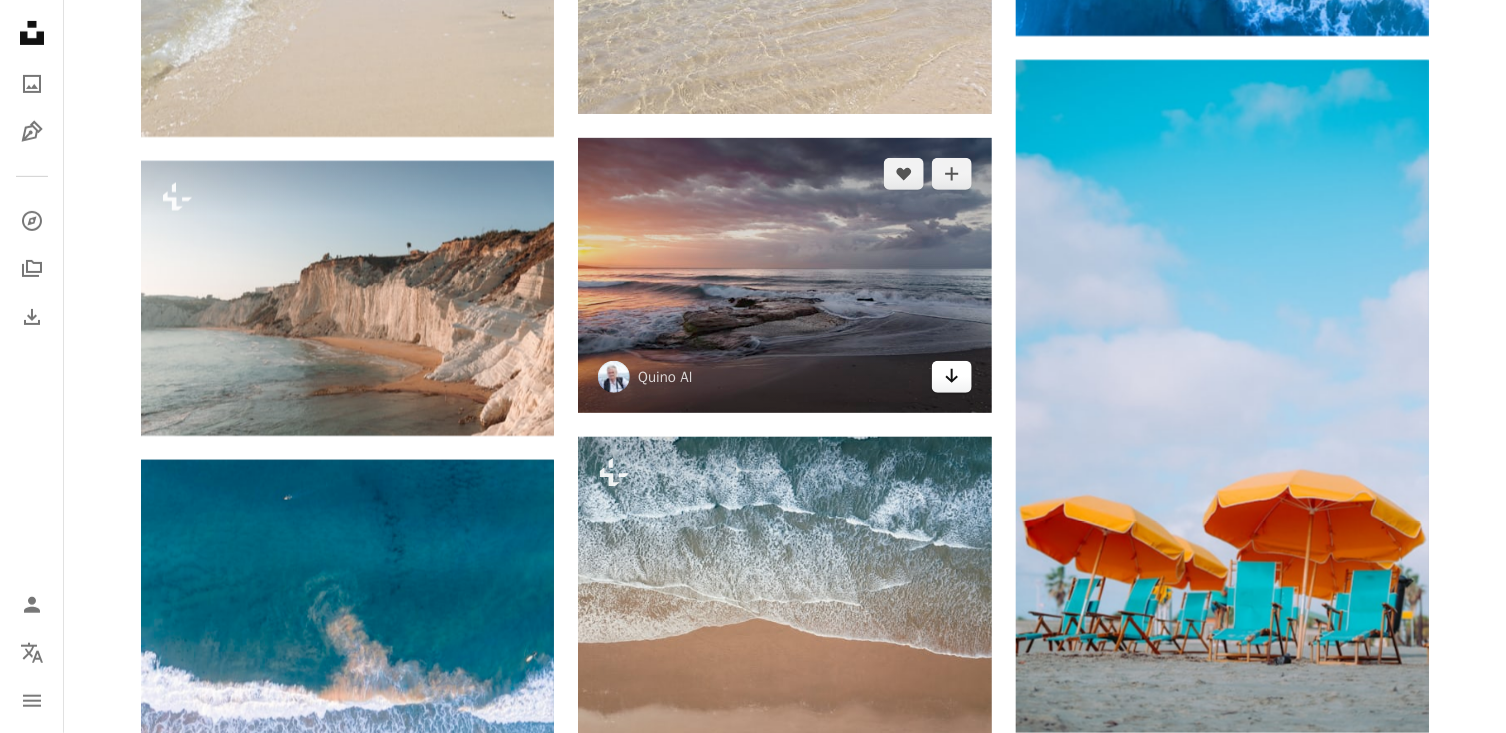 click on "Arrow pointing down" at bounding box center [952, 377] 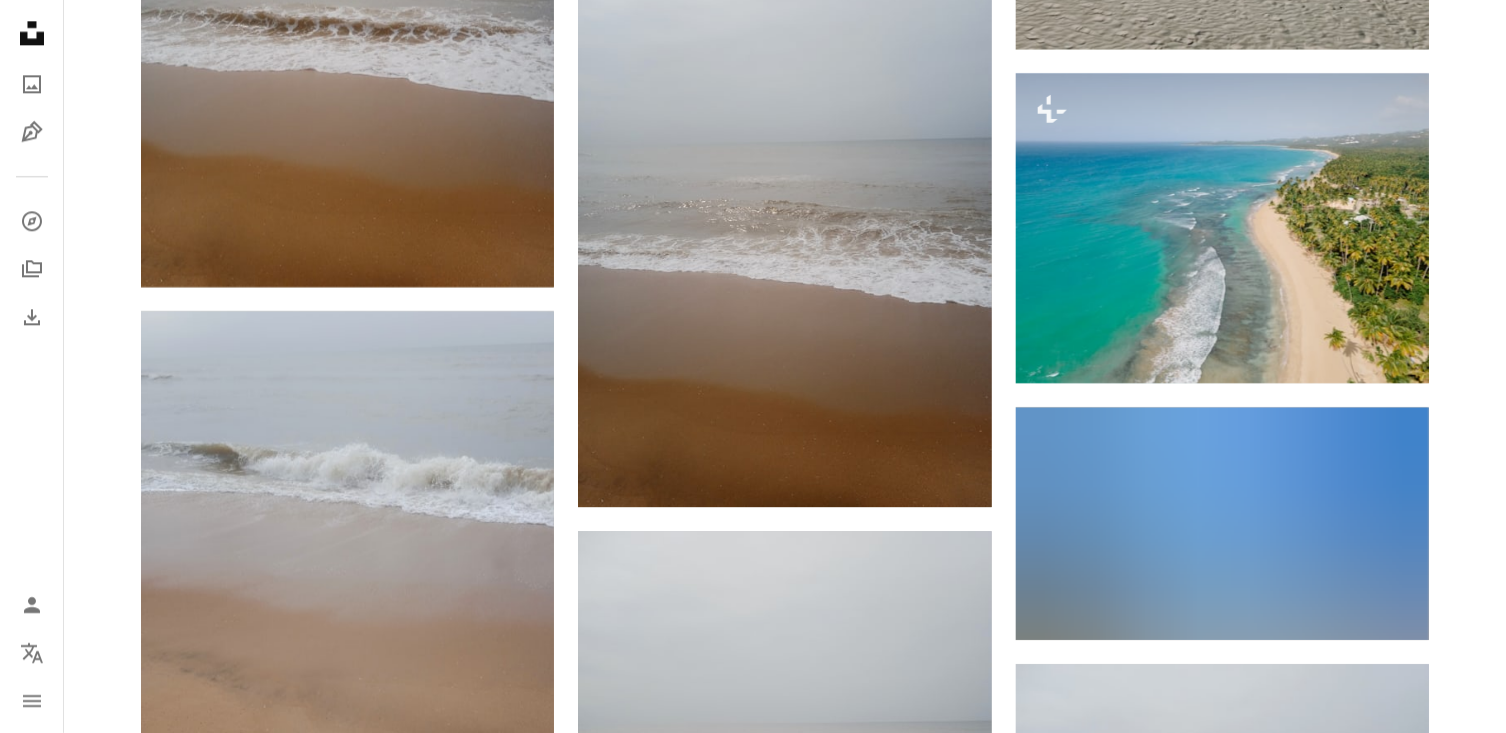scroll, scrollTop: 24441, scrollLeft: 0, axis: vertical 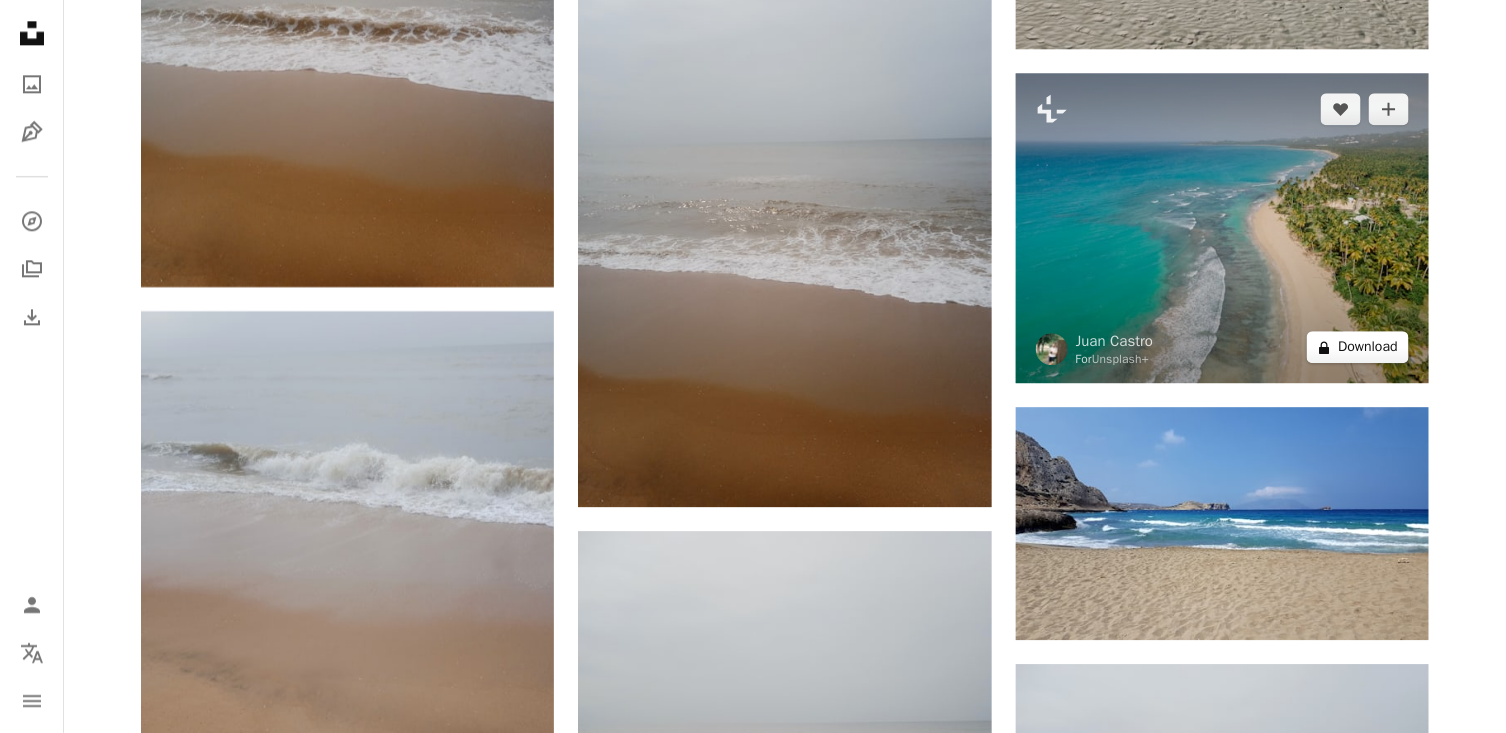 click on "A lock Download" at bounding box center (1358, 347) 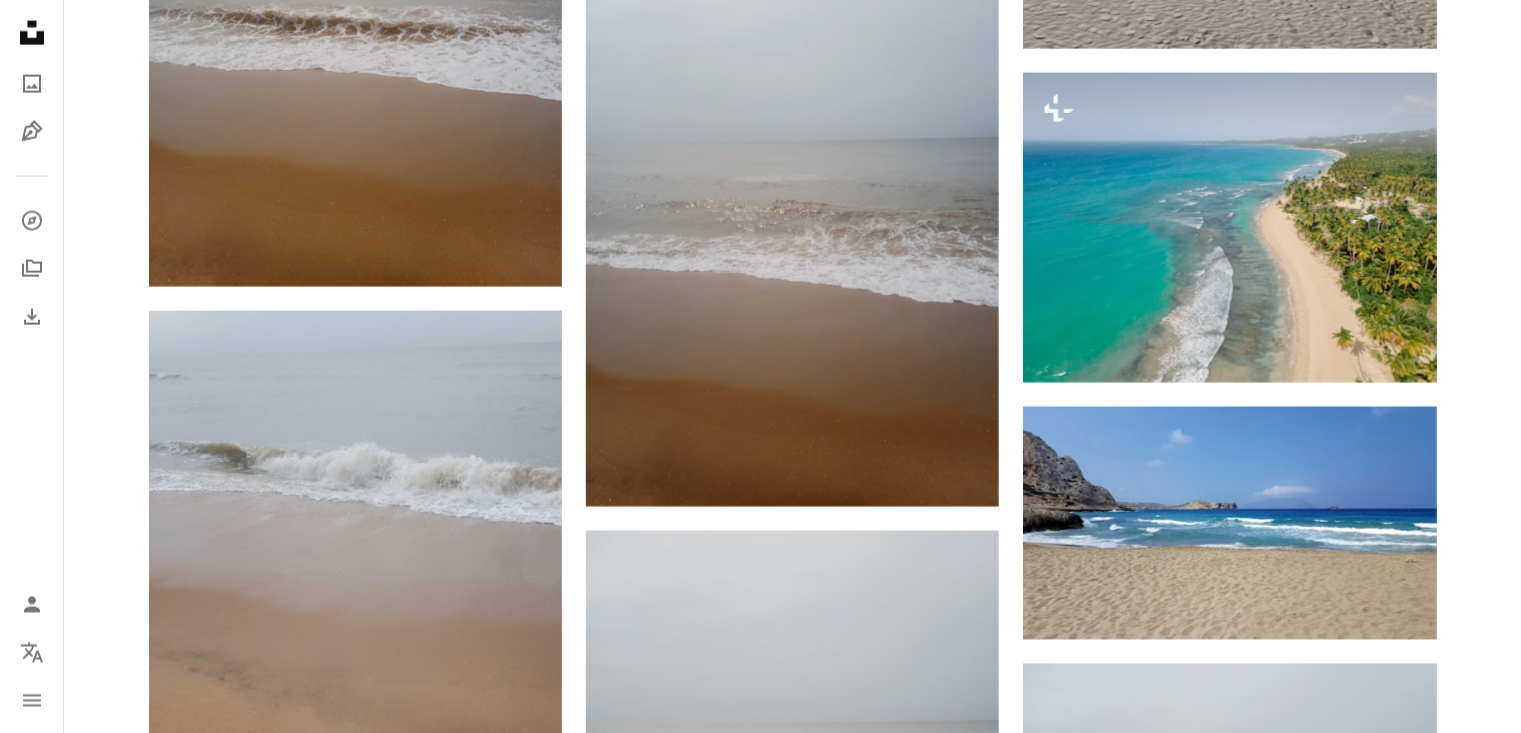 click on "An X shape Premium, ready to use images. Get unlimited access. A plus sign Members-only content added monthly A plus sign Unlimited royalty-free downloads A plus sign Illustrations  New A plus sign Enhanced legal protections yearly 66%  off monthly $12   $4 USD per month * Get  Unsplash+ * When paid annually, billed upfront  $48 Taxes where applicable. Renews automatically. Cancel anytime." at bounding box center [760, 4446] 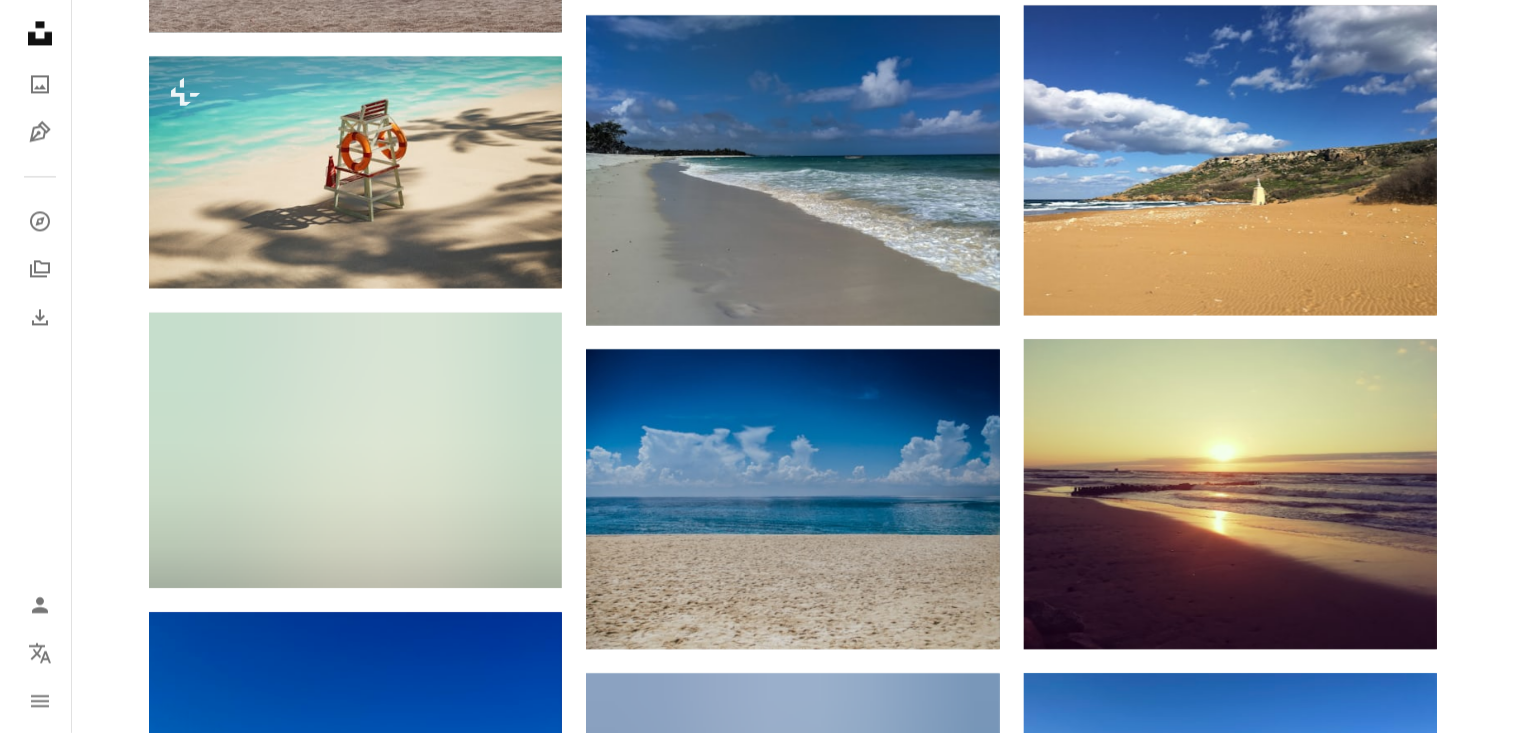 scroll, scrollTop: 29843, scrollLeft: 0, axis: vertical 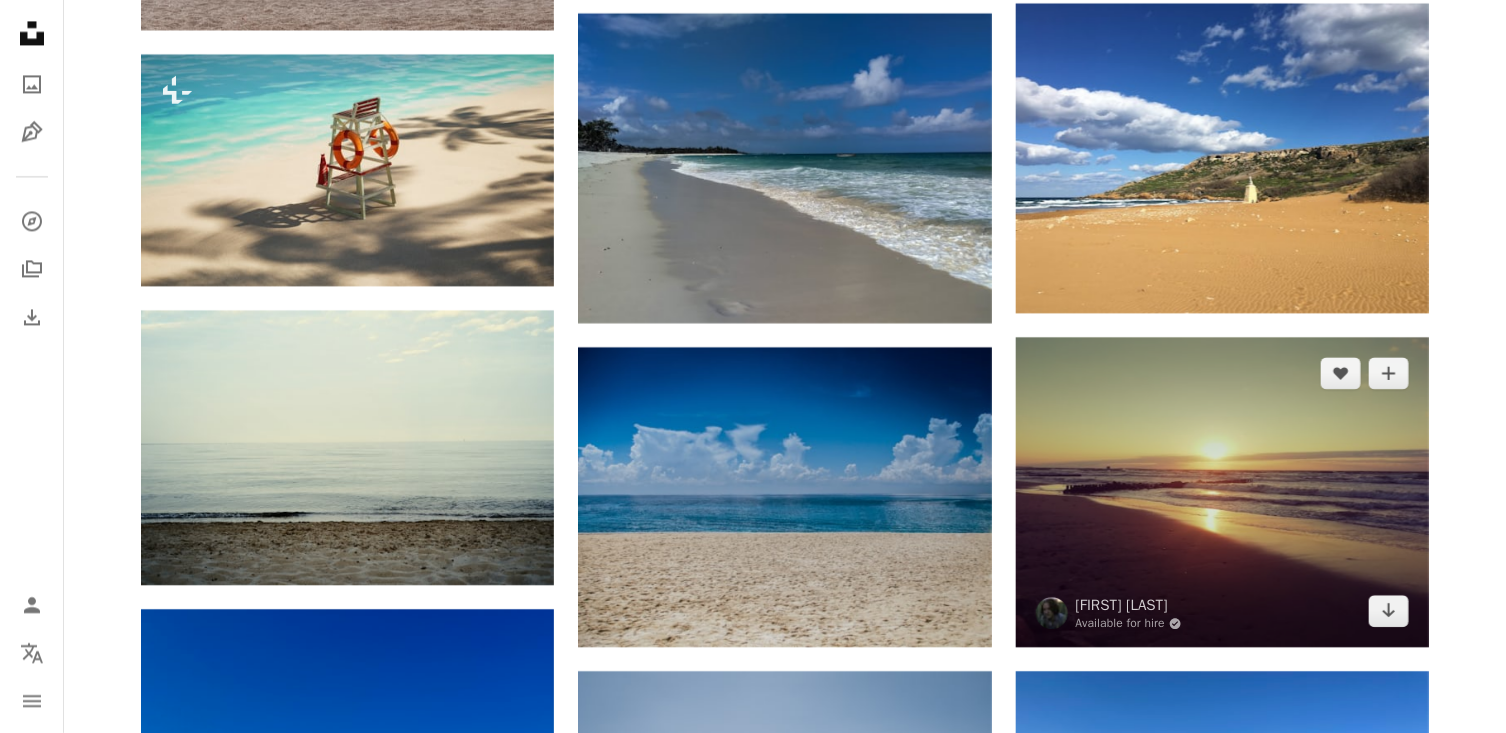 click at bounding box center [1222, 492] 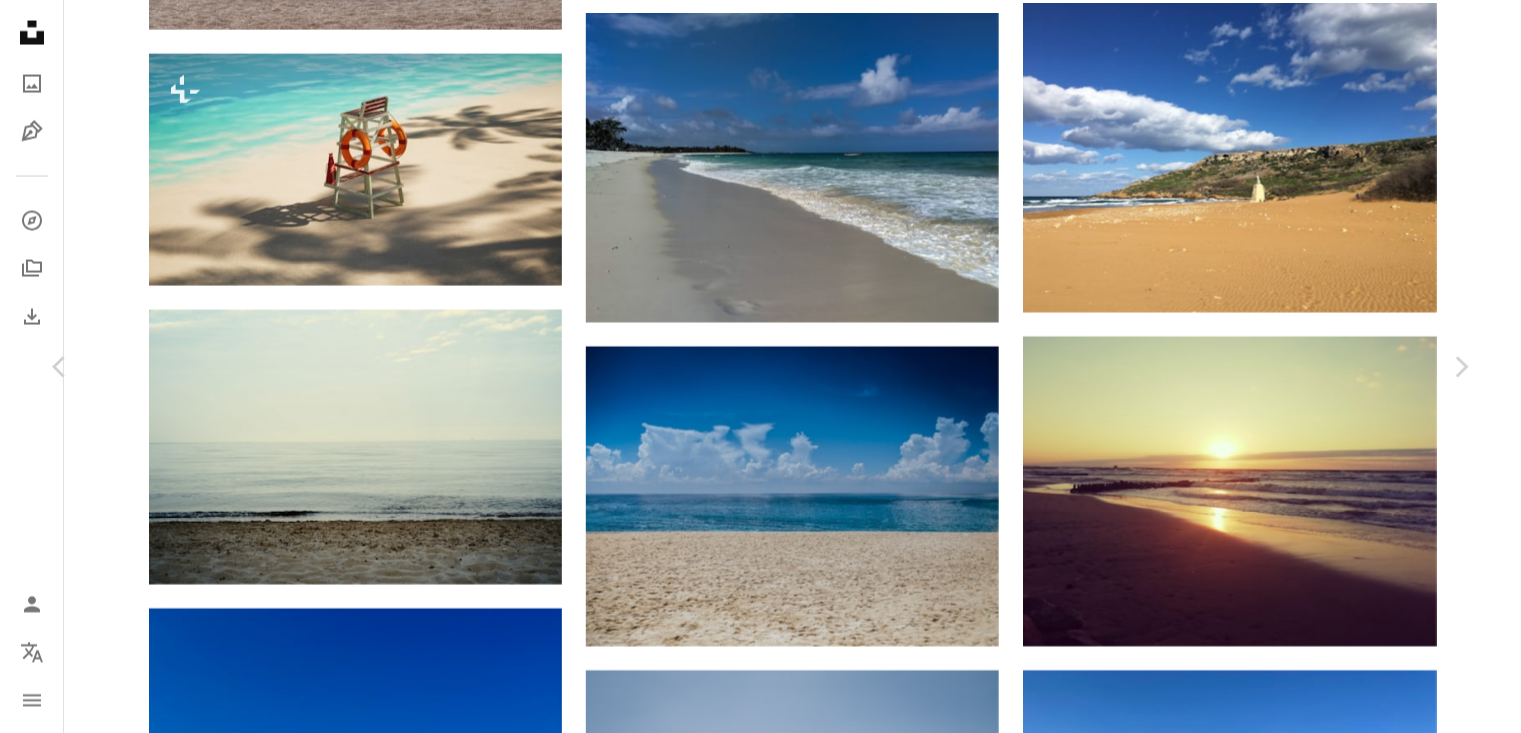 click on "Info icon" 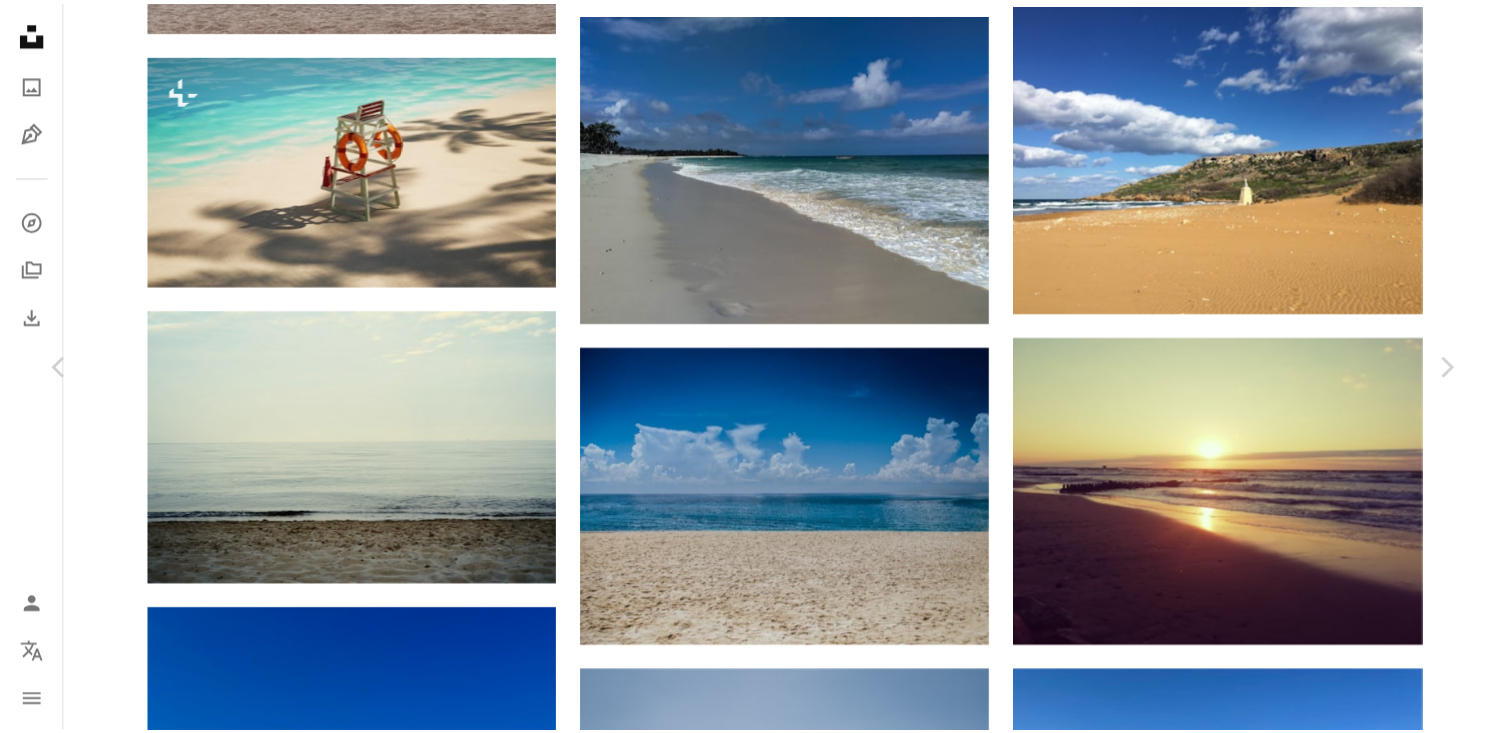scroll, scrollTop: 0, scrollLeft: 0, axis: both 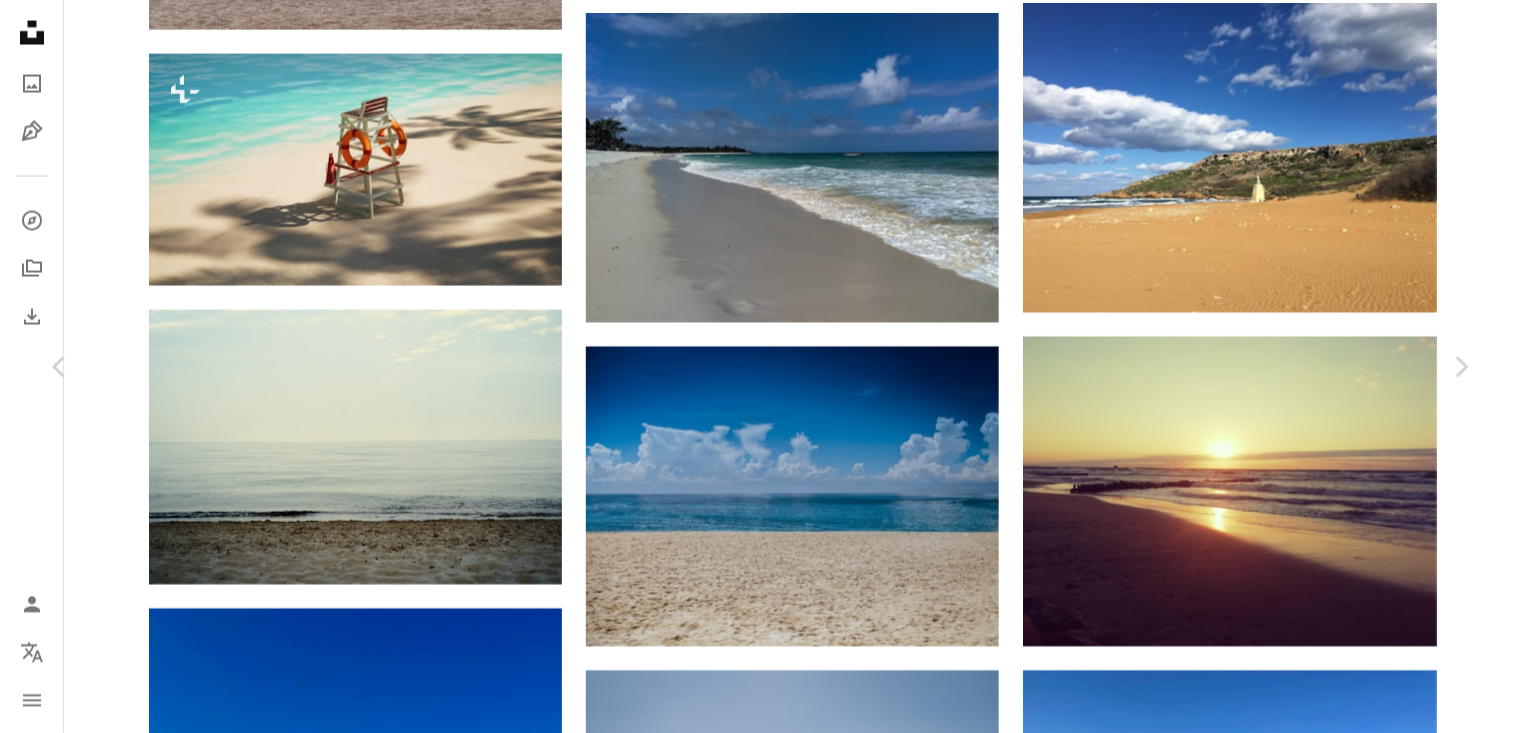 click on "An X shape Chevron left Chevron right [FIRST] [LAST] Available for hire A checkmark inside of a circle A heart A plus sign Download free Chevron down Zoom in Views 15,496 Downloads 99 A forward-right arrow Share Info icon Info More Actions A map marker [CITY], [REGION], [COUNTRY] Calendar outlined Published on [DATE] Camera -- Safety Free to use under the Unsplash License beach sun sea beach sunset beach sea sunset sunrise sand yellow russia outdoors dawn coast dusk red sky shoreline kaliningrad kaliningrad oblast Backgrounds Browse premium related images on iStock | Save 20% with code UNSPLASH20 View more on iStock ↗ Related images A heart A plus sign [FIRST] [LAST] Available for hire A checkmark inside of a circle Arrow pointing down Plus sign for Unsplash+ A heart A plus sign Sophie Gerasimenko For Unsplash+ A lock Download A heart A plus sign Tim C Arrow pointing down A heart A plus sign Dawid Sirocki Arrow pointing down A heart A plus sign Pavan Reddy A heart A heart" at bounding box center (760, 4144) 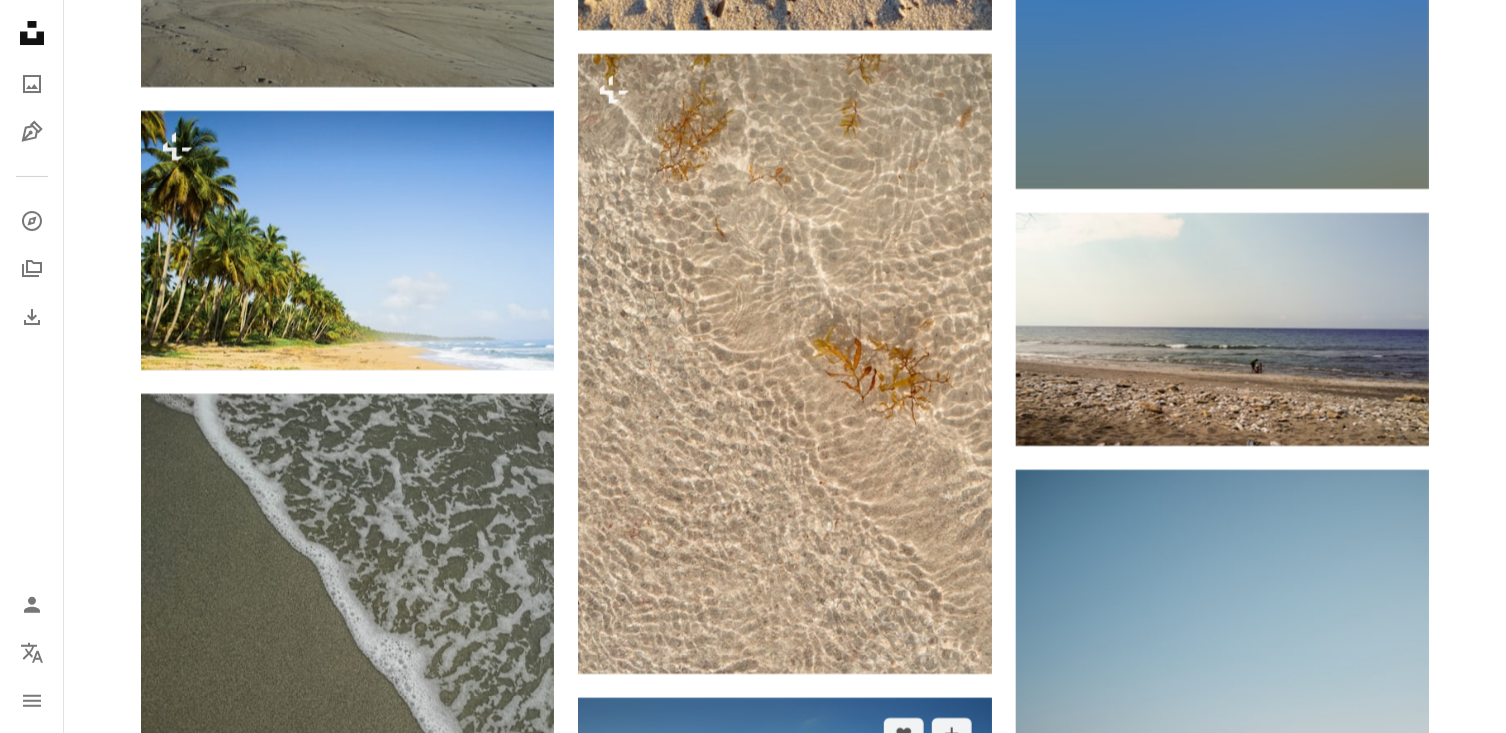 scroll, scrollTop: 34260, scrollLeft: 0, axis: vertical 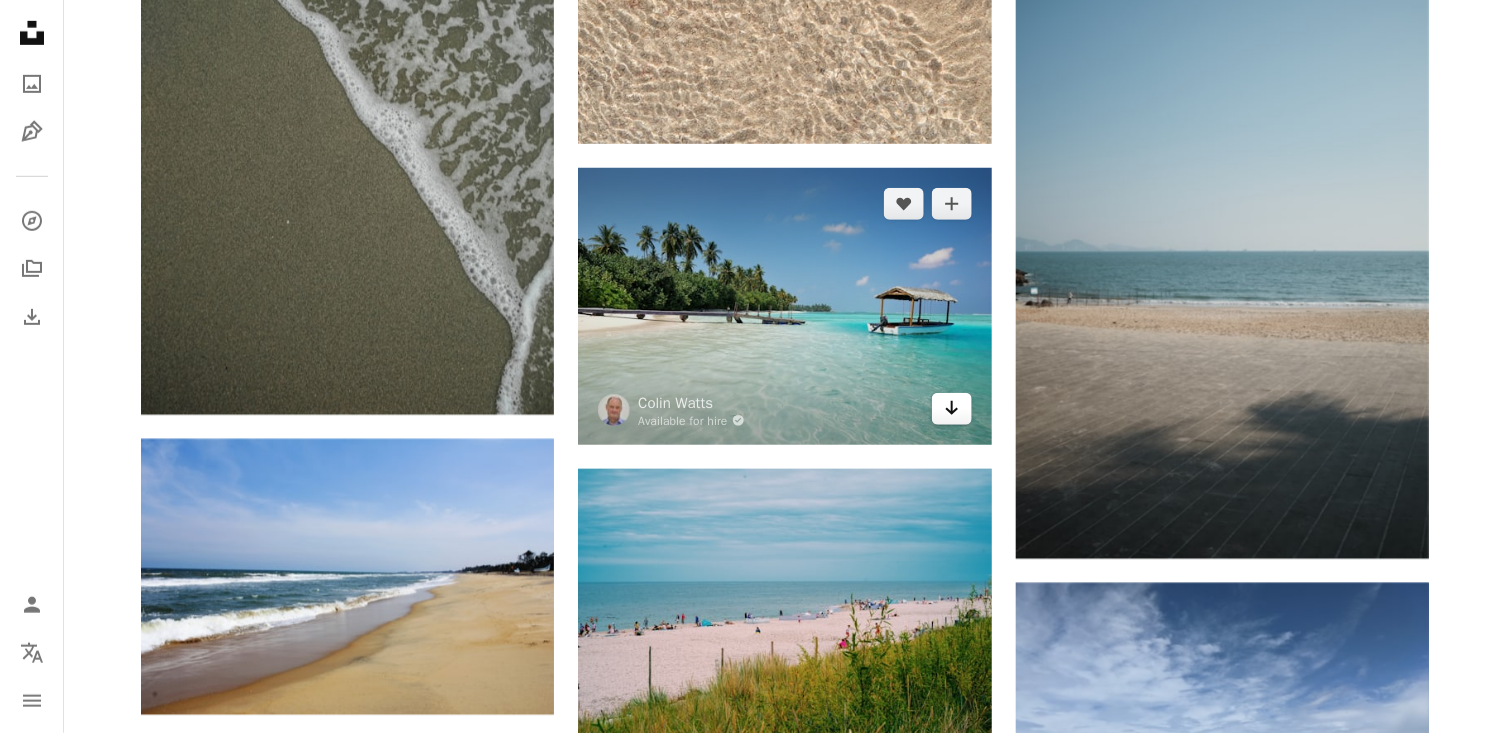 click on "Arrow pointing down" 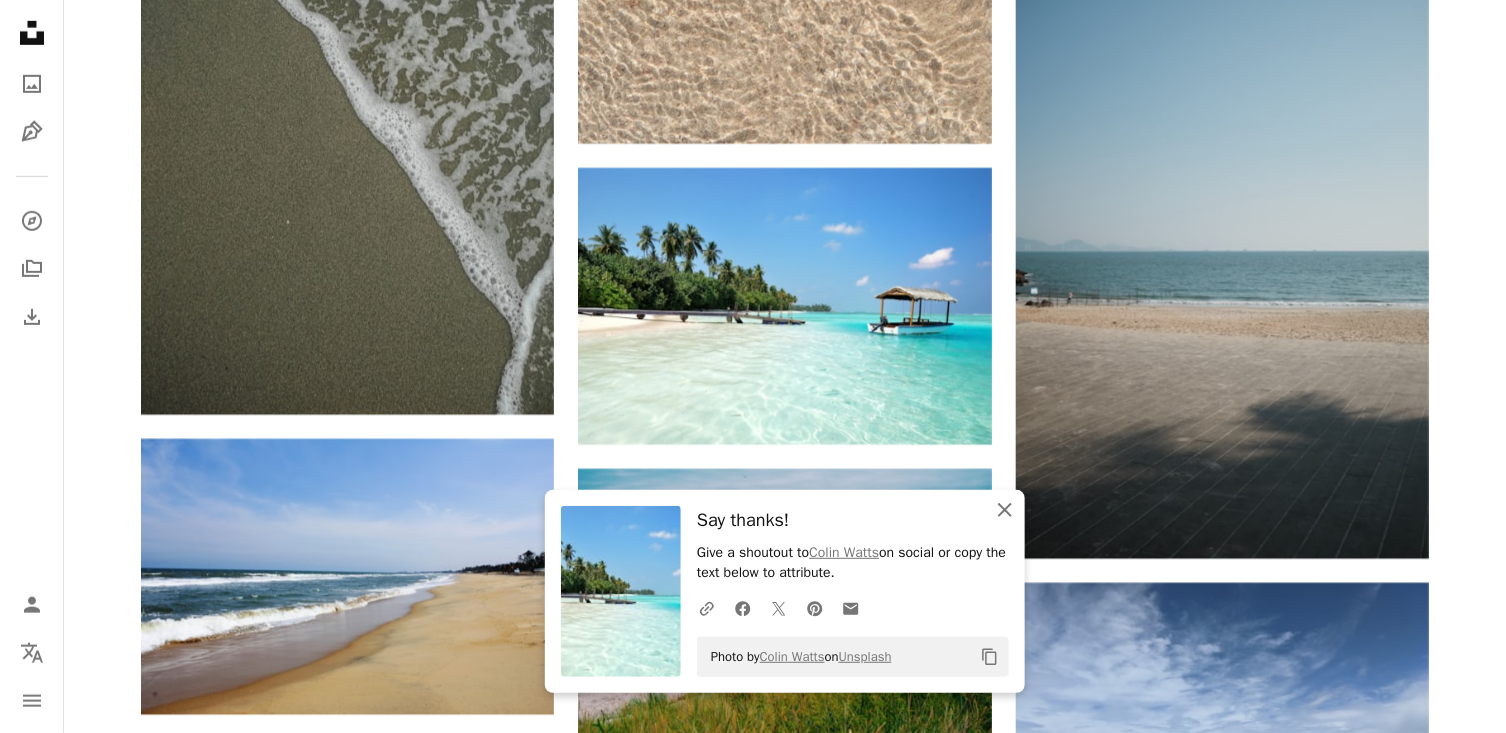 click 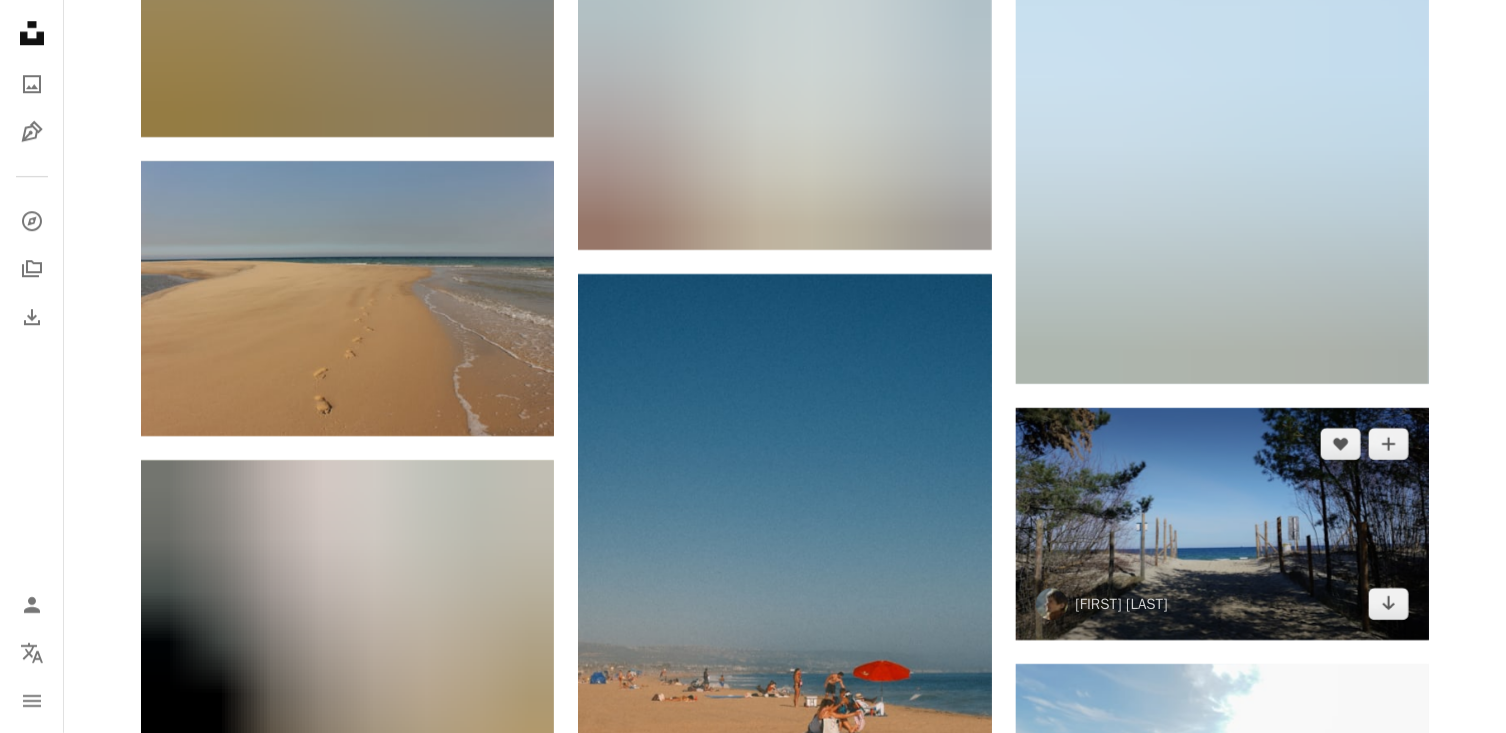scroll, scrollTop: 36304, scrollLeft: 0, axis: vertical 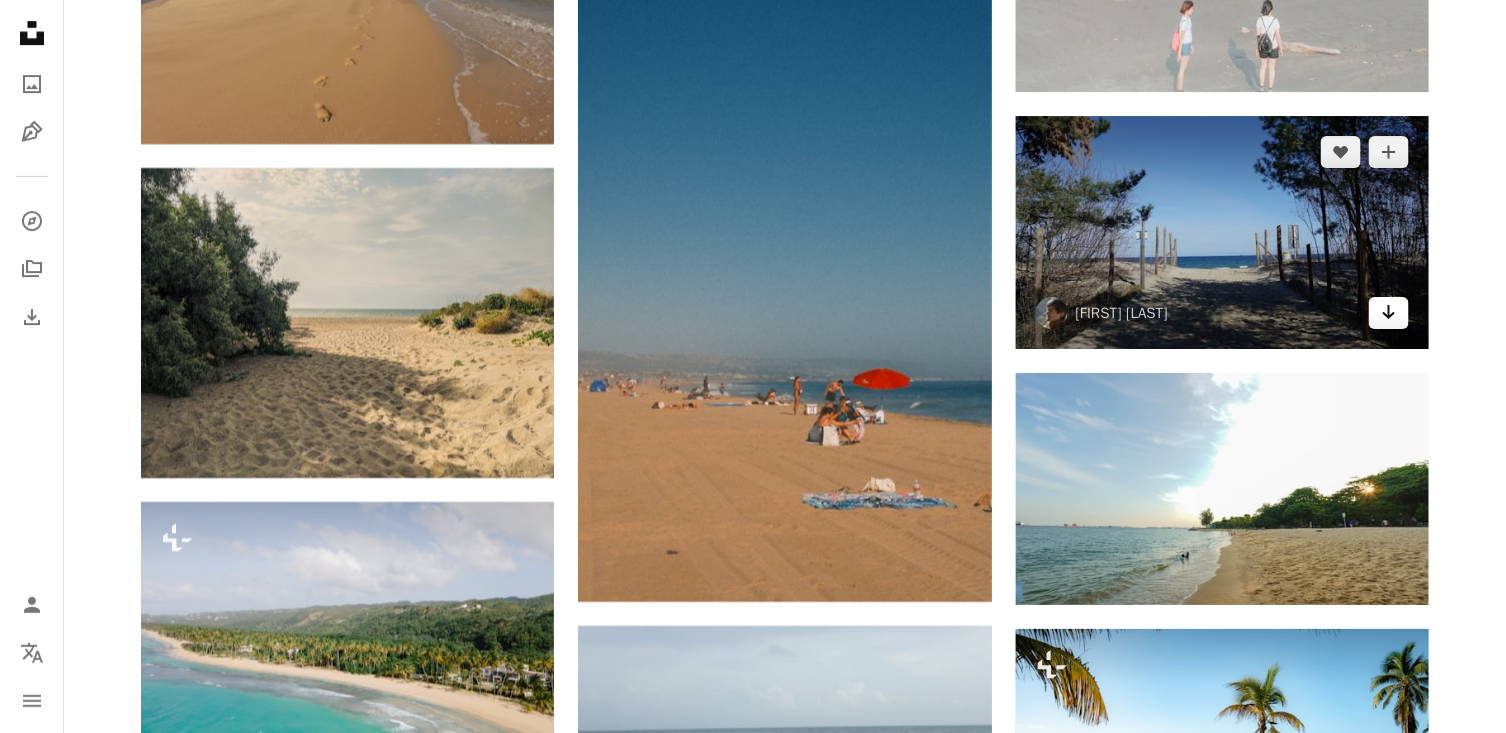 click on "Arrow pointing down" 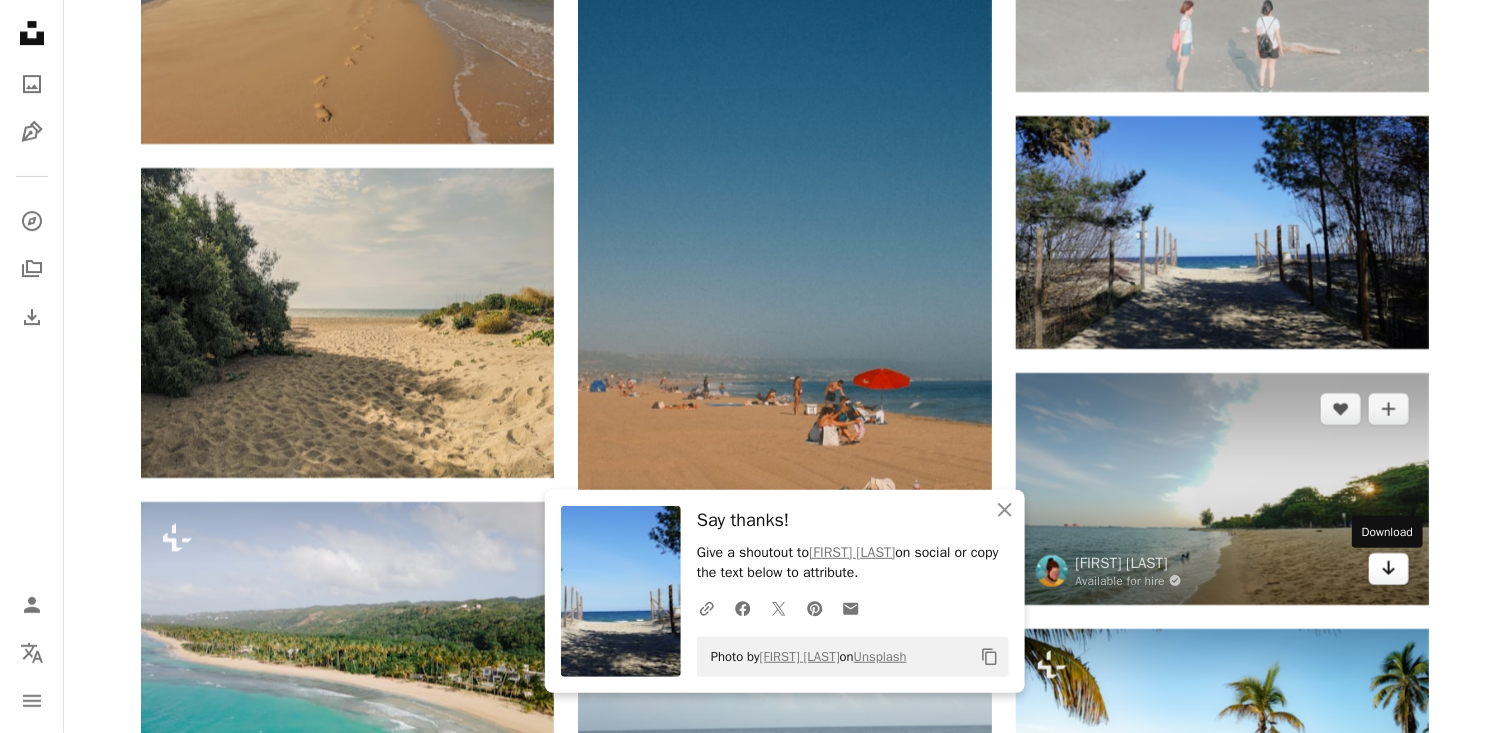 click on "Arrow pointing down" 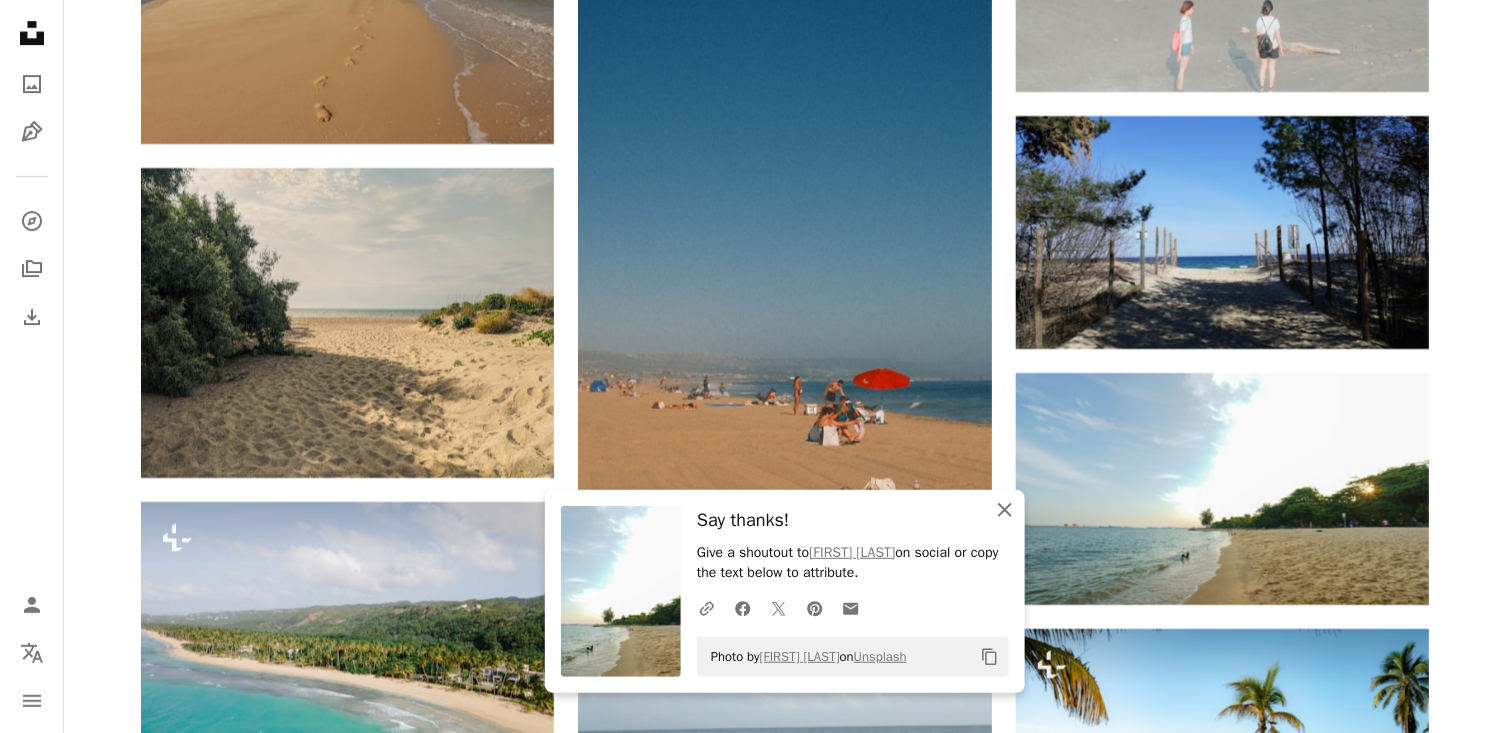 click on "An X shape" 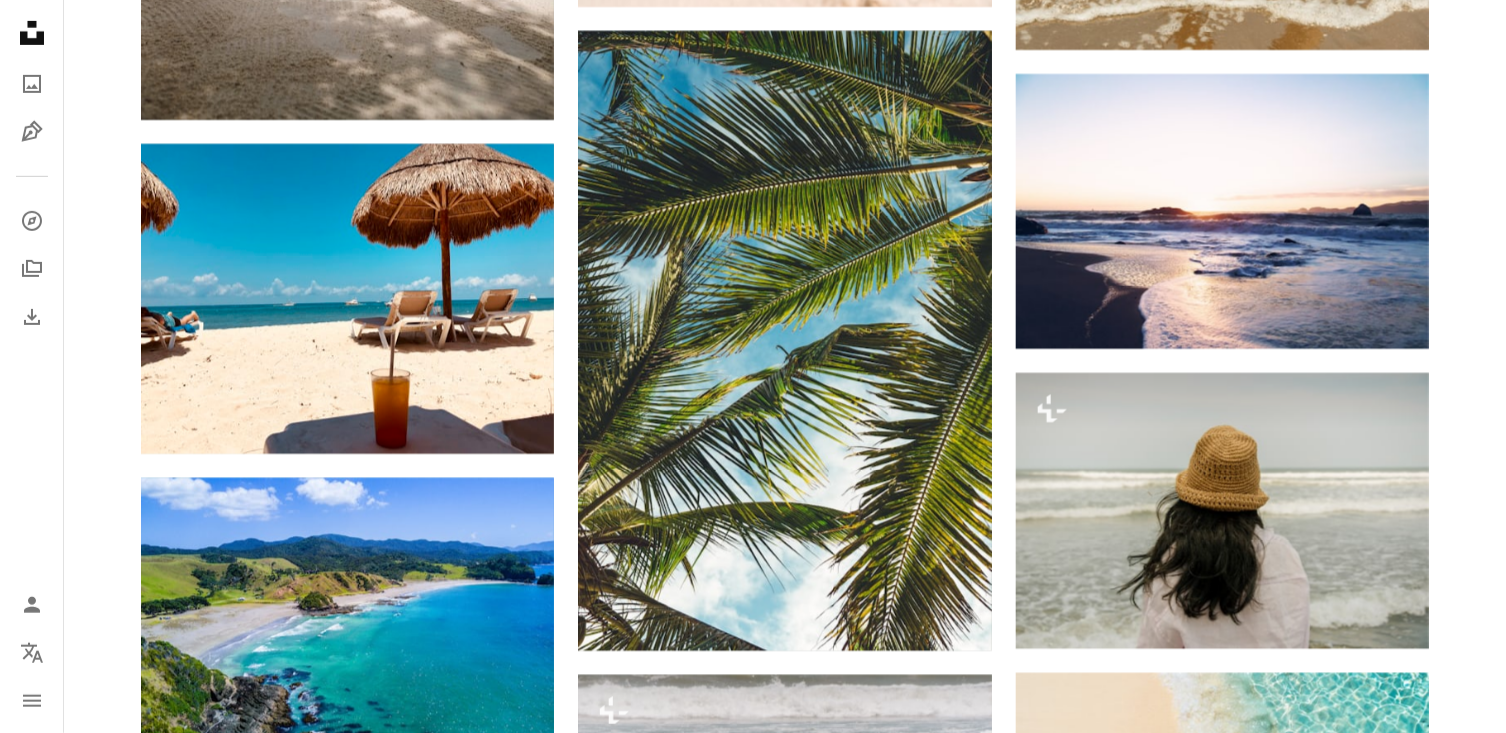 scroll, scrollTop: 39800, scrollLeft: 0, axis: vertical 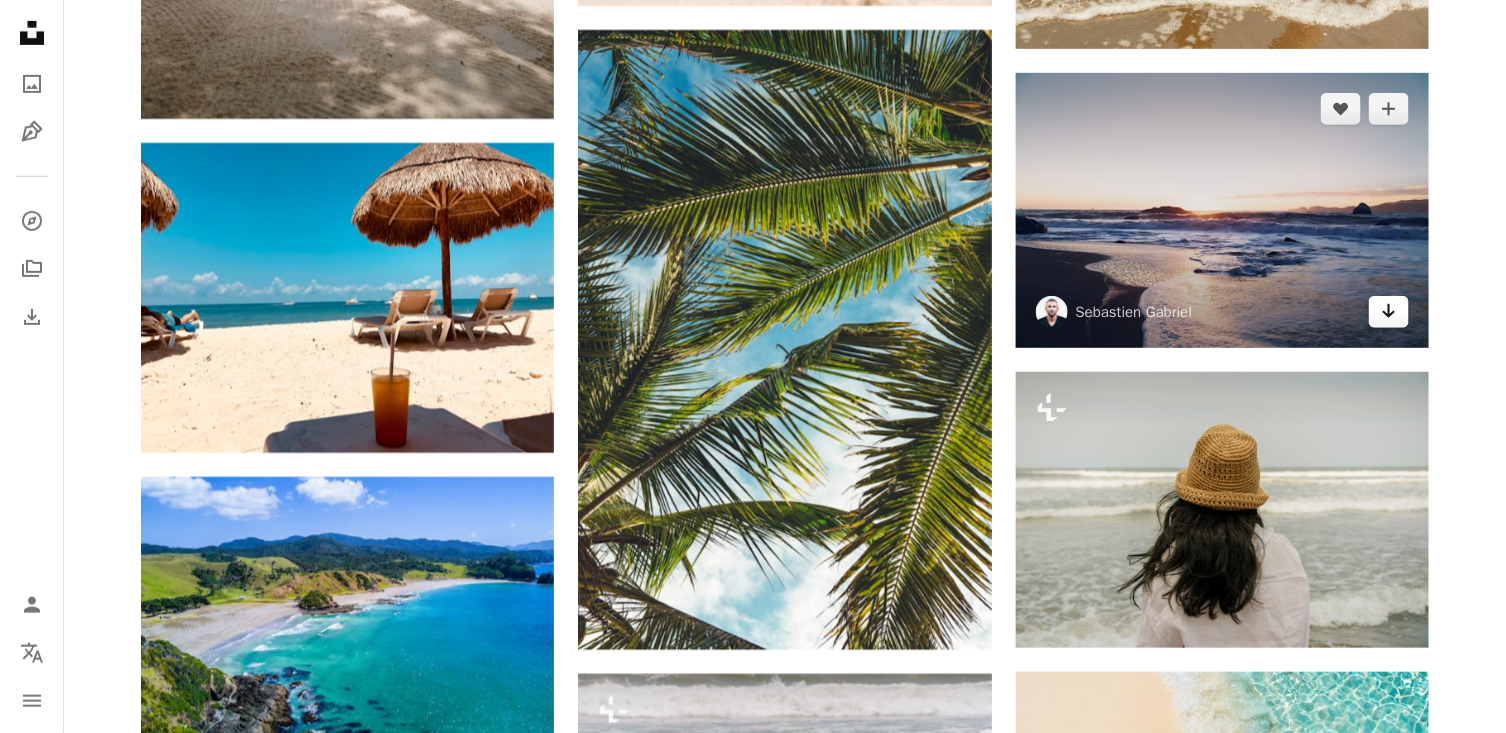 click on "Arrow pointing down" 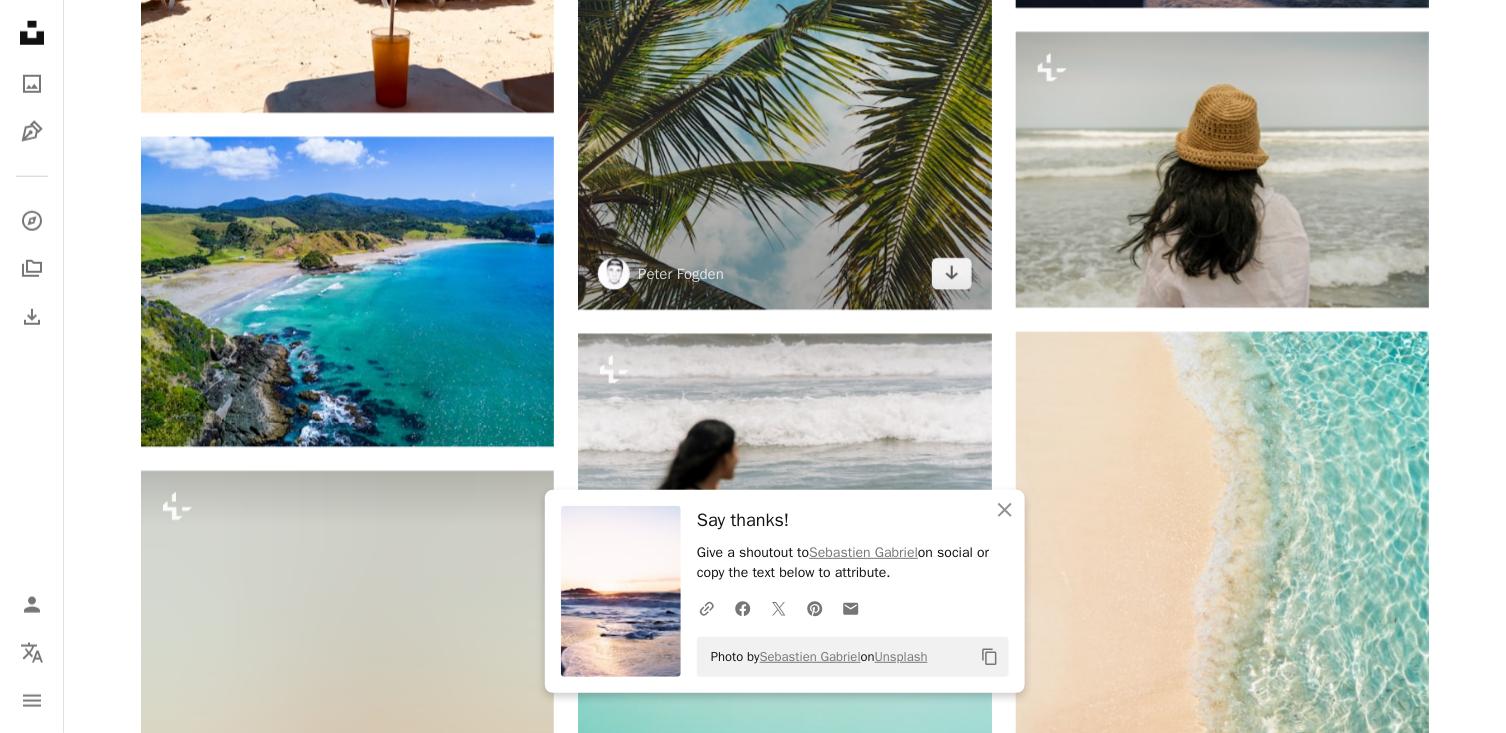 scroll, scrollTop: 40213, scrollLeft: 0, axis: vertical 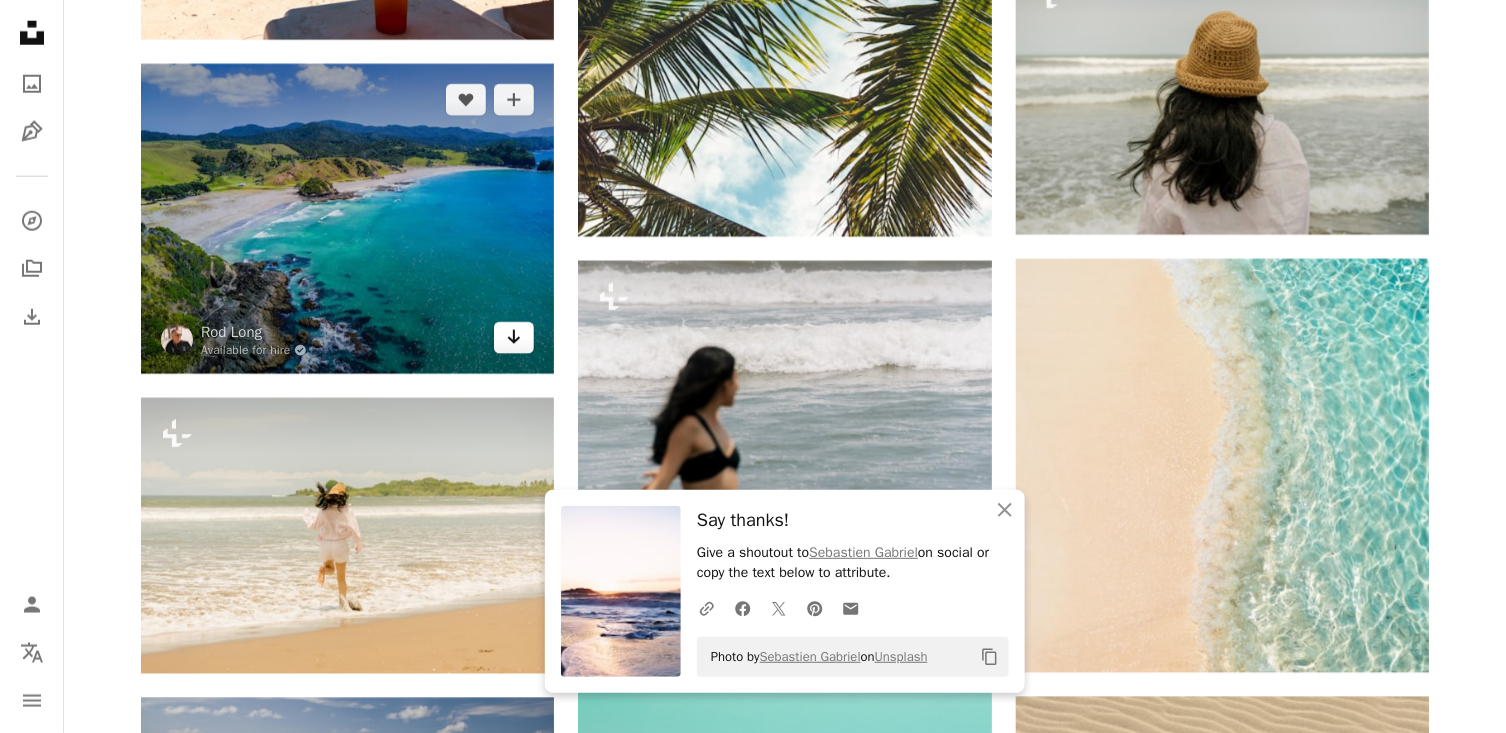 click on "Arrow pointing down" 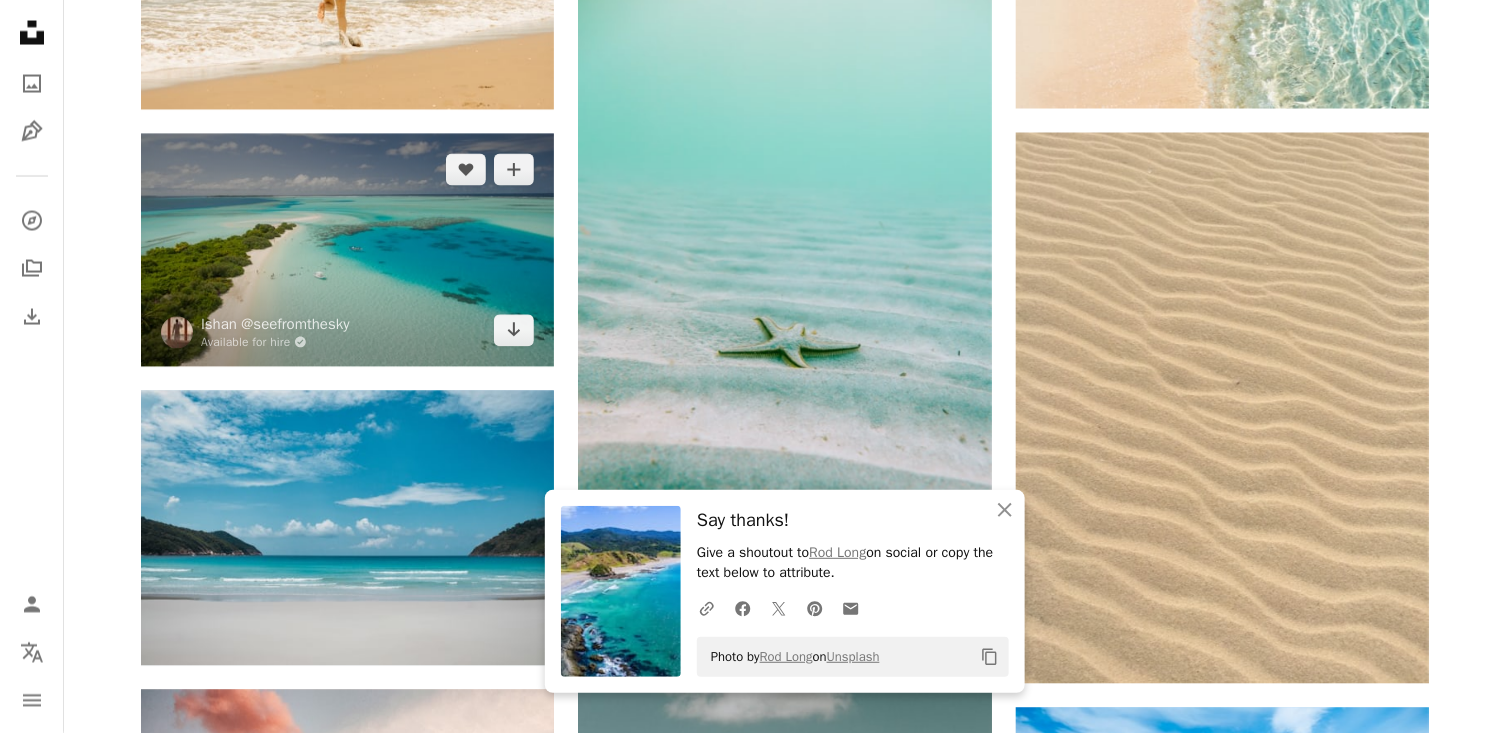 scroll, scrollTop: 40850, scrollLeft: 0, axis: vertical 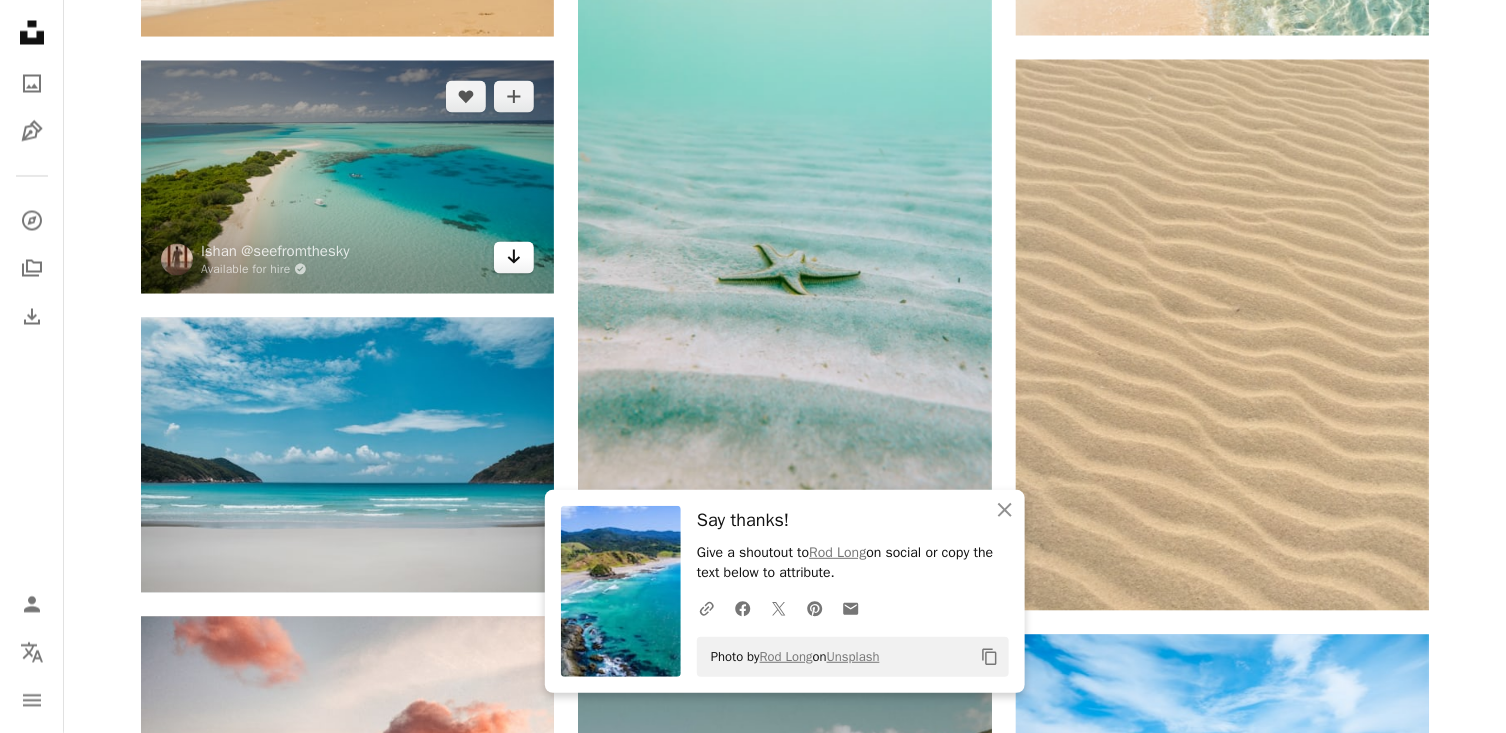 click on "Arrow pointing down" 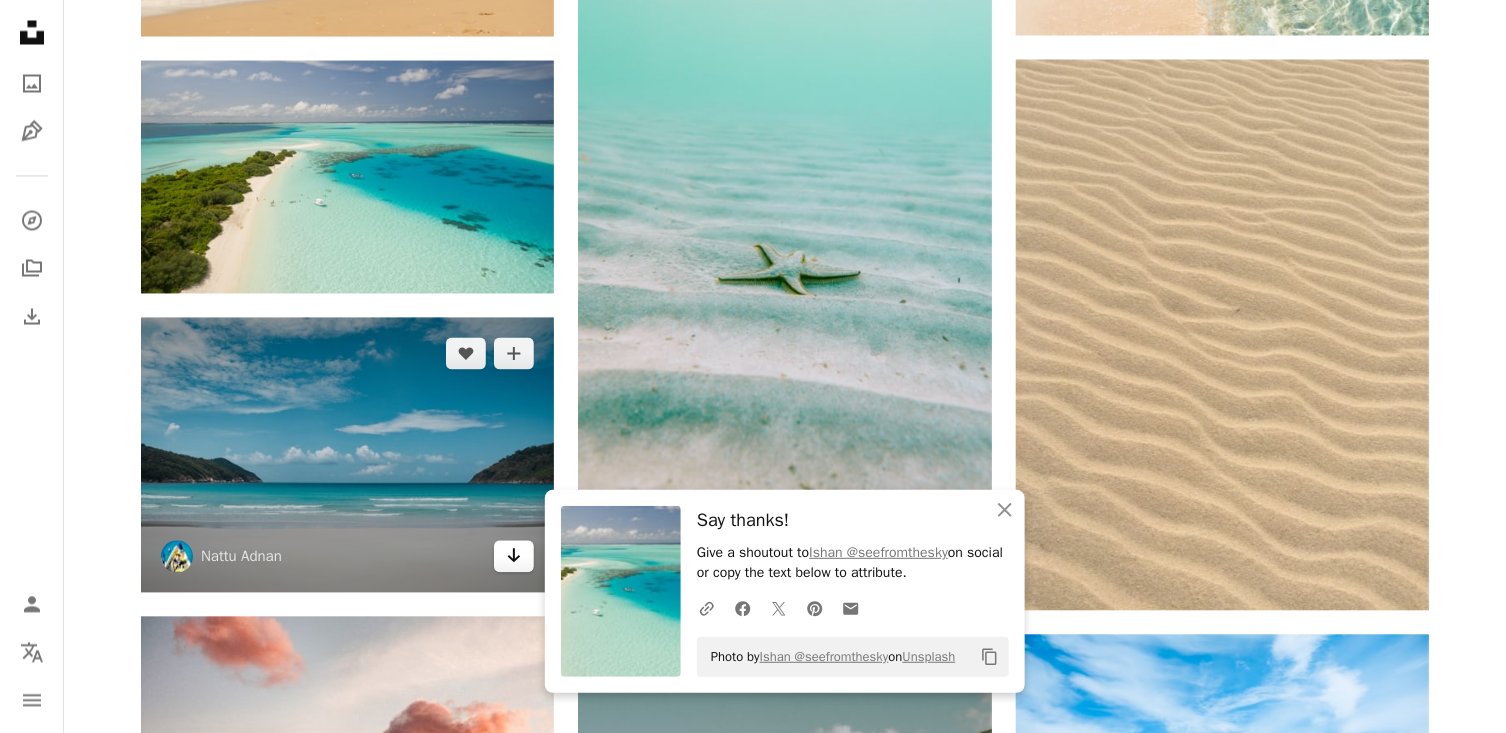 click on "Arrow pointing down" 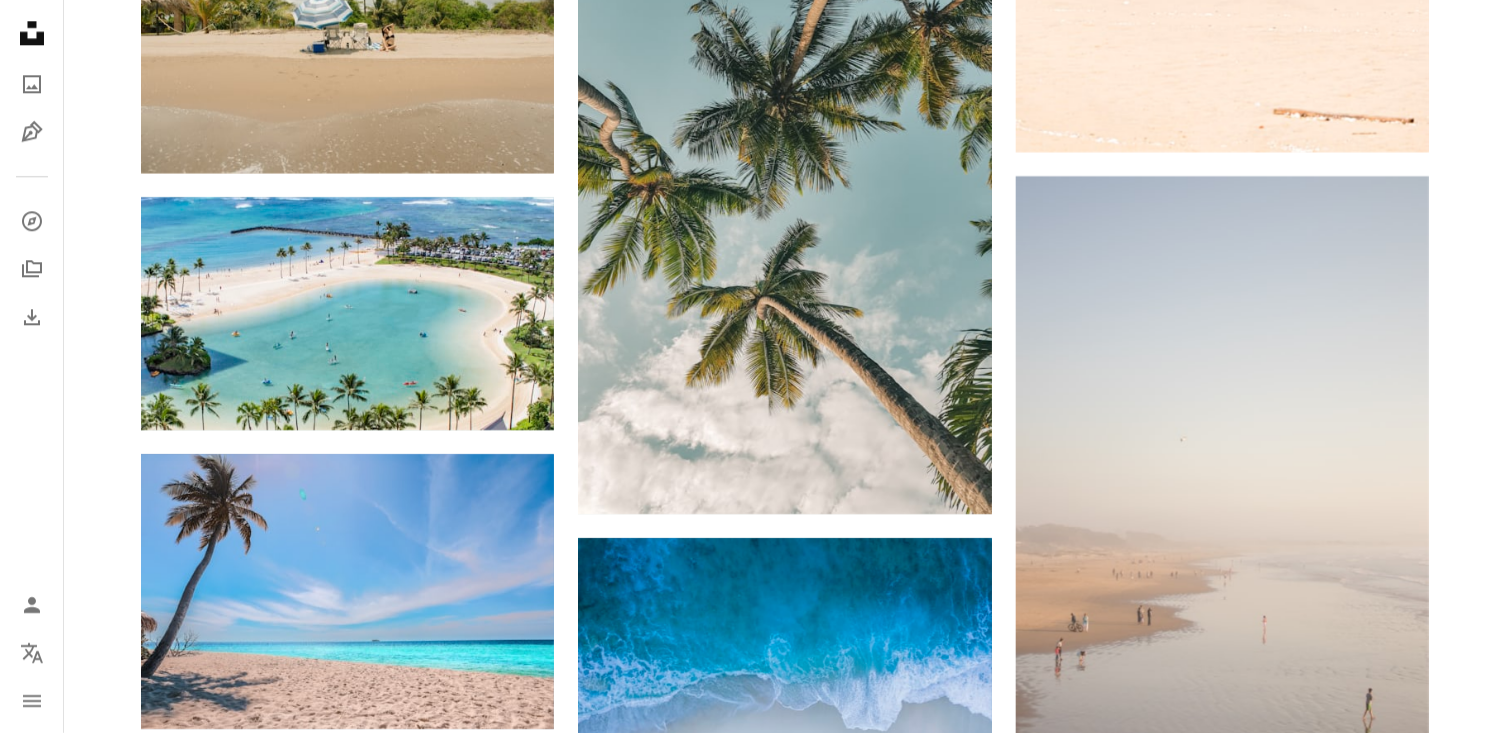 scroll, scrollTop: 44339, scrollLeft: 0, axis: vertical 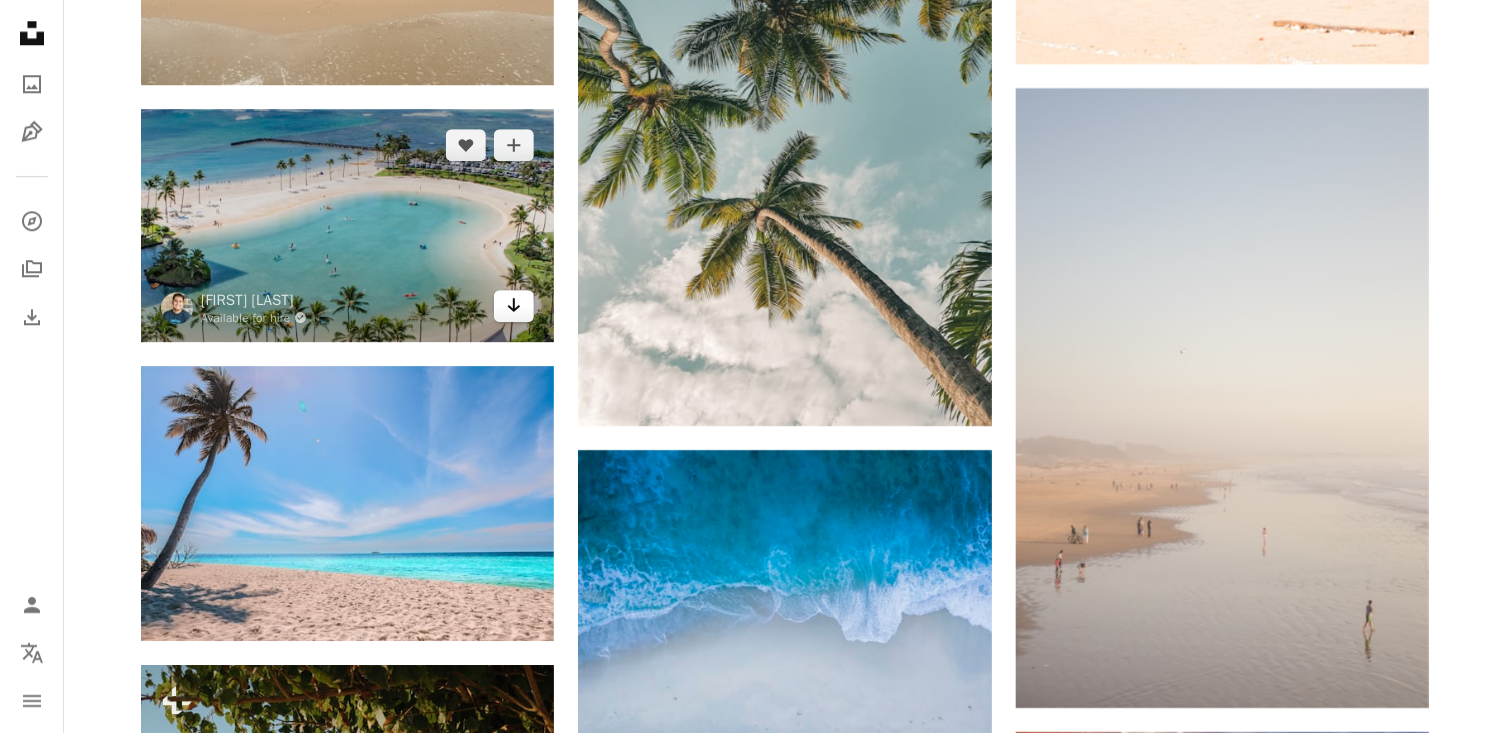 click on "Arrow pointing down" at bounding box center (514, 306) 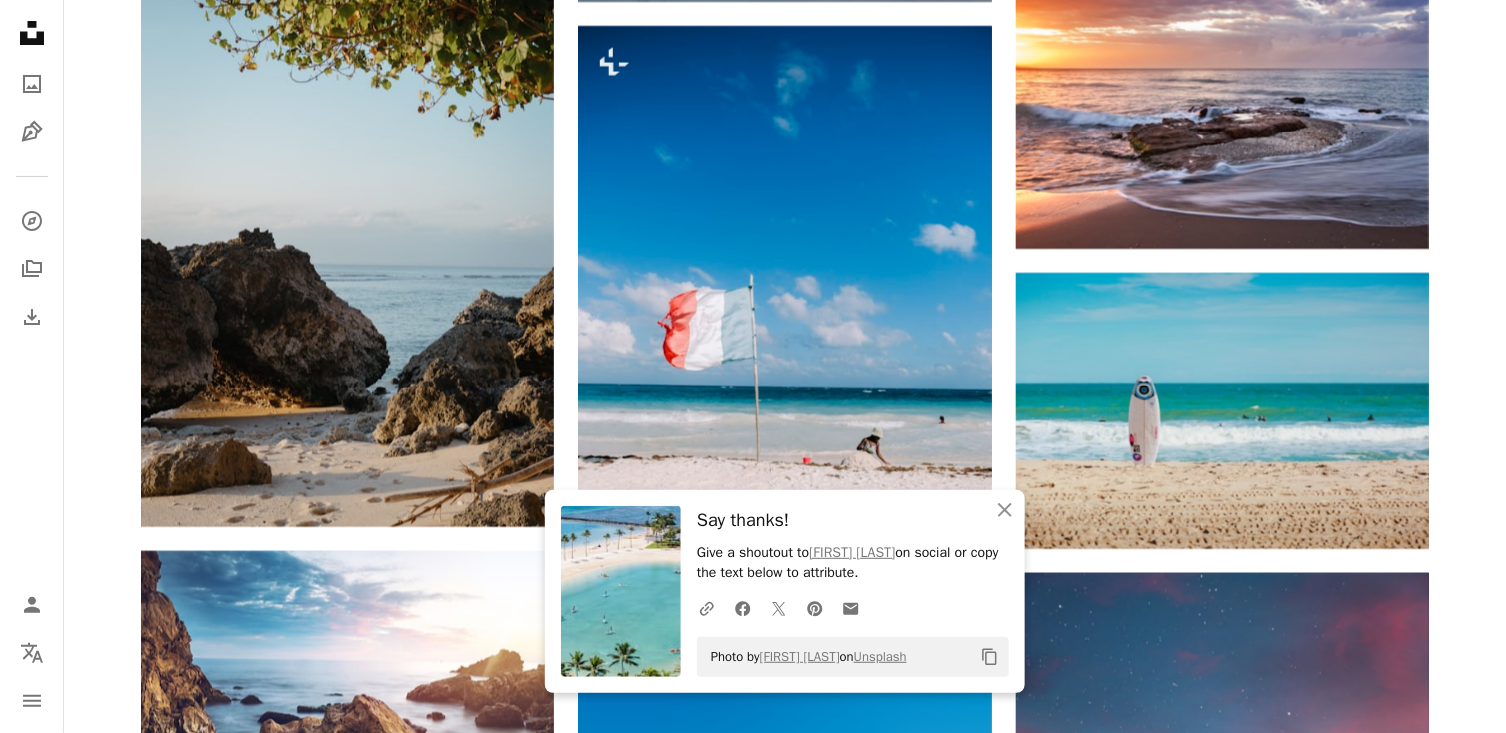 scroll, scrollTop: 45434, scrollLeft: 0, axis: vertical 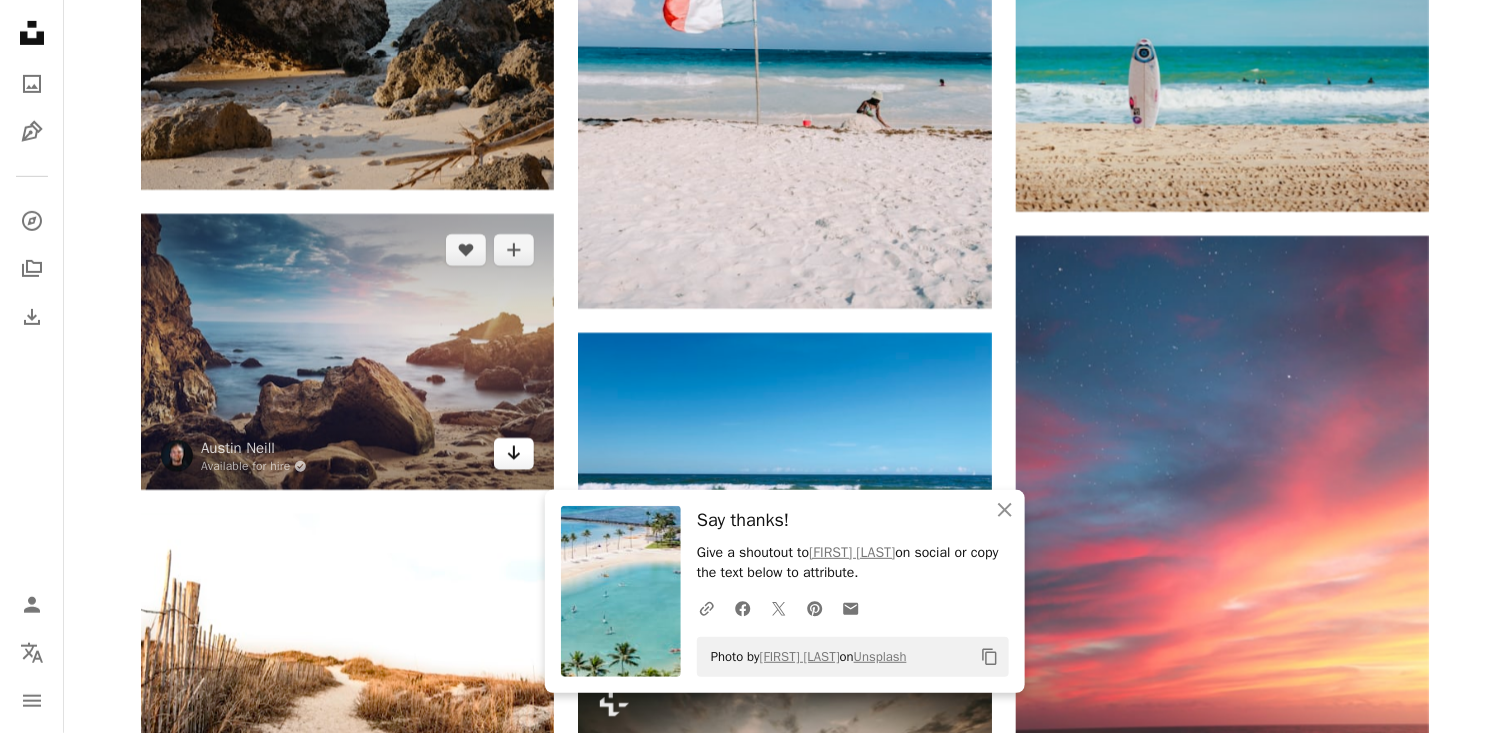 click on "Arrow pointing down" at bounding box center [514, 454] 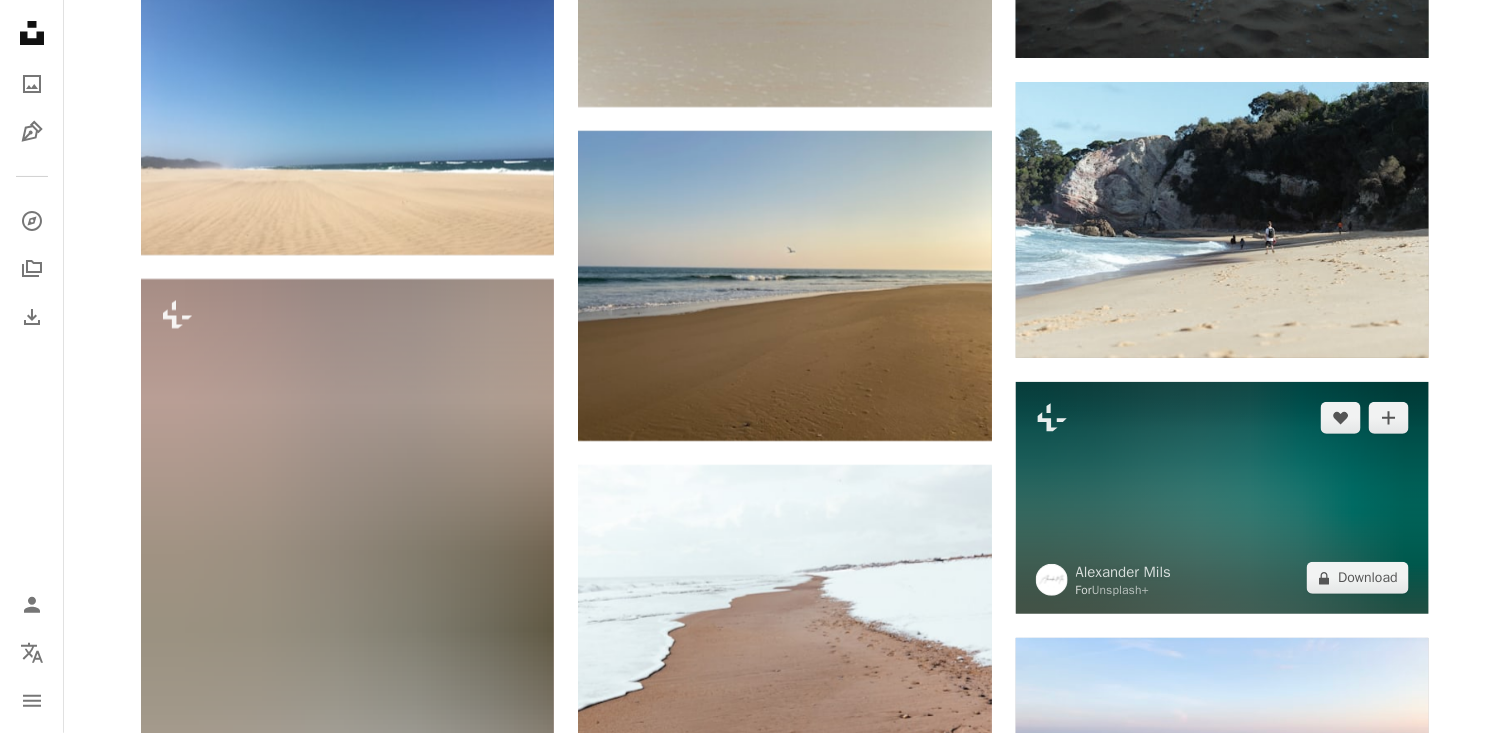 scroll, scrollTop: 53642, scrollLeft: 0, axis: vertical 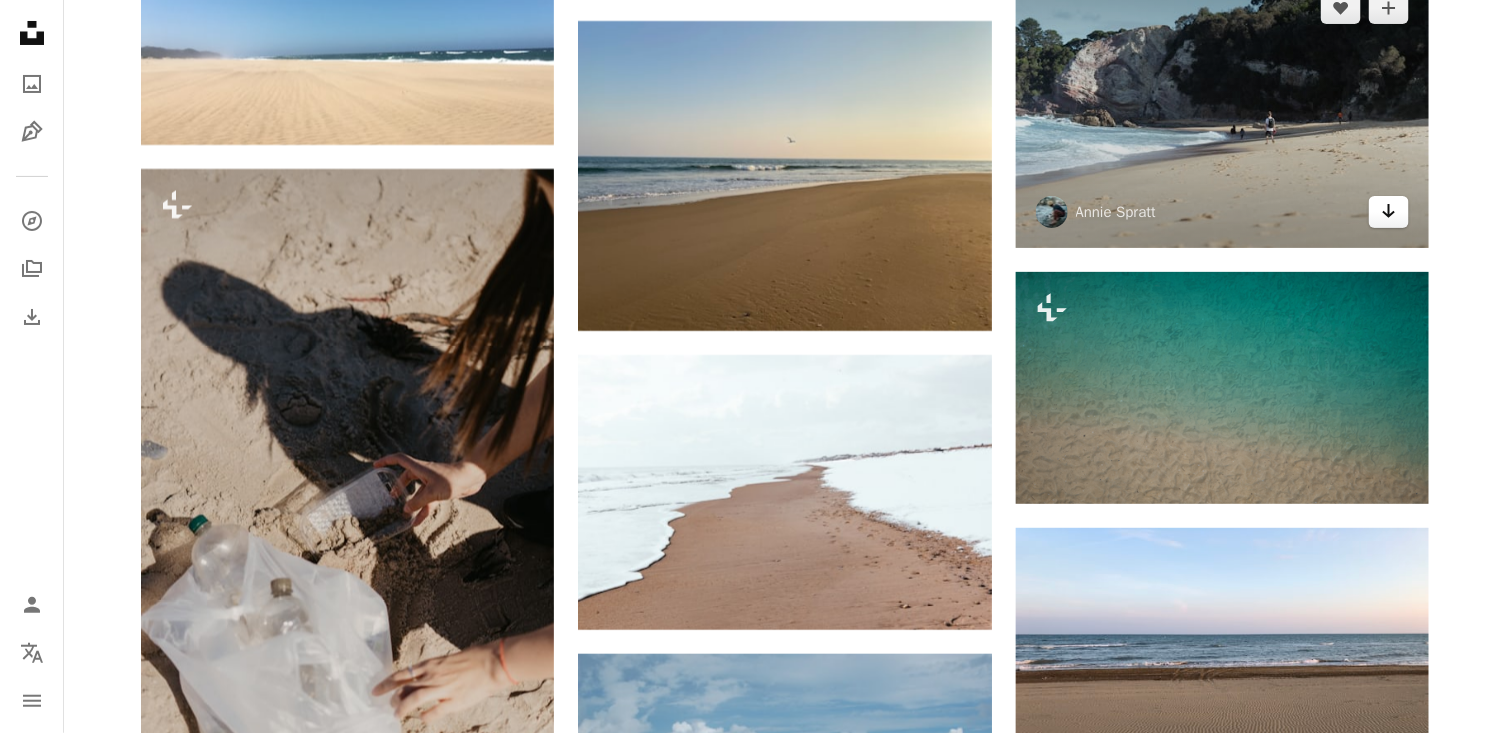 click on "Arrow pointing down" 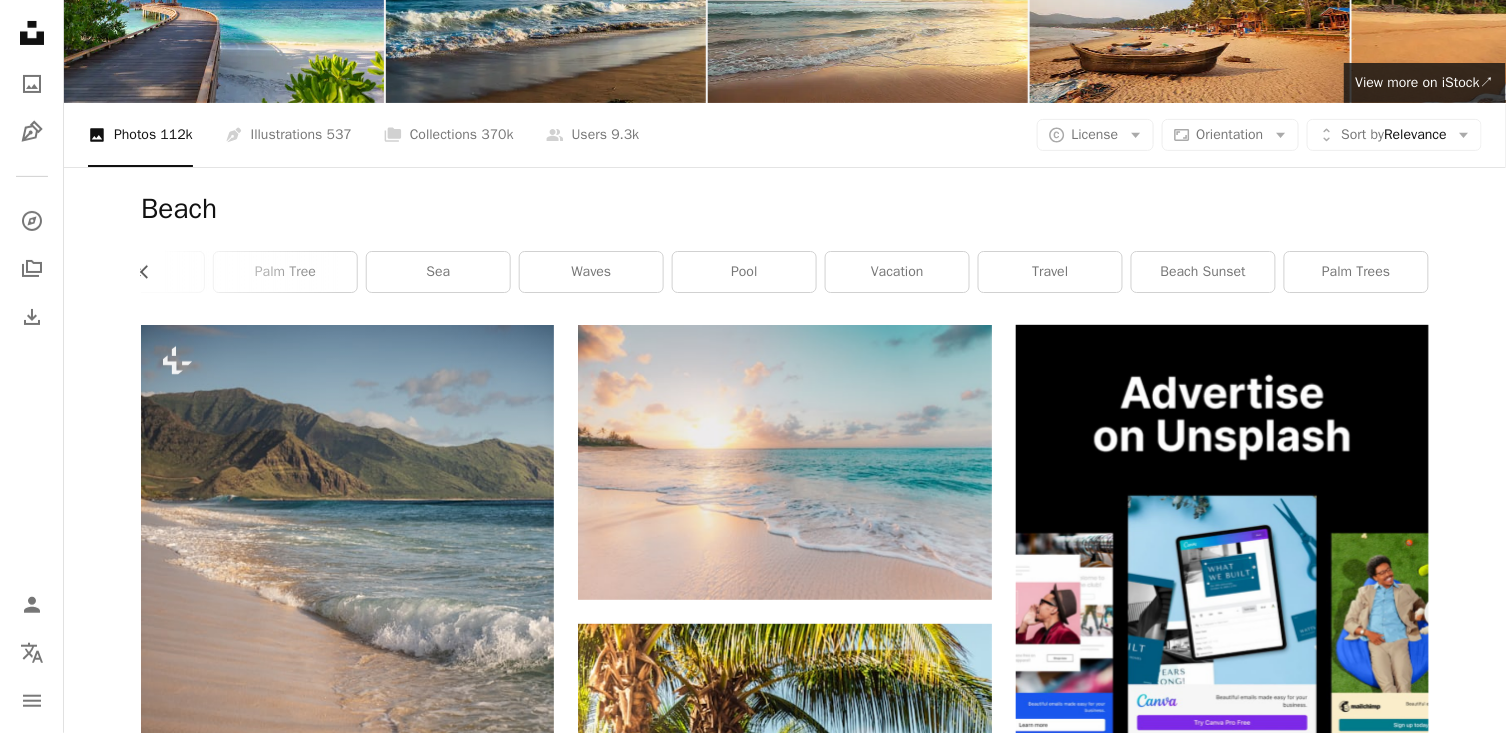scroll, scrollTop: 0, scrollLeft: 0, axis: both 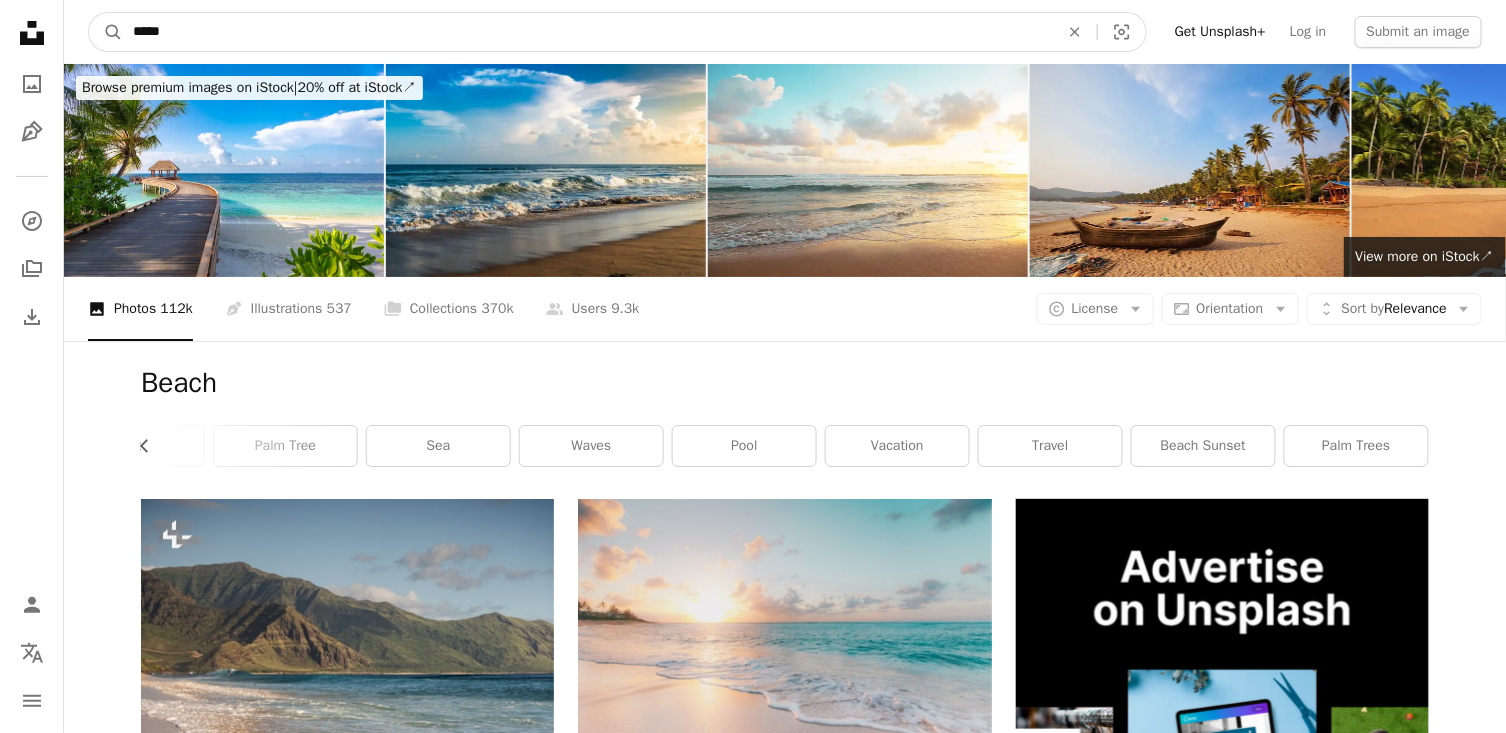 click on "*****" at bounding box center [588, 32] 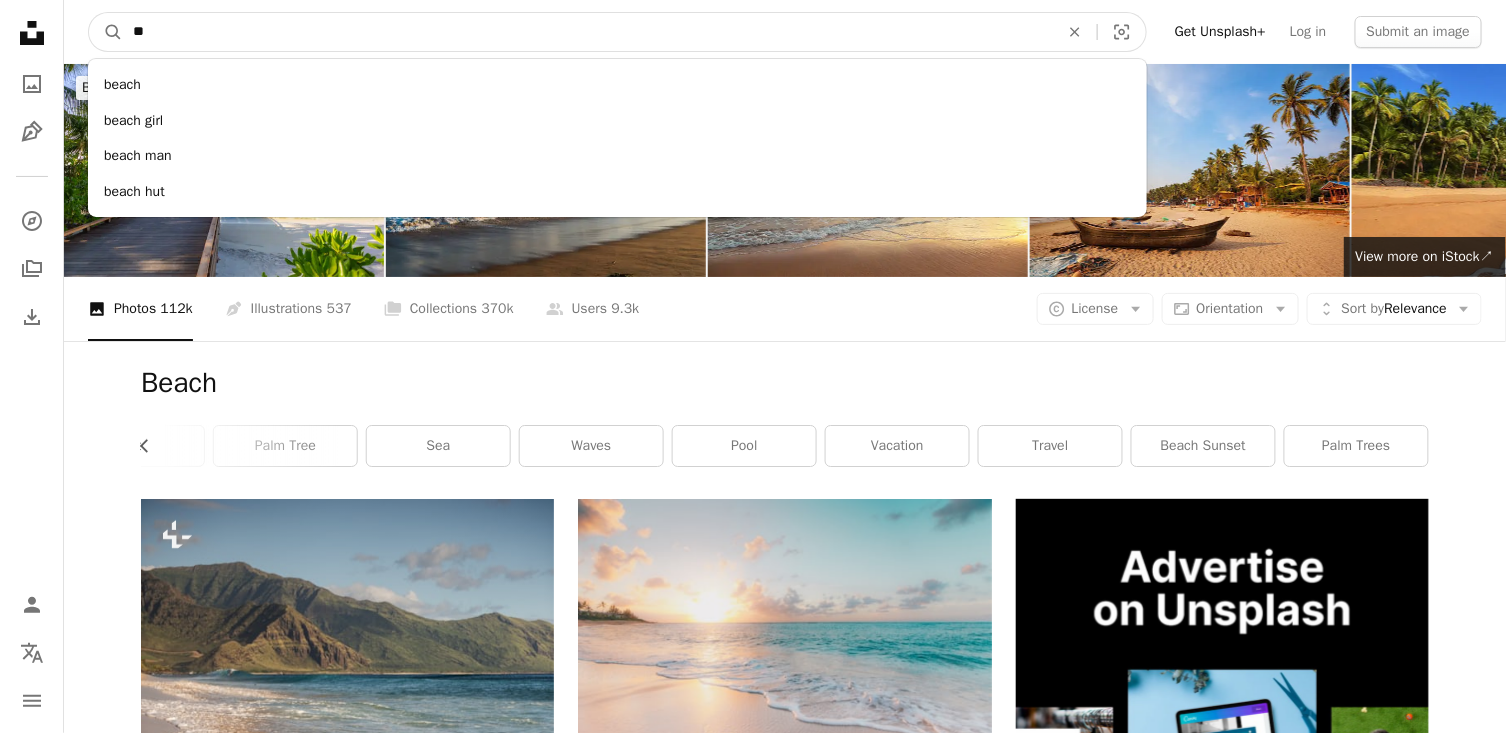 type on "*" 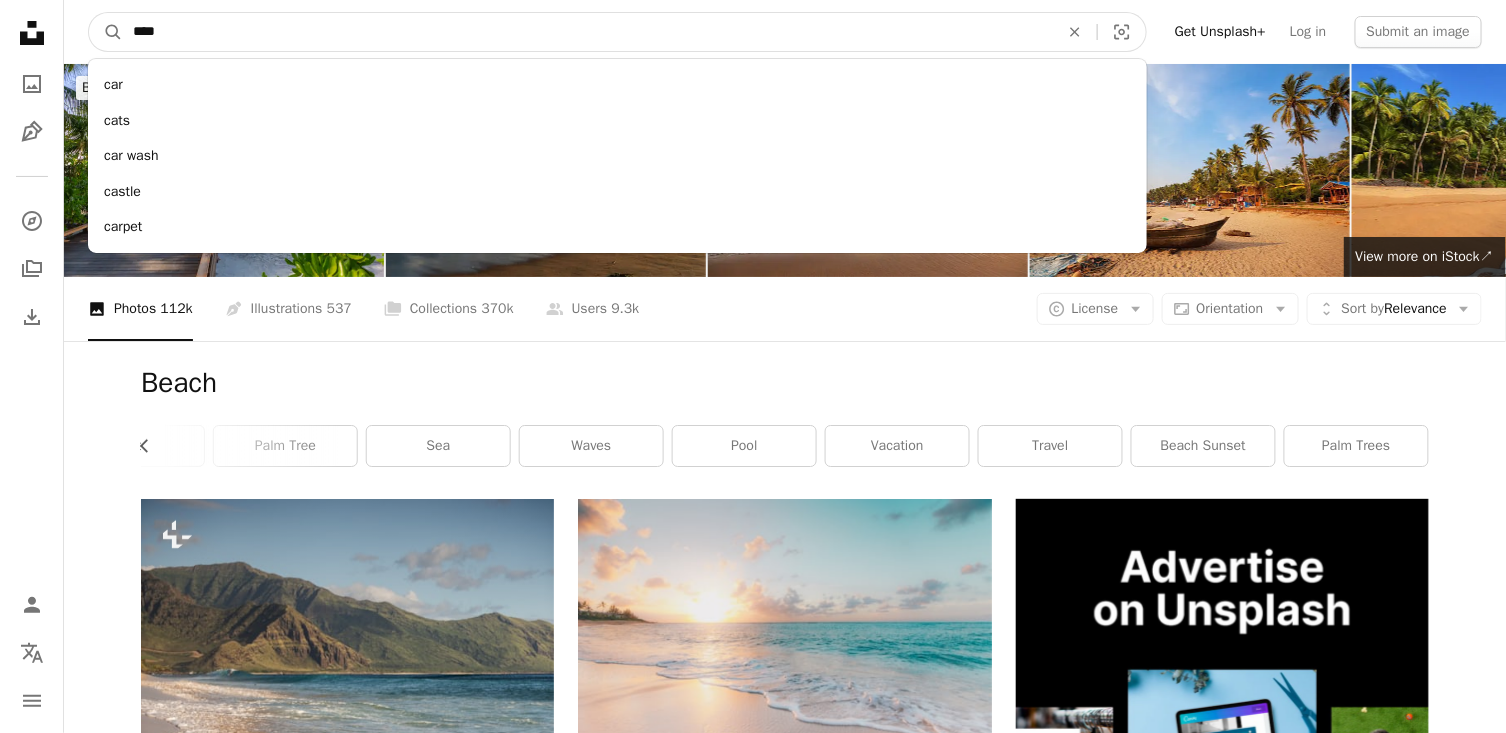 type on "****" 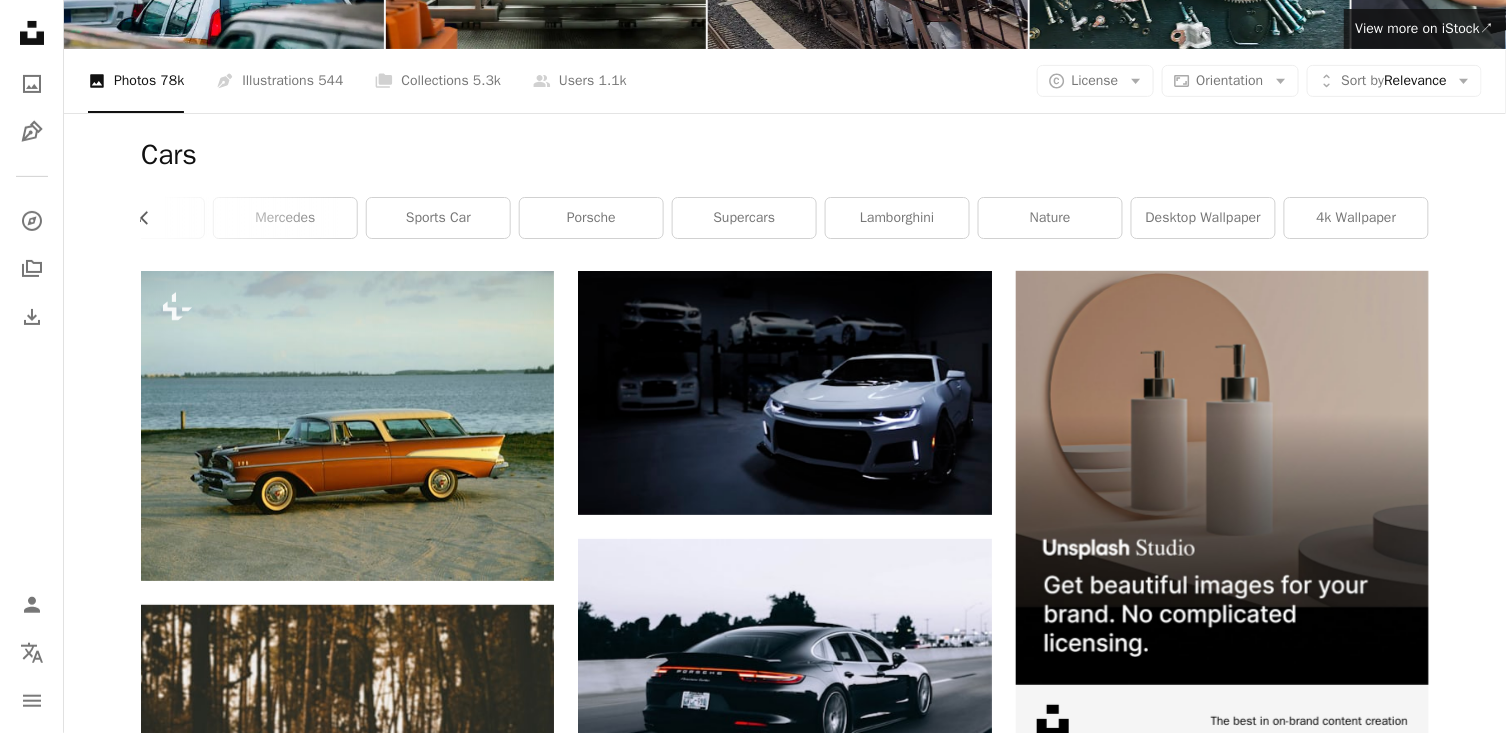 scroll, scrollTop: 231, scrollLeft: 0, axis: vertical 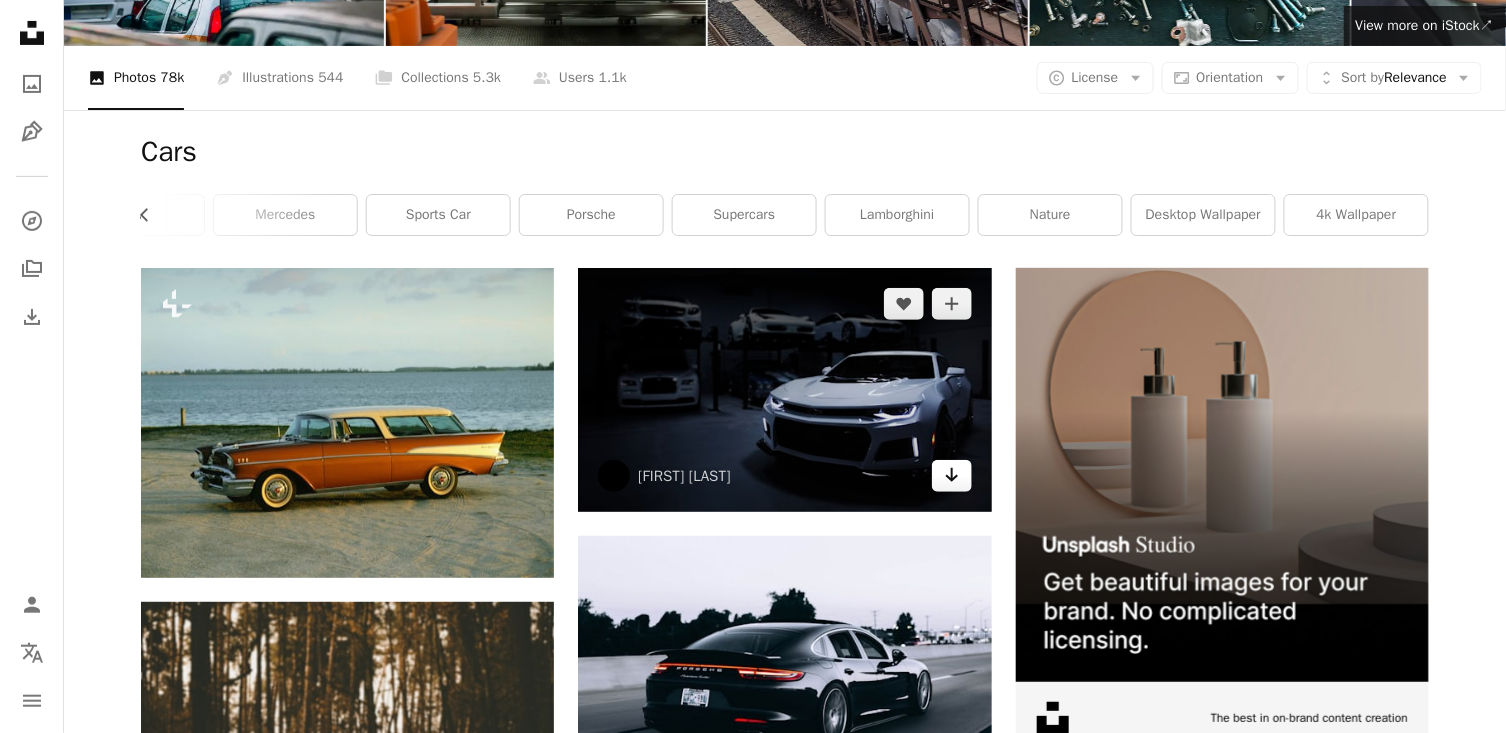 click on "Arrow pointing down" 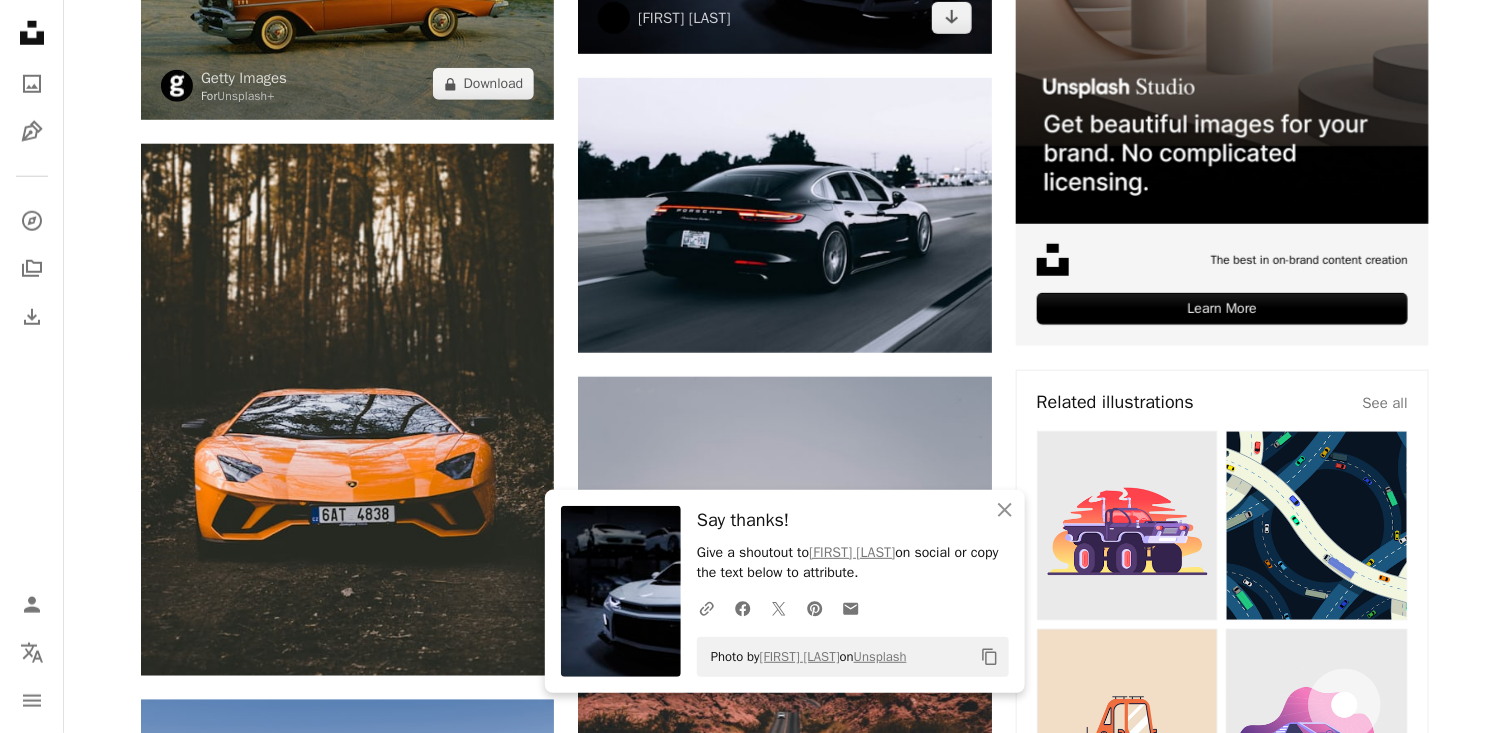 scroll, scrollTop: 693, scrollLeft: 0, axis: vertical 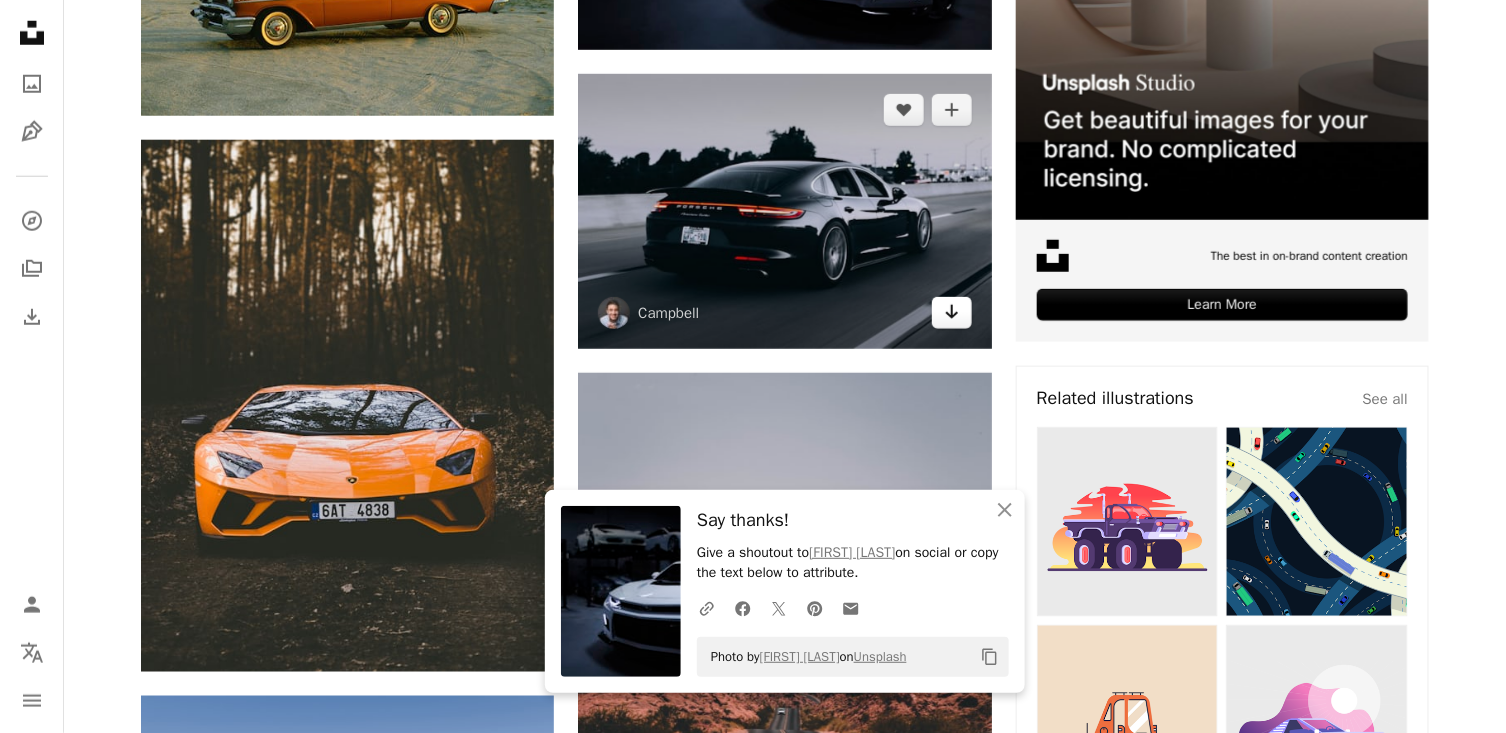 click on "Arrow pointing down" 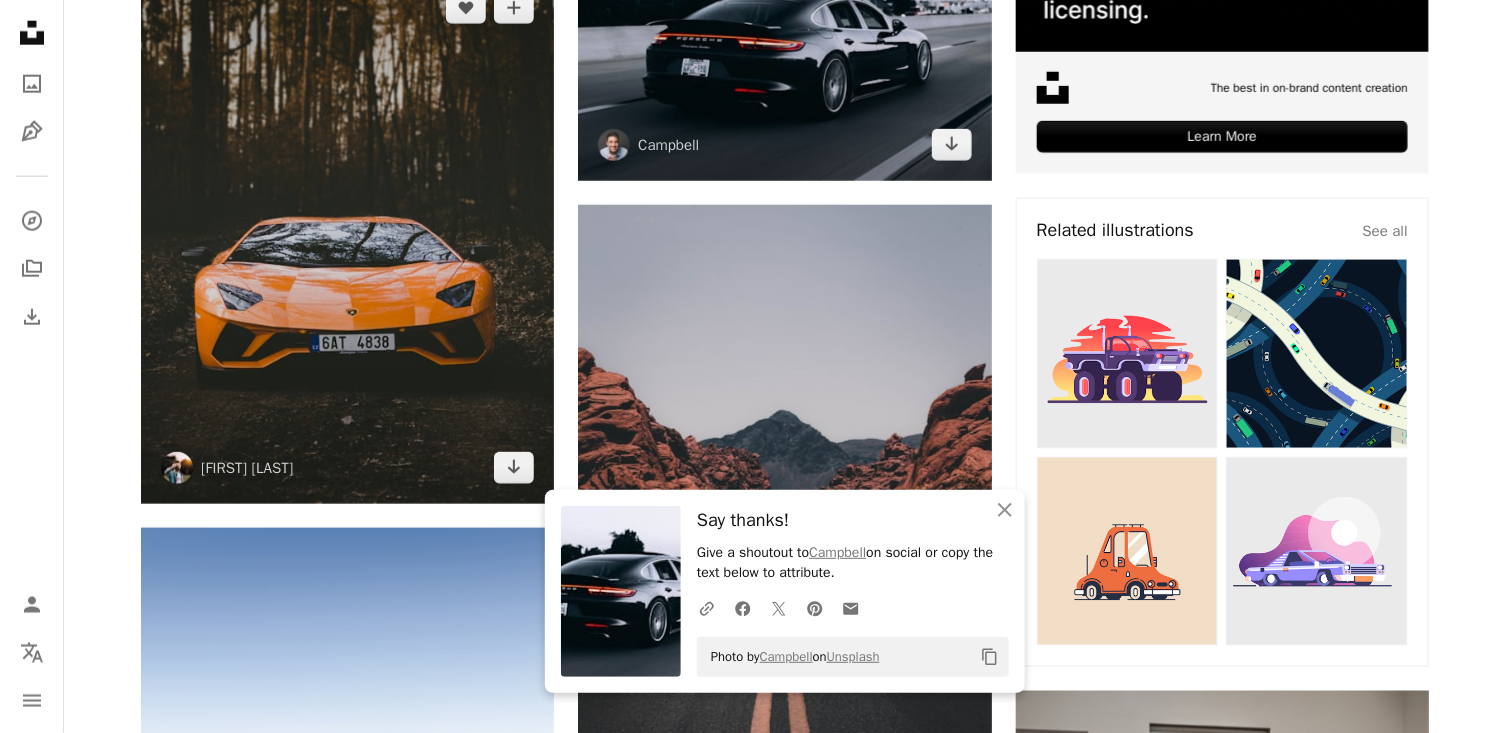 scroll, scrollTop: 876, scrollLeft: 0, axis: vertical 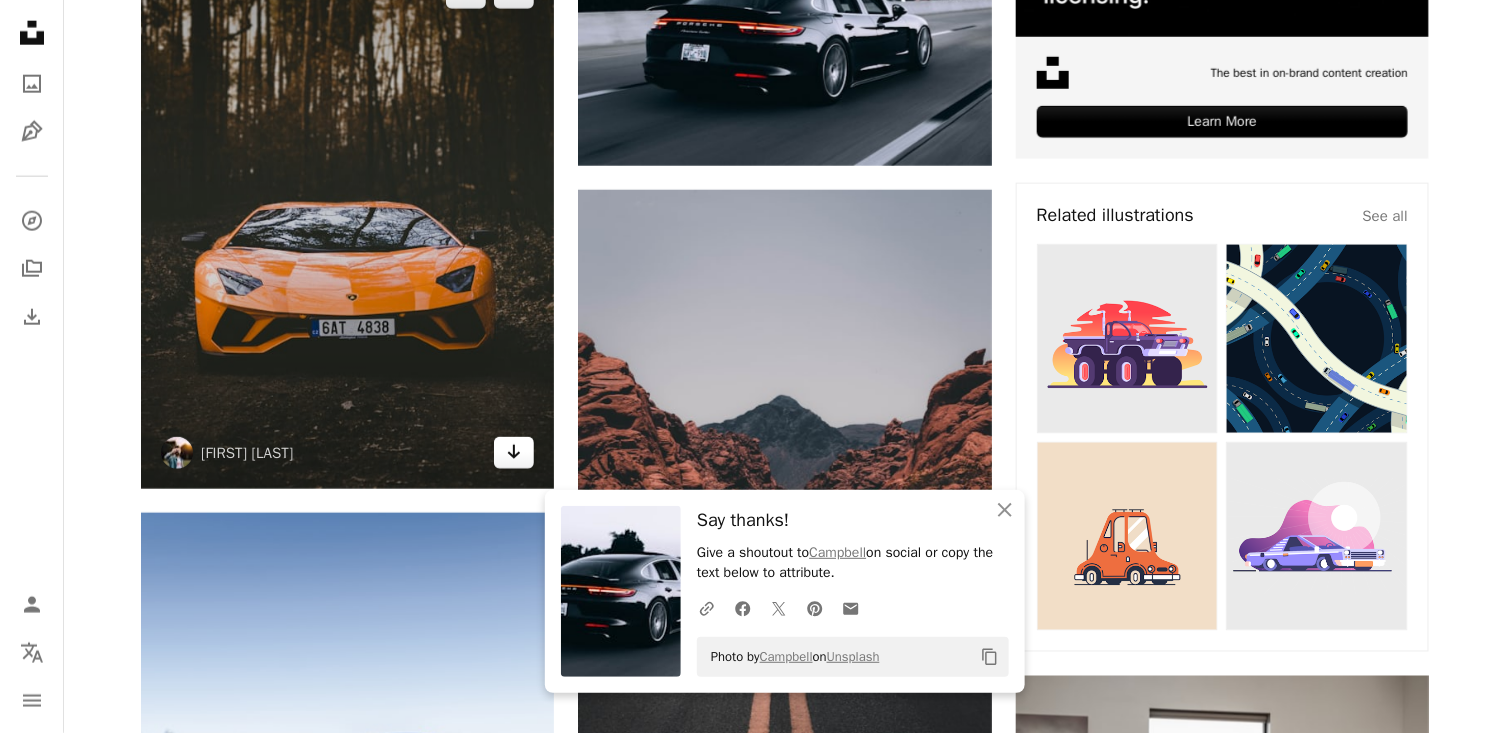 click on "Arrow pointing down" 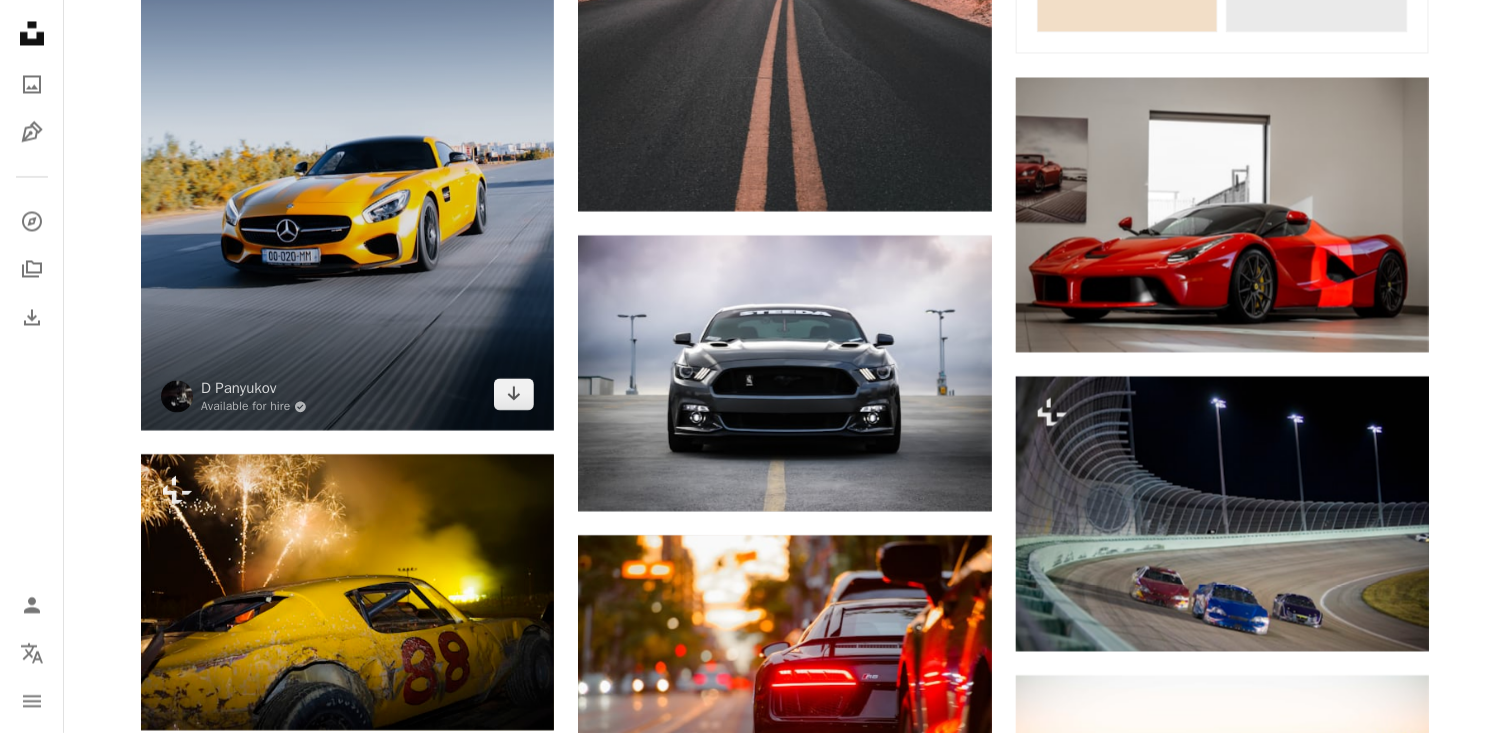 scroll, scrollTop: 1490, scrollLeft: 0, axis: vertical 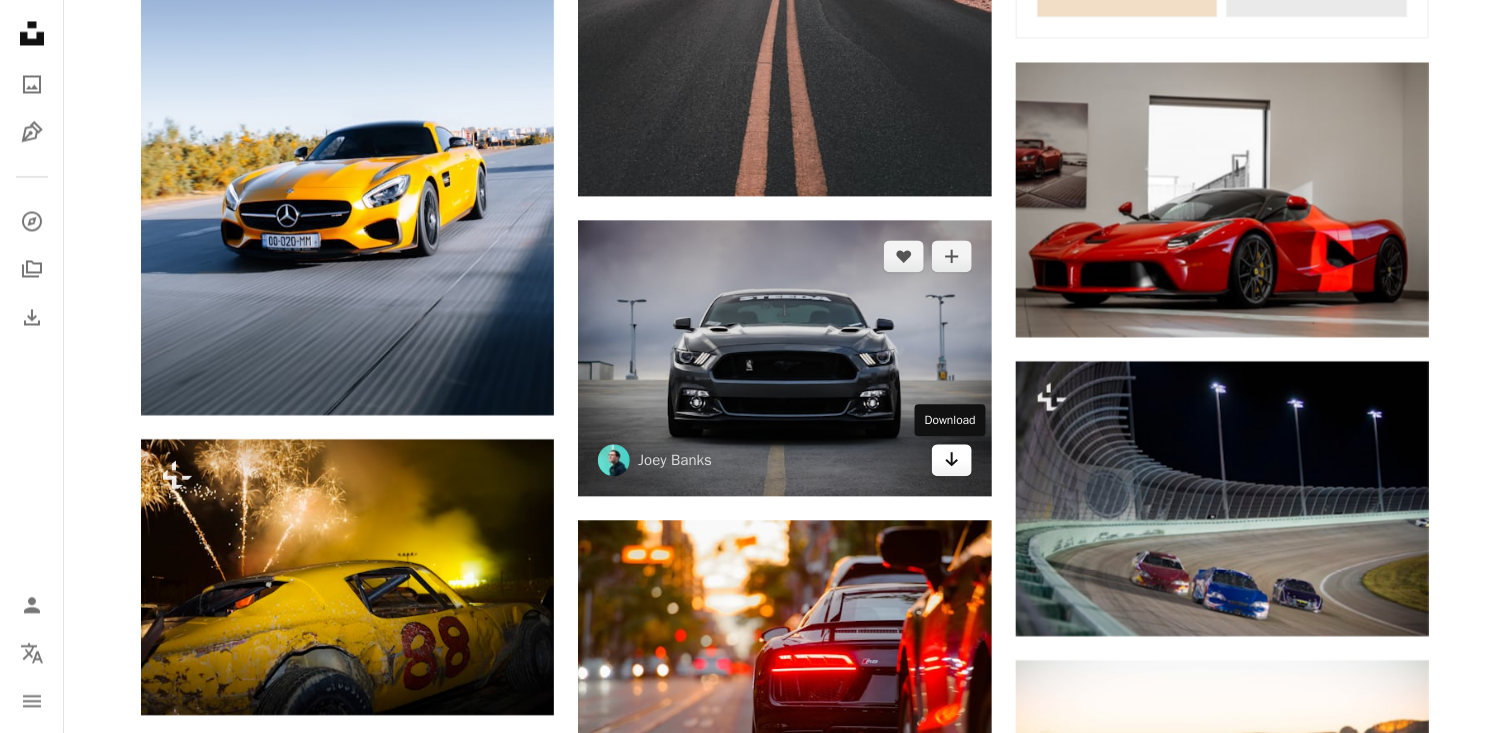 click 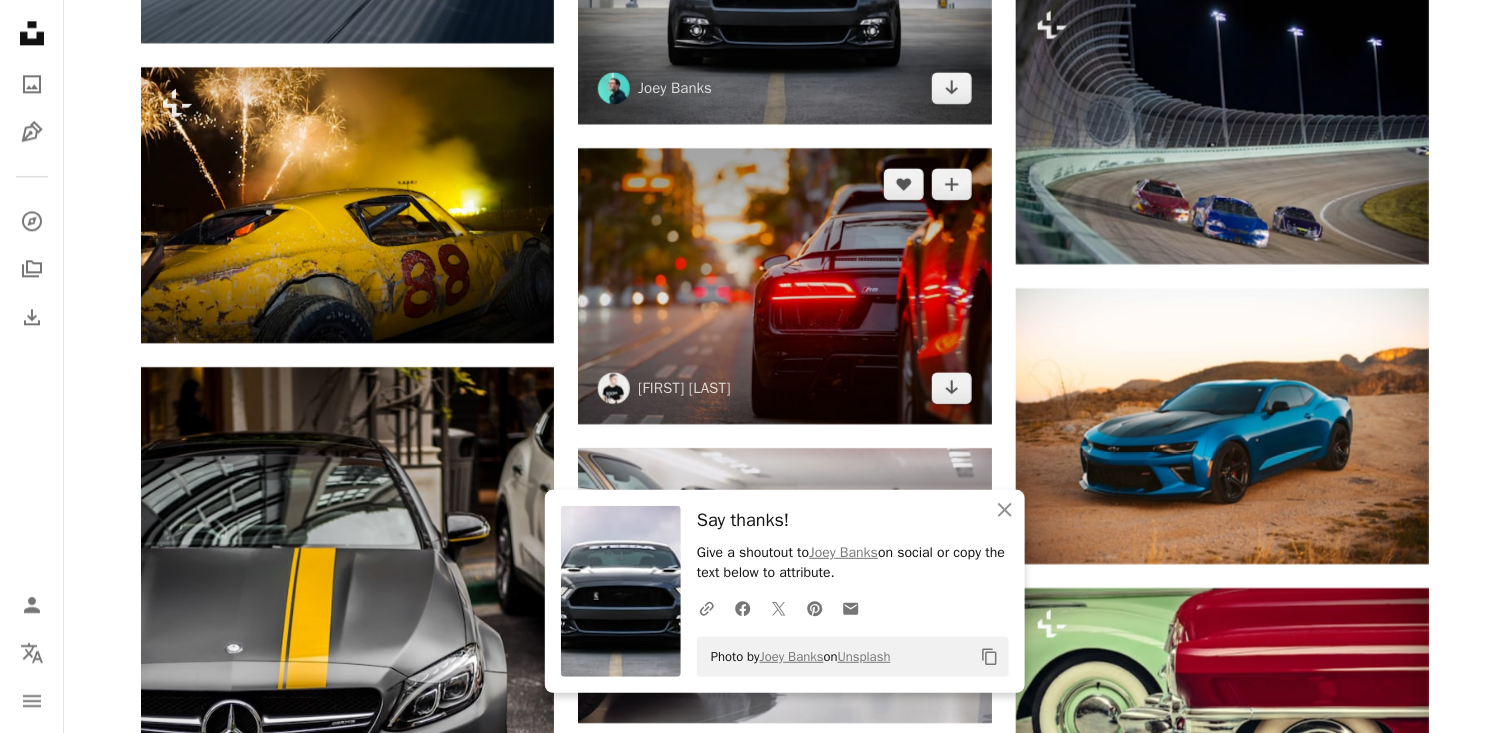 scroll, scrollTop: 1871, scrollLeft: 0, axis: vertical 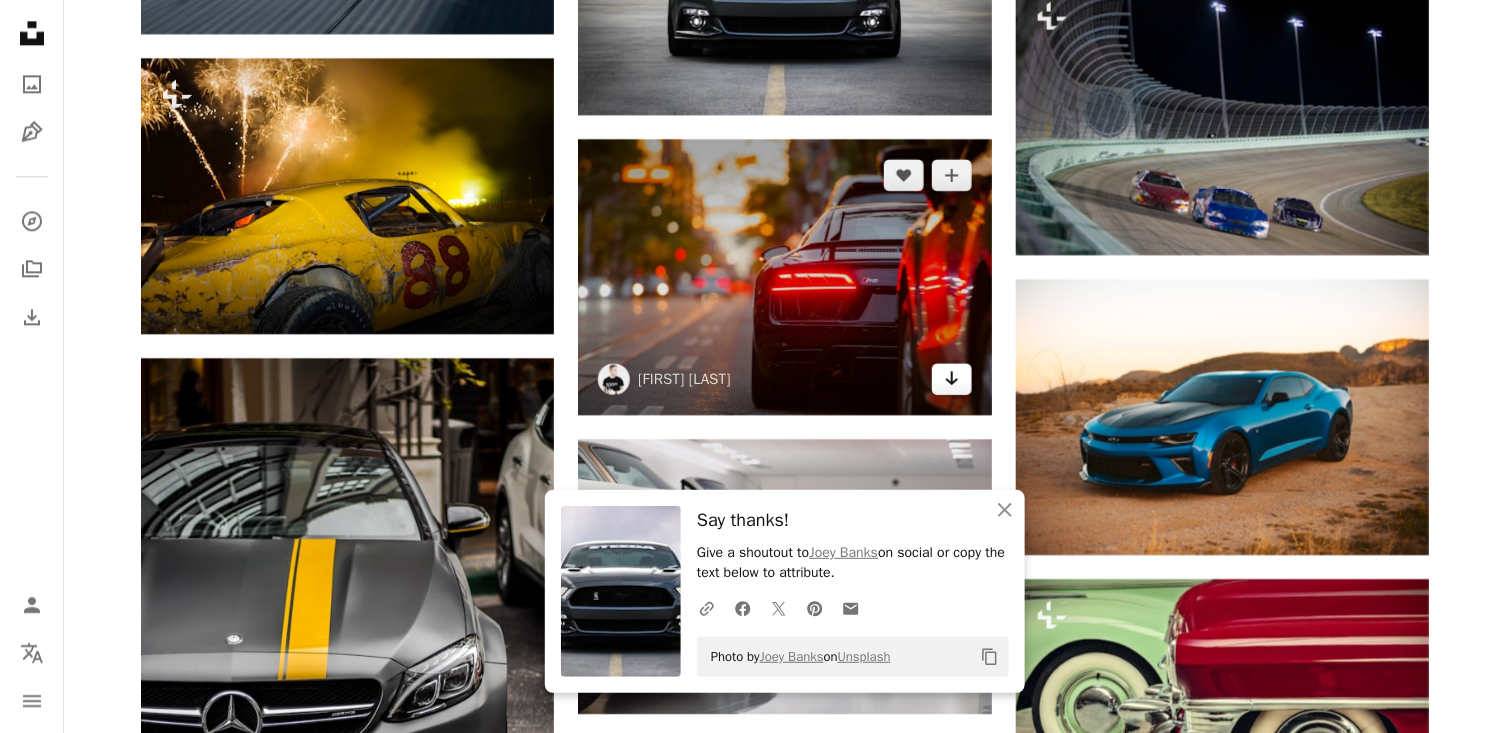 click on "Arrow pointing down" 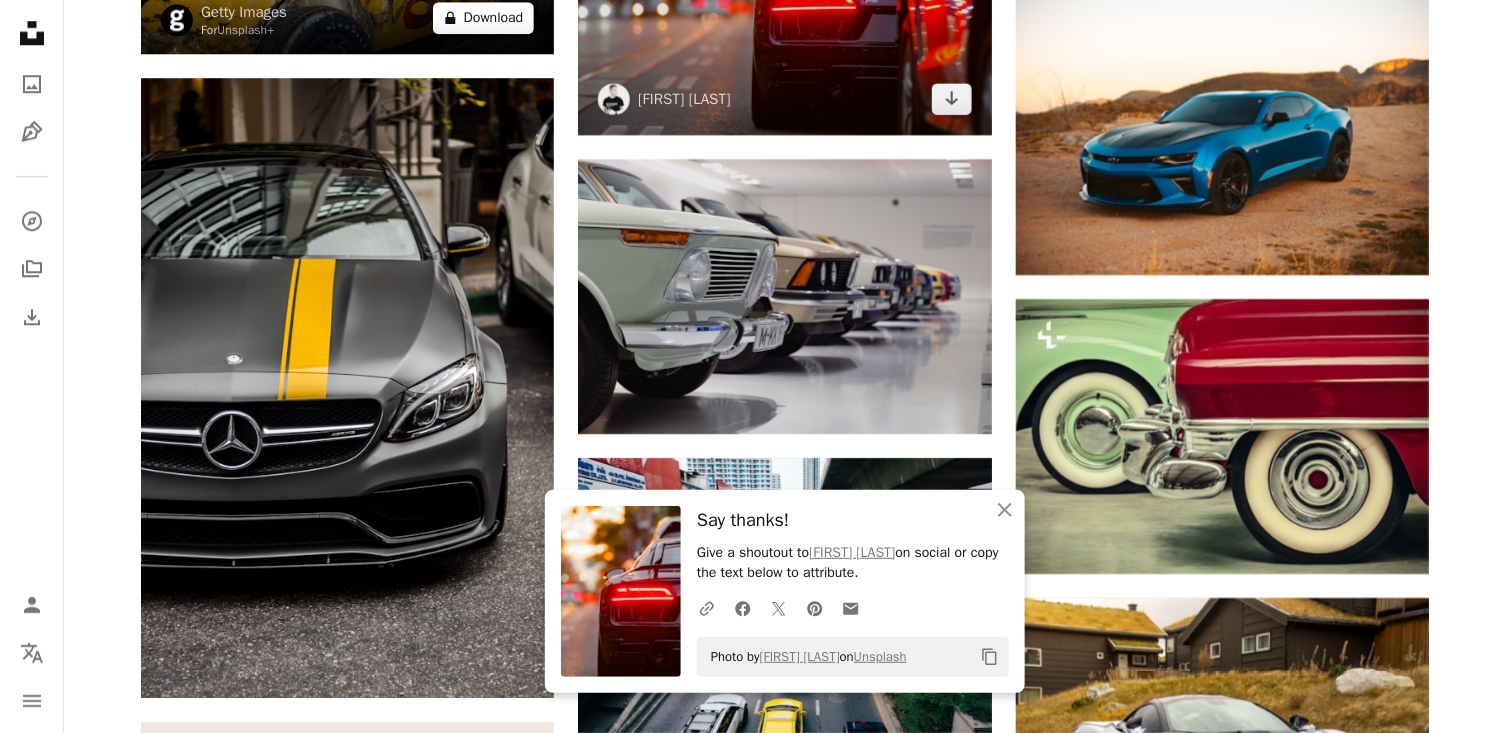 scroll, scrollTop: 2159, scrollLeft: 0, axis: vertical 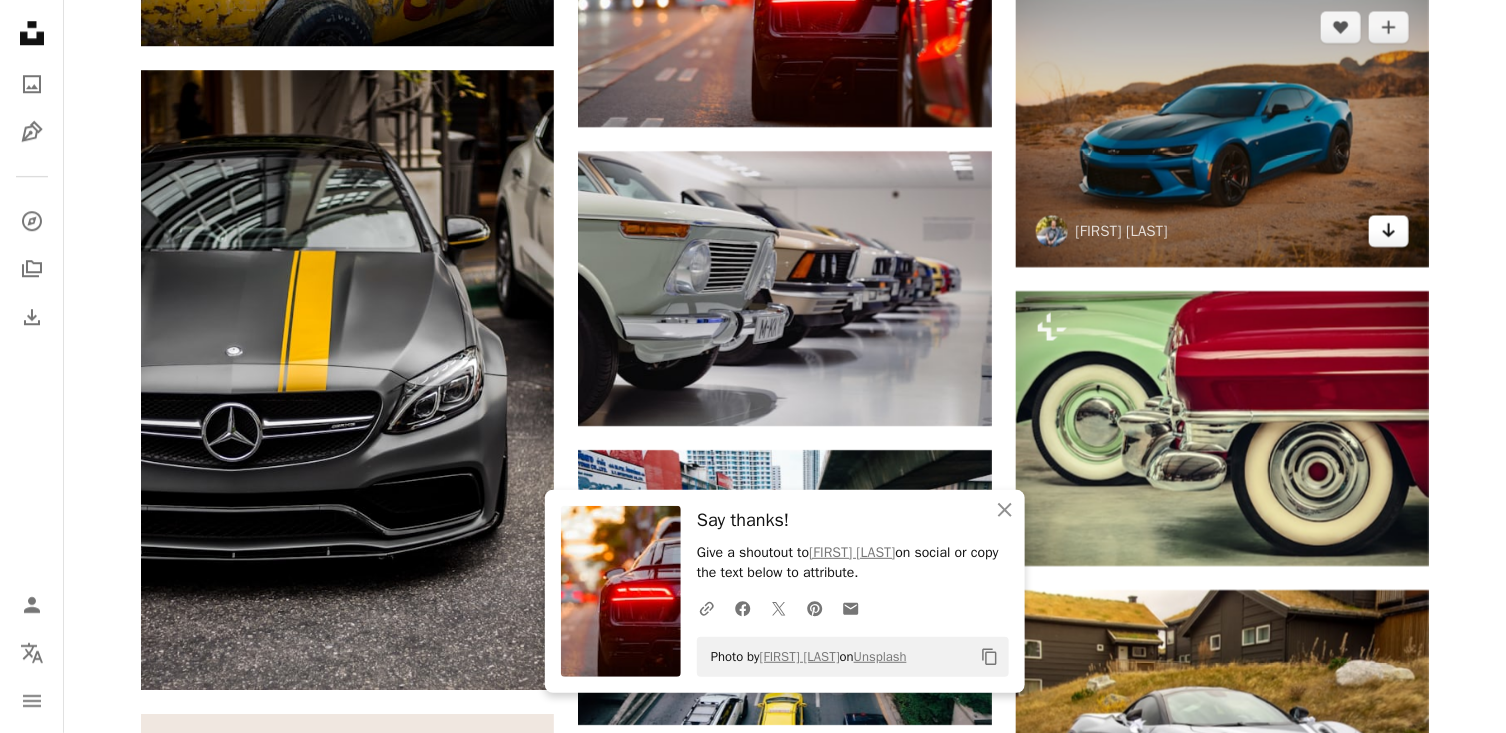 click on "Arrow pointing down" at bounding box center [1389, 231] 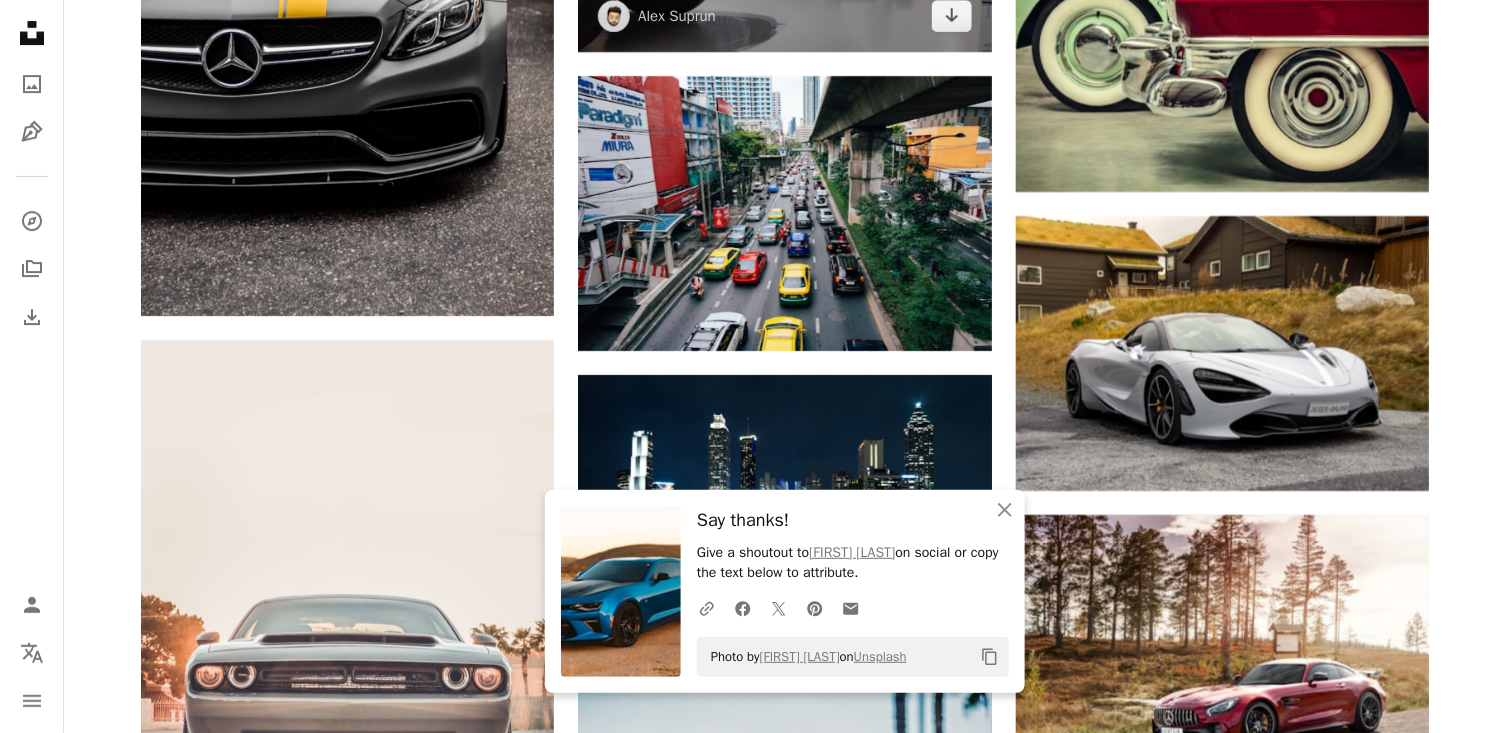 scroll, scrollTop: 2536, scrollLeft: 0, axis: vertical 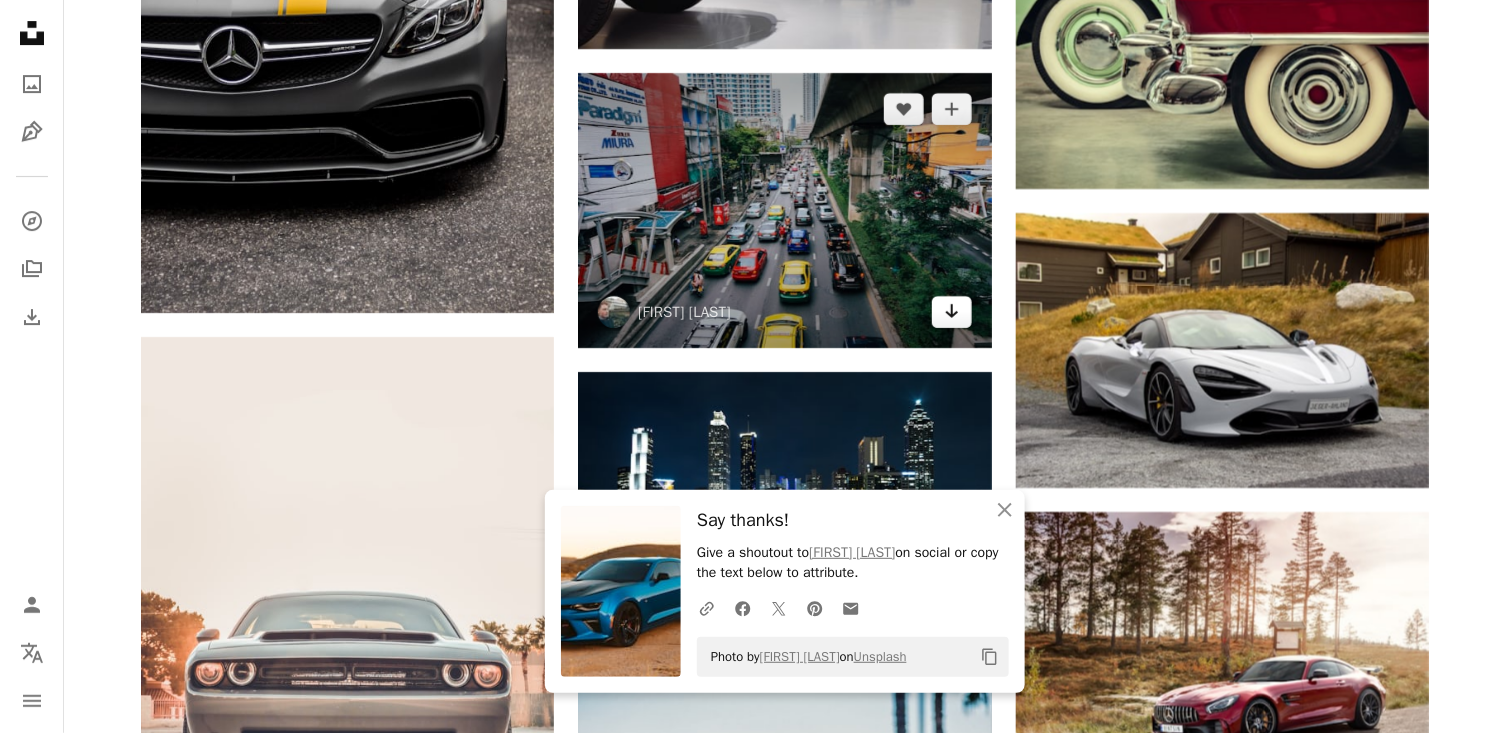 click on "Arrow pointing down" 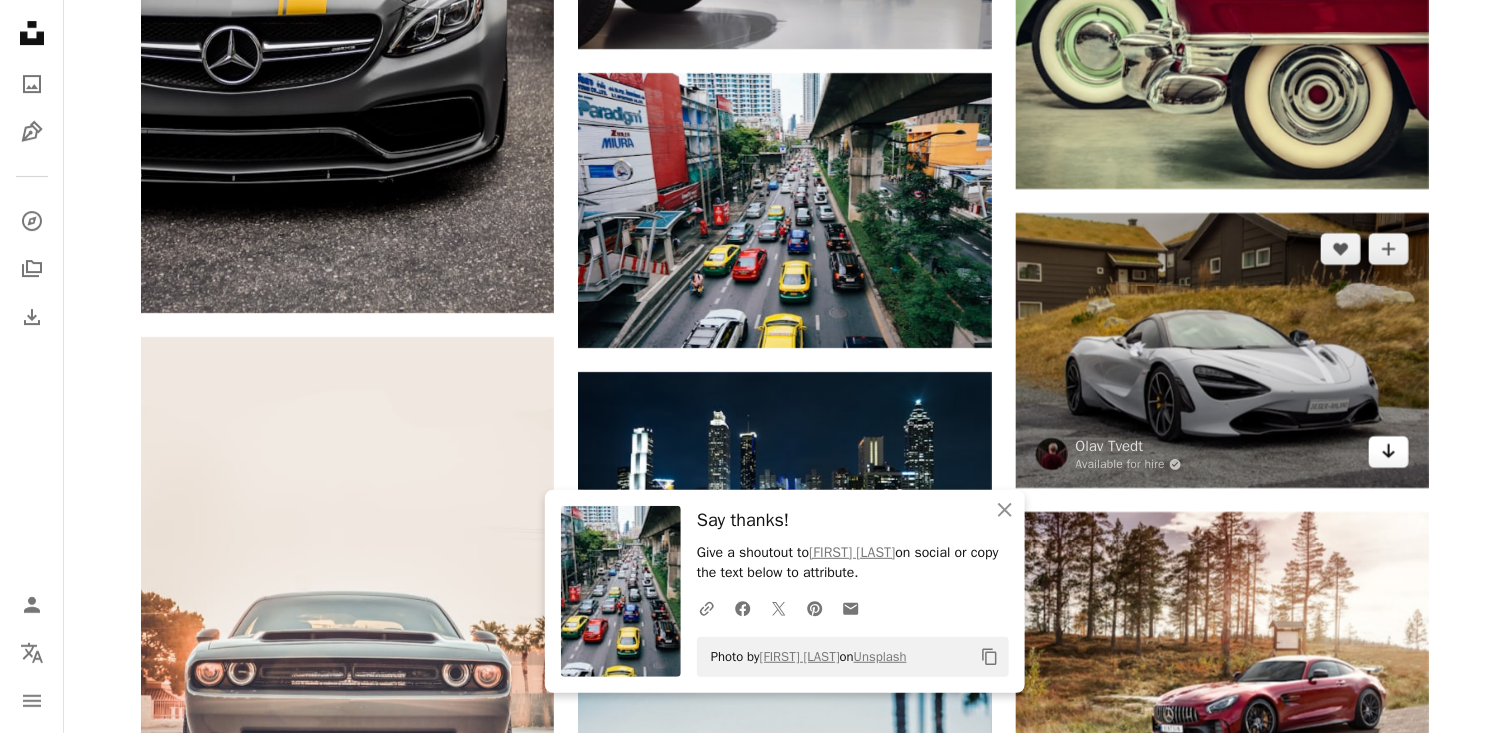 click on "Arrow pointing down" 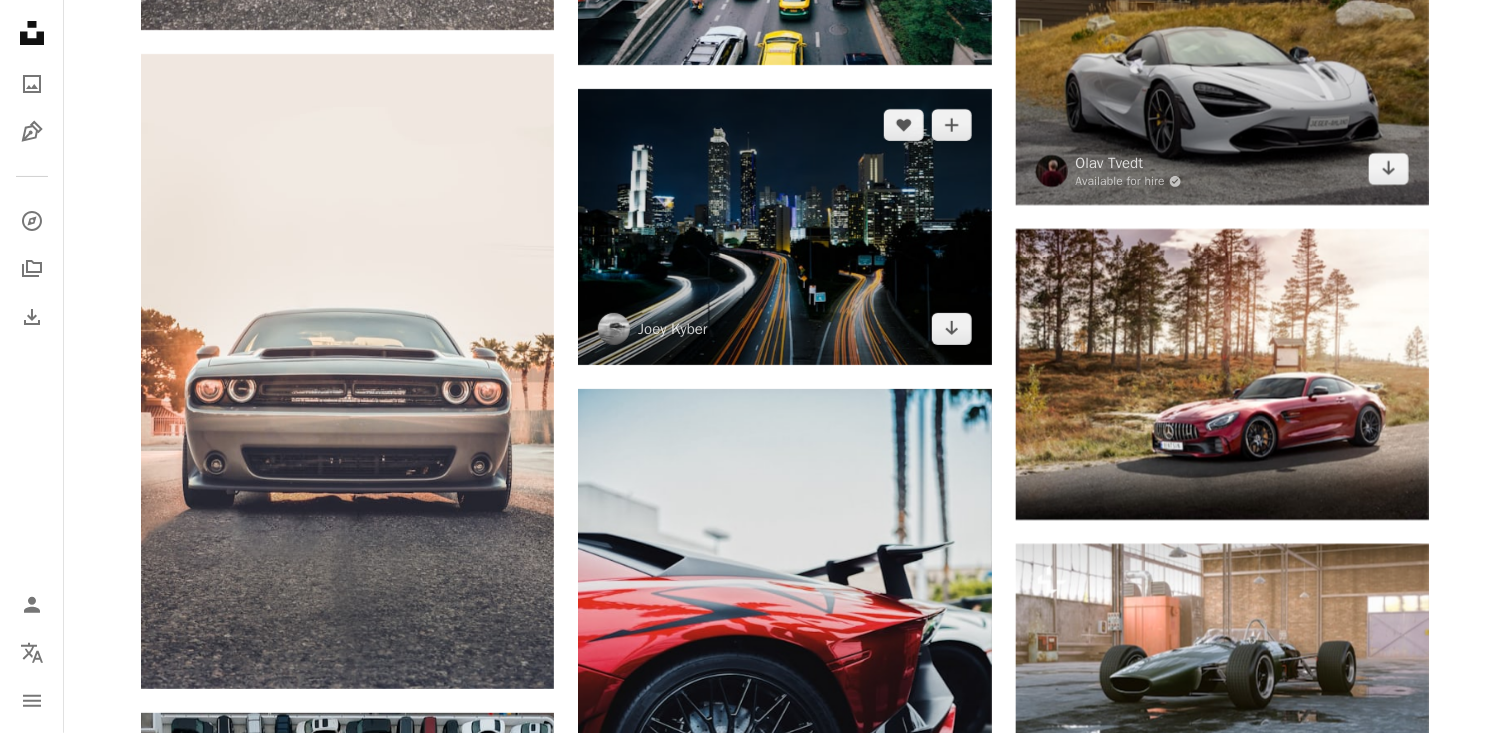 scroll, scrollTop: 2833, scrollLeft: 0, axis: vertical 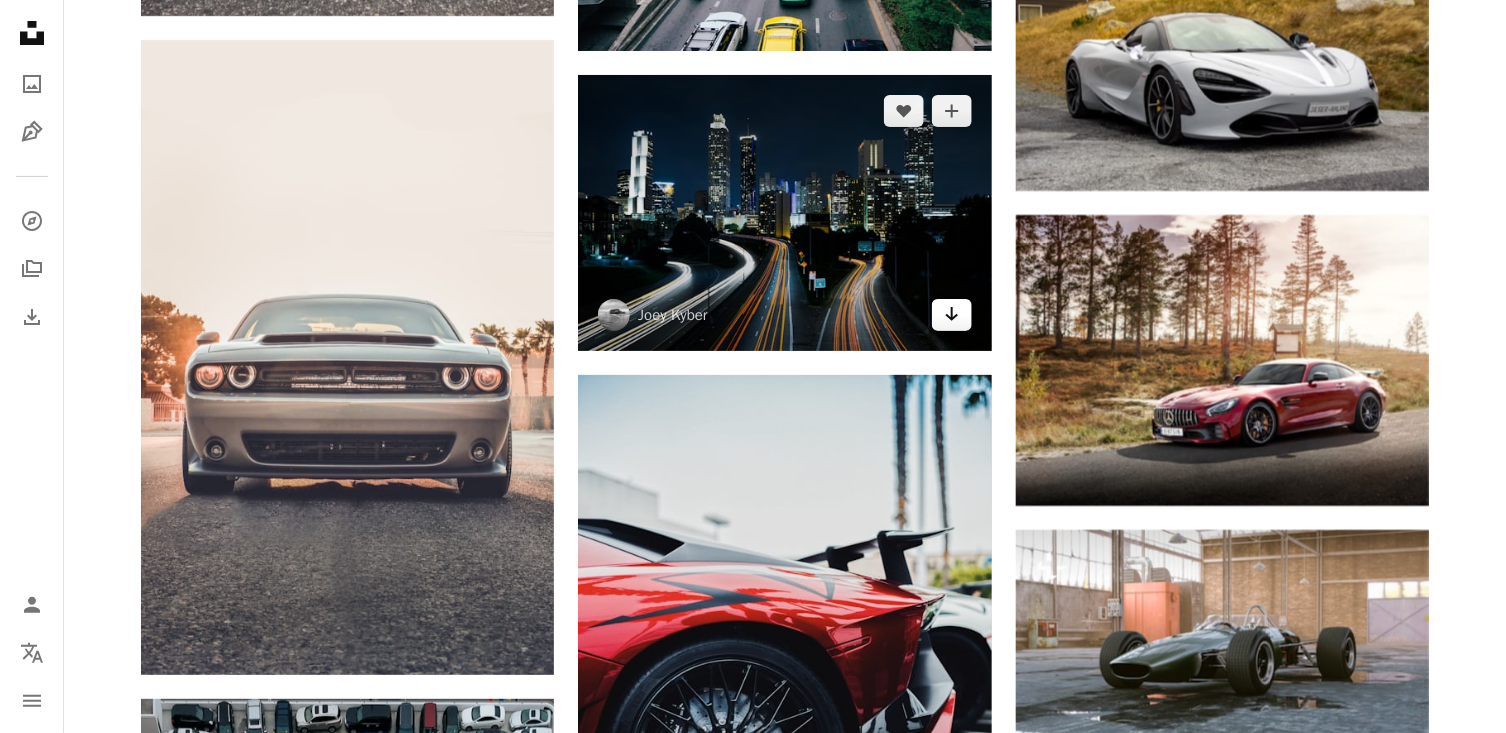 click on "Arrow pointing down" 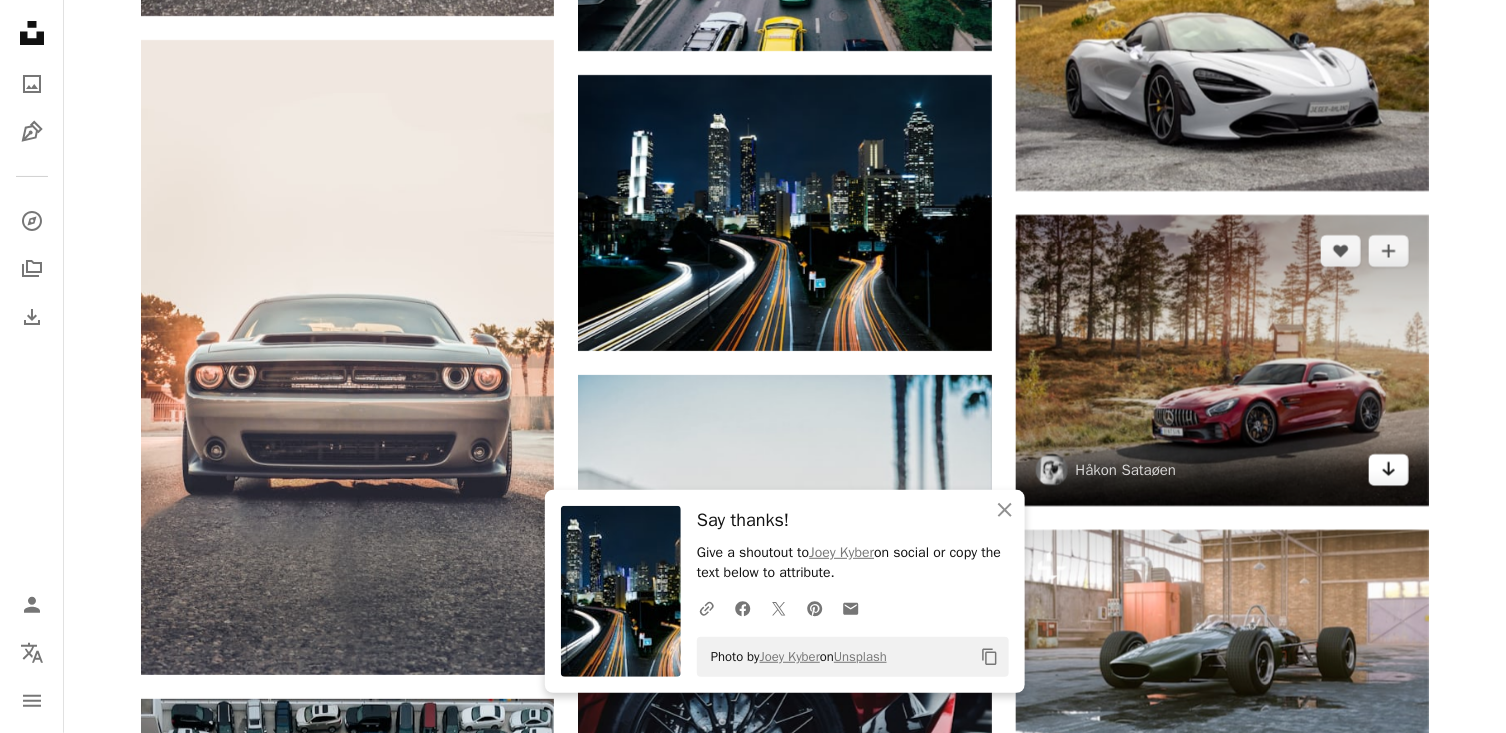 click on "Arrow pointing down" 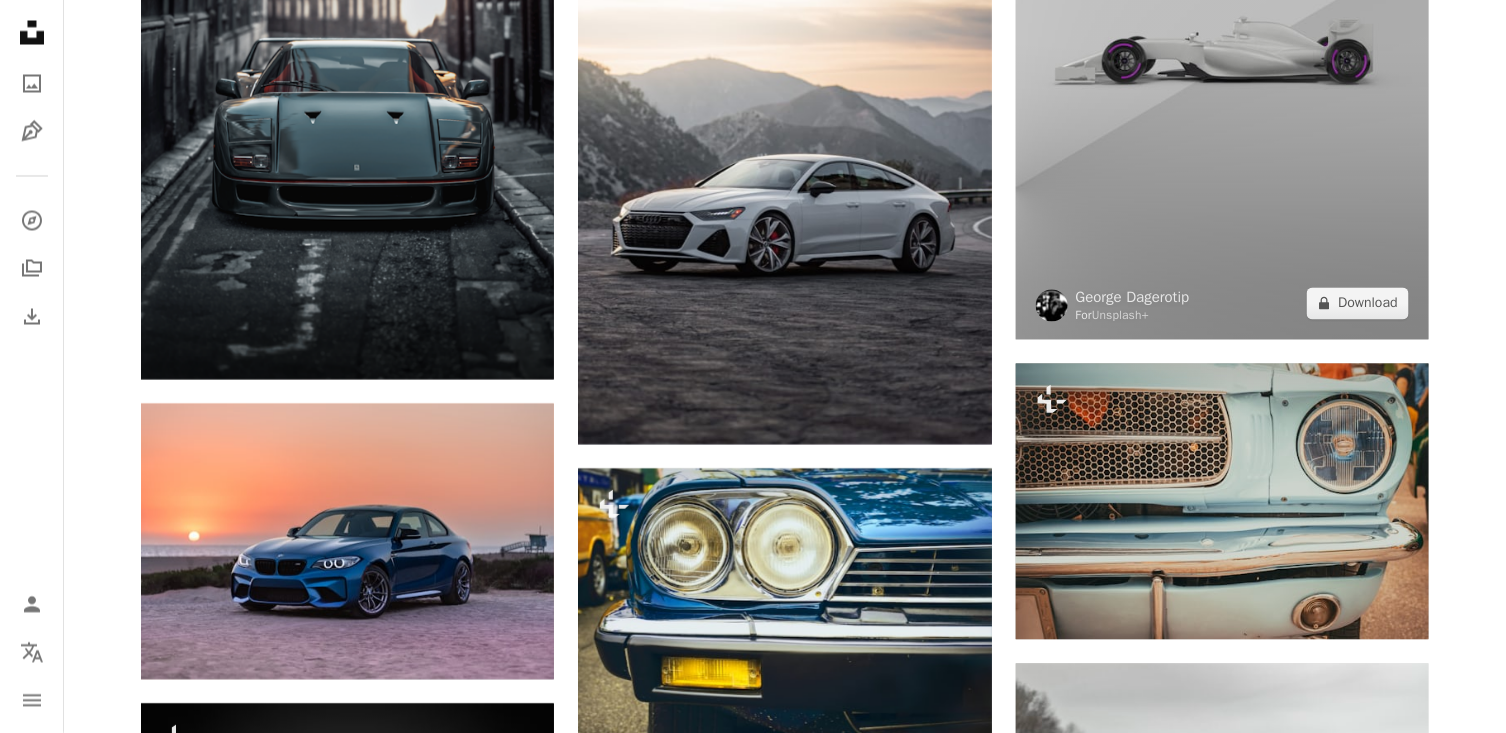 scroll, scrollTop: 4411, scrollLeft: 0, axis: vertical 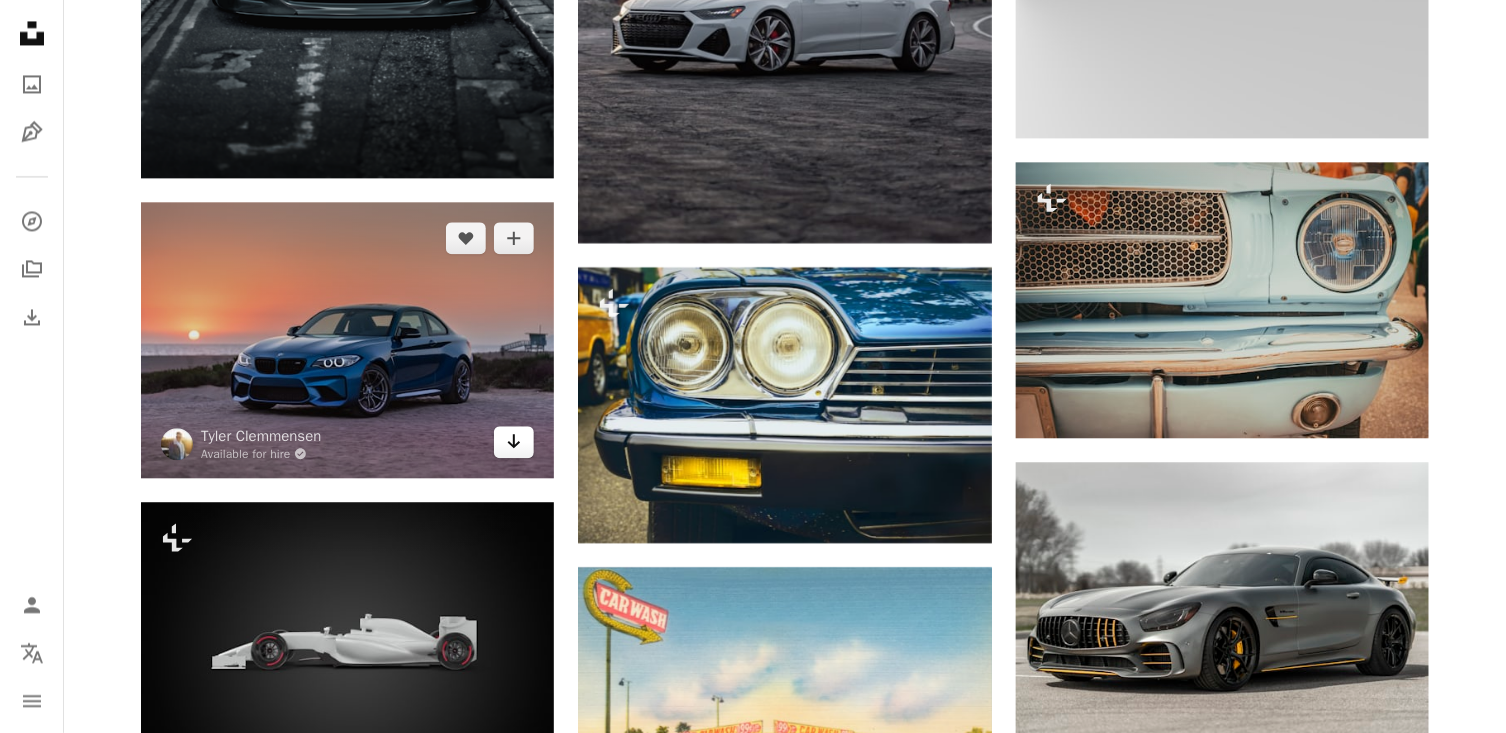 click on "Arrow pointing down" at bounding box center [514, 442] 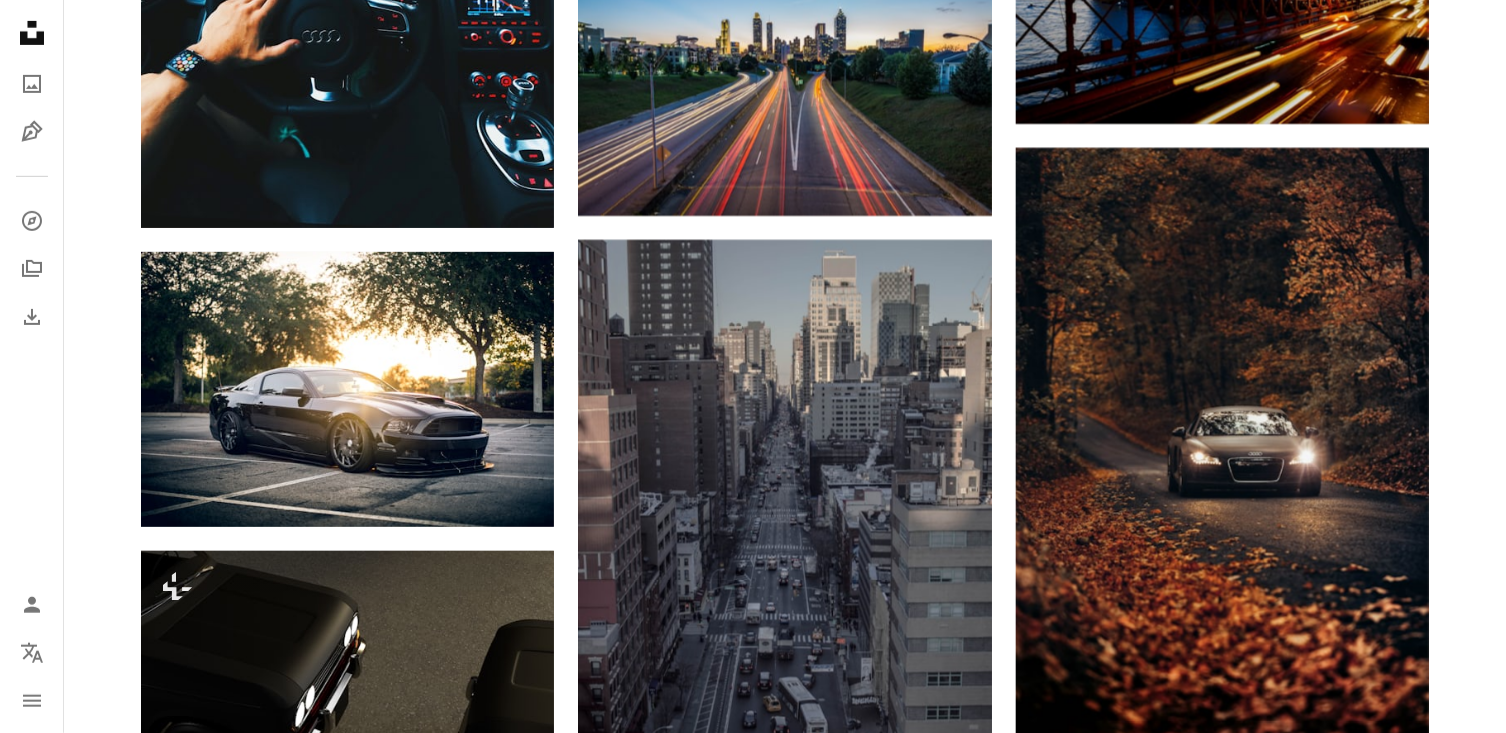 scroll, scrollTop: 5950, scrollLeft: 0, axis: vertical 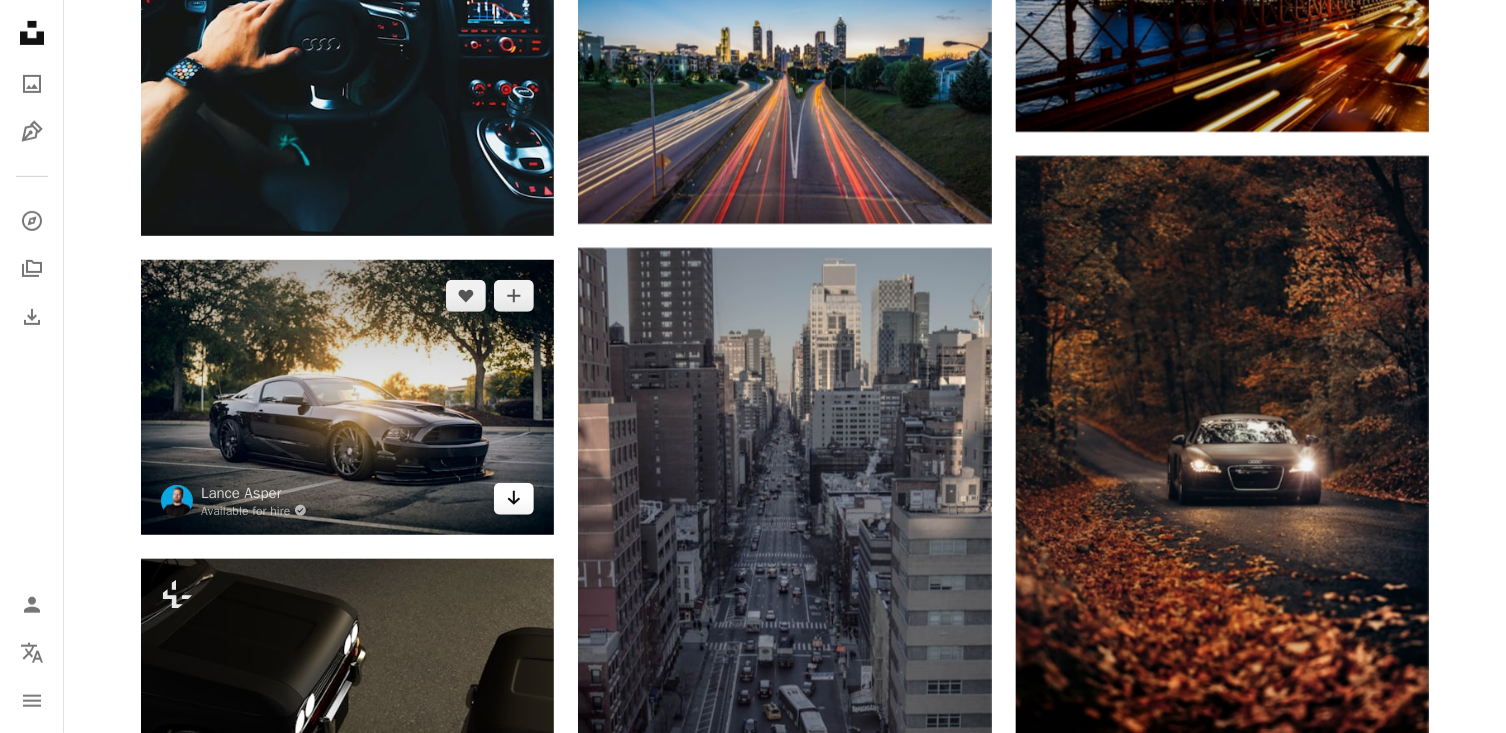 click on "Arrow pointing down" 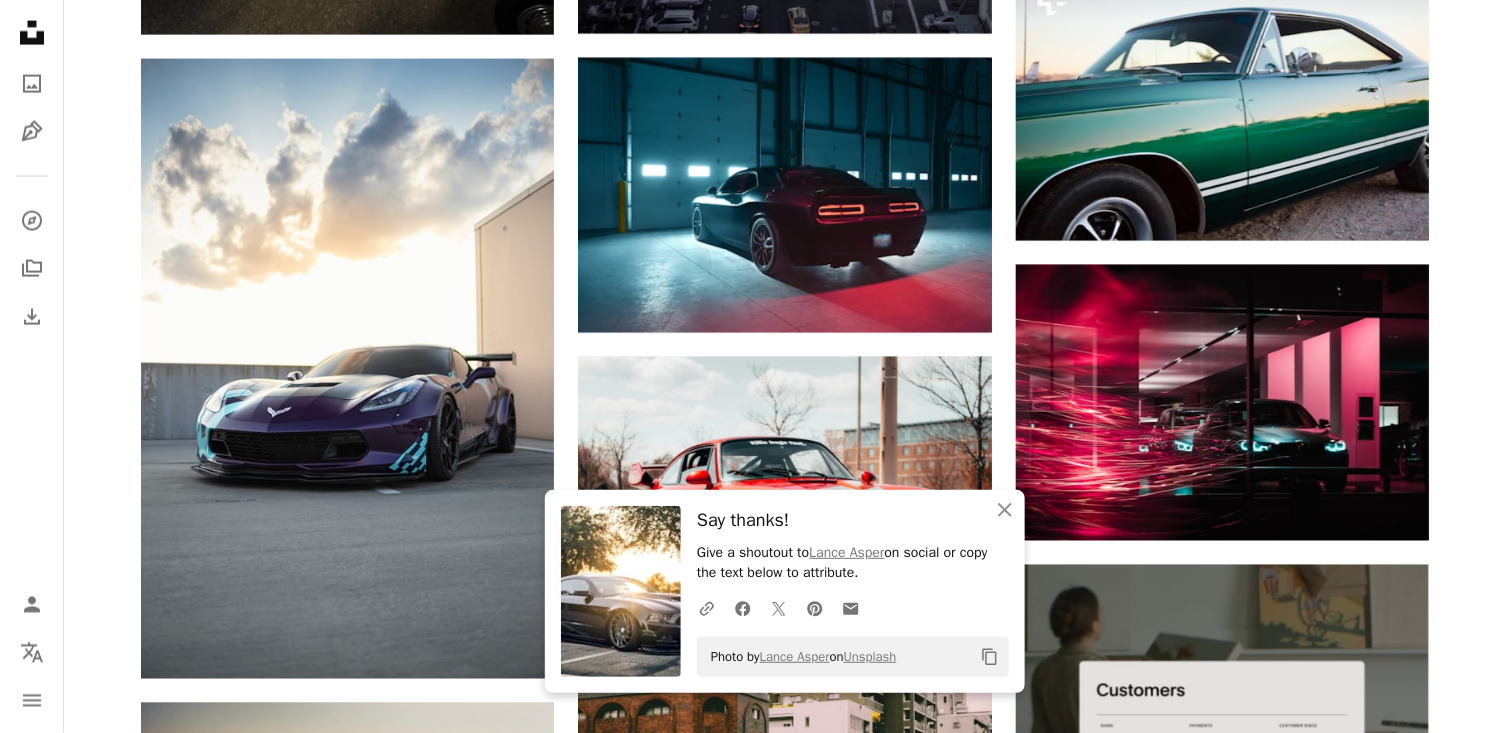scroll, scrollTop: 6783, scrollLeft: 0, axis: vertical 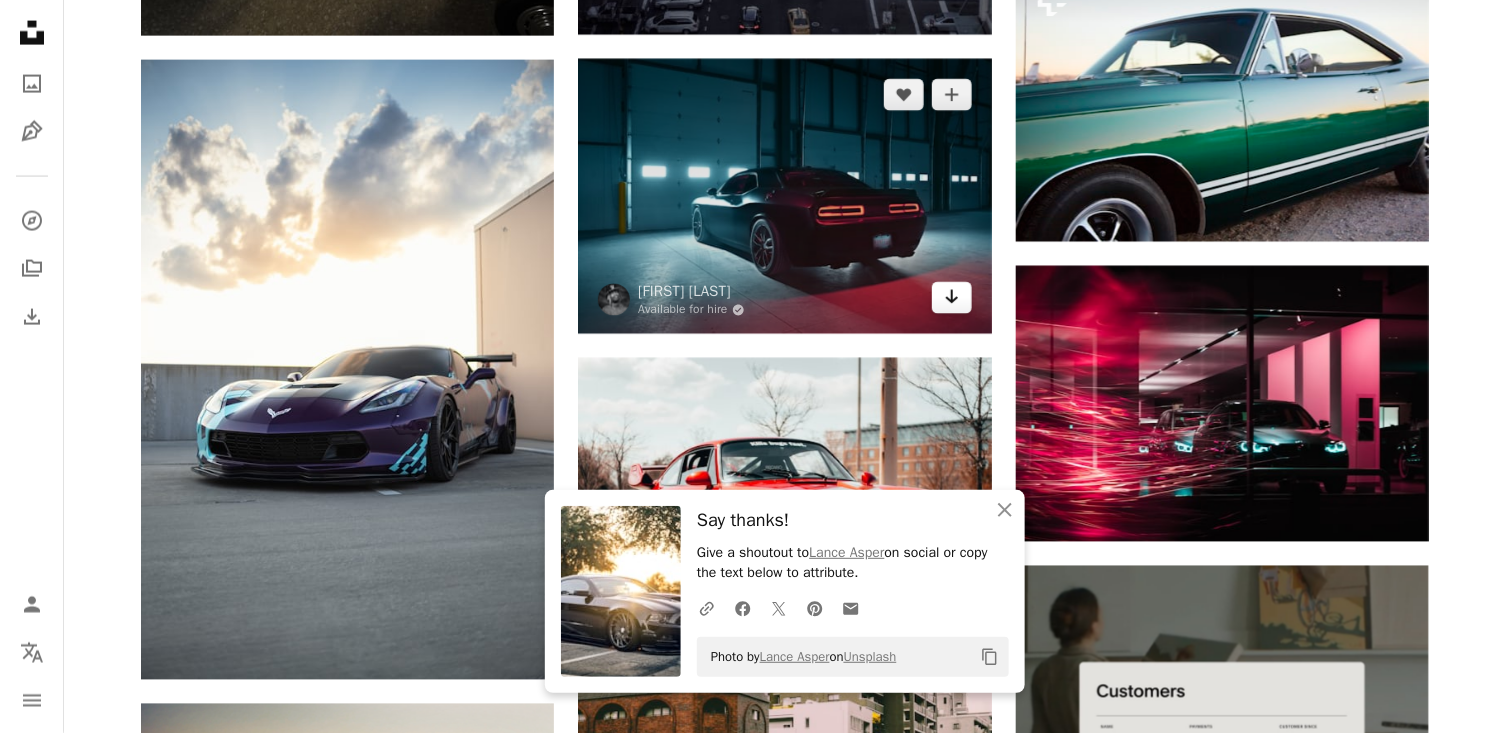 click on "Arrow pointing down" 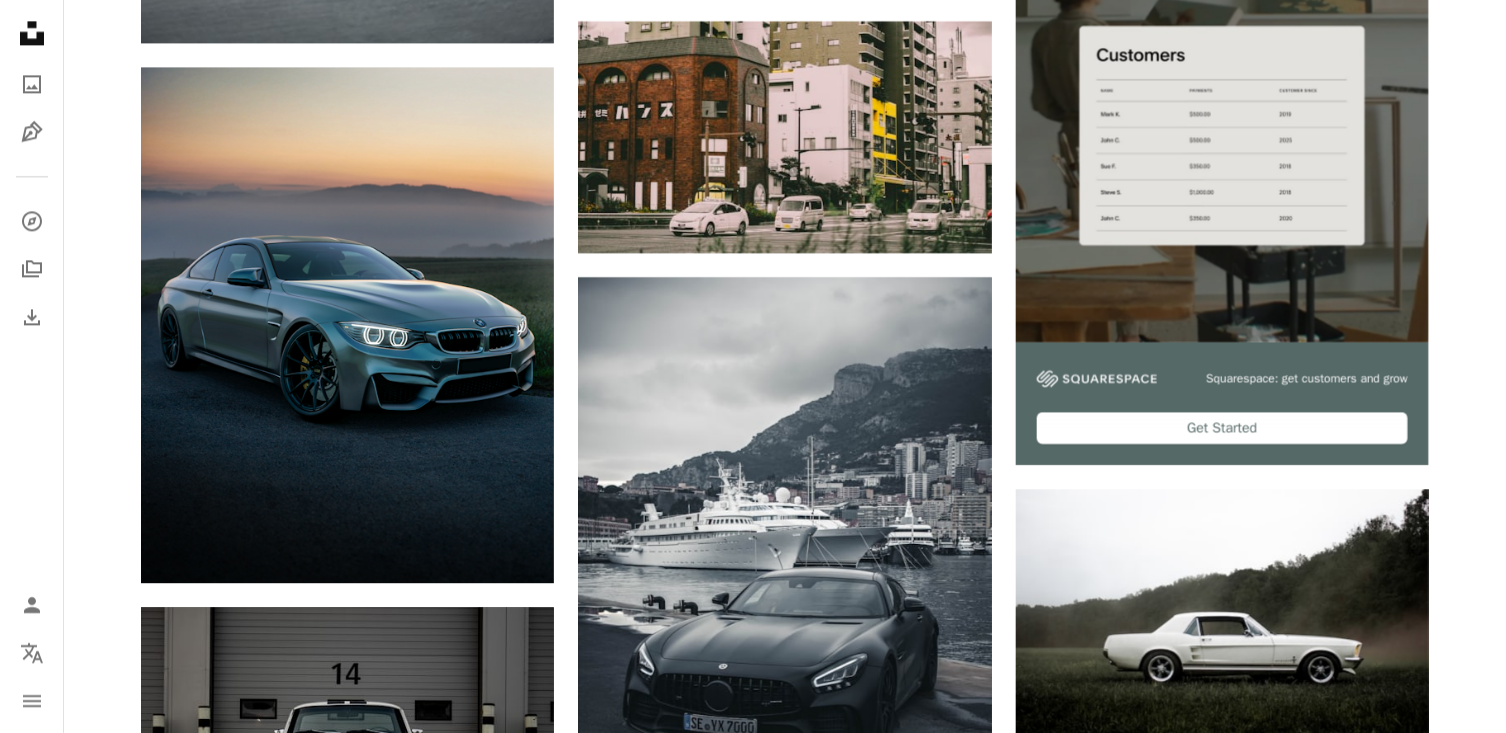 scroll, scrollTop: 7421, scrollLeft: 0, axis: vertical 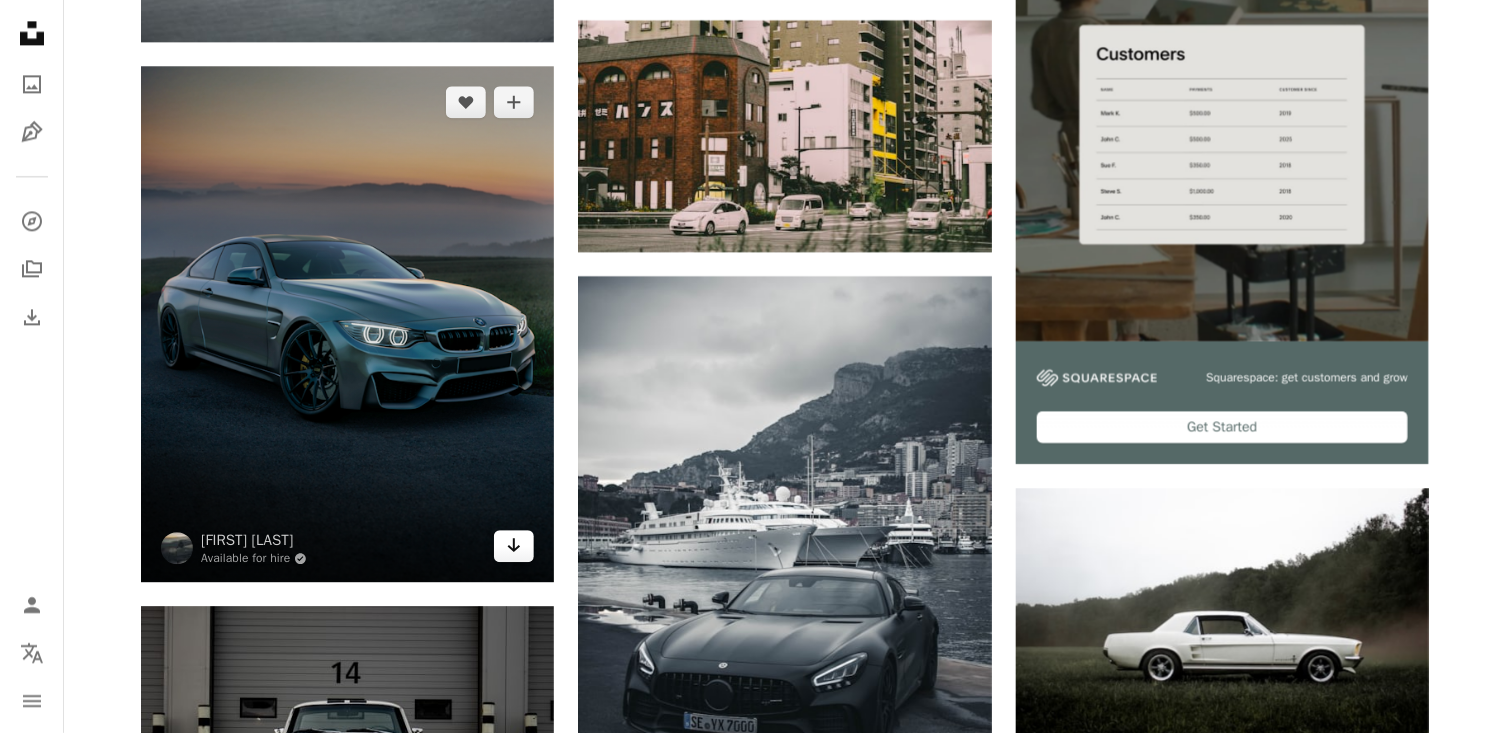 click on "Arrow pointing down" at bounding box center [514, 546] 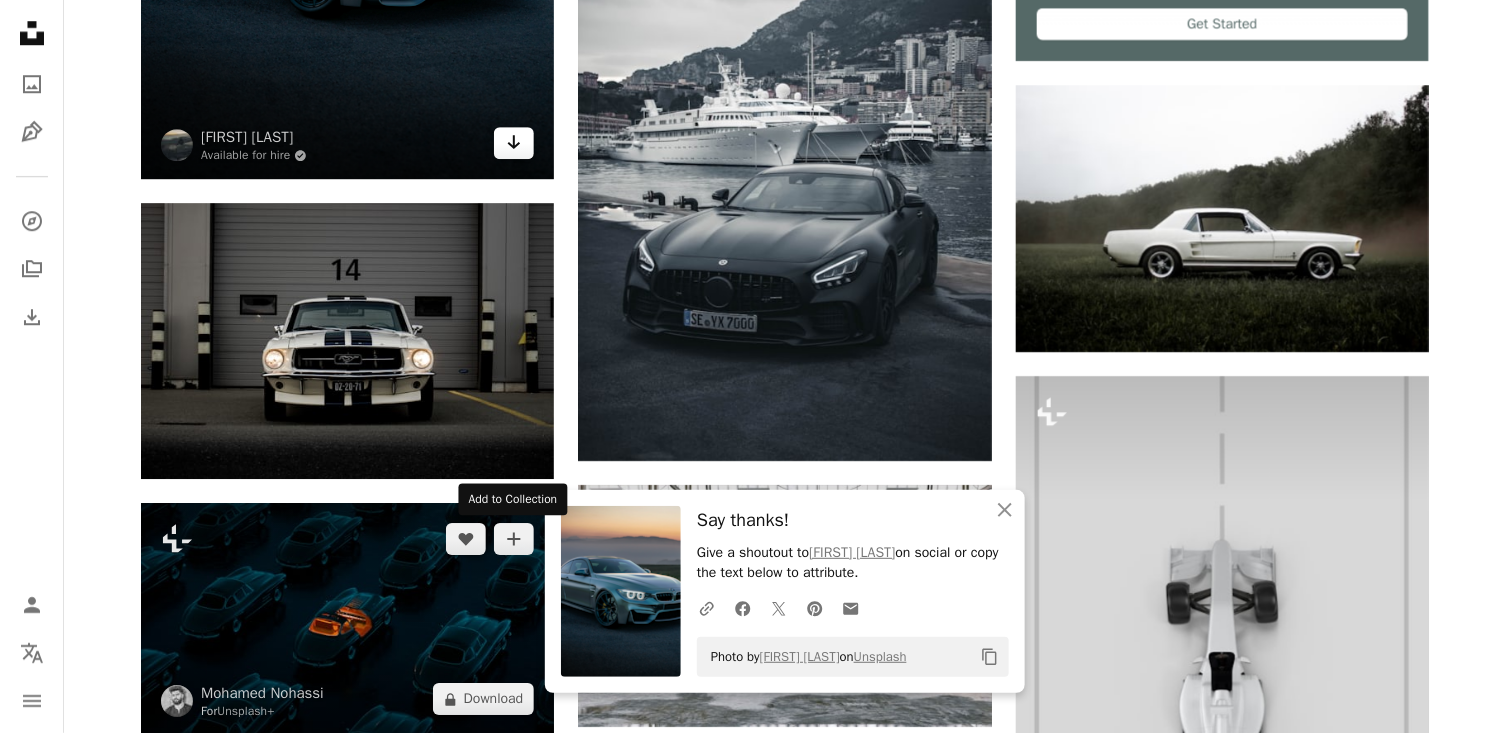 scroll, scrollTop: 7827, scrollLeft: 0, axis: vertical 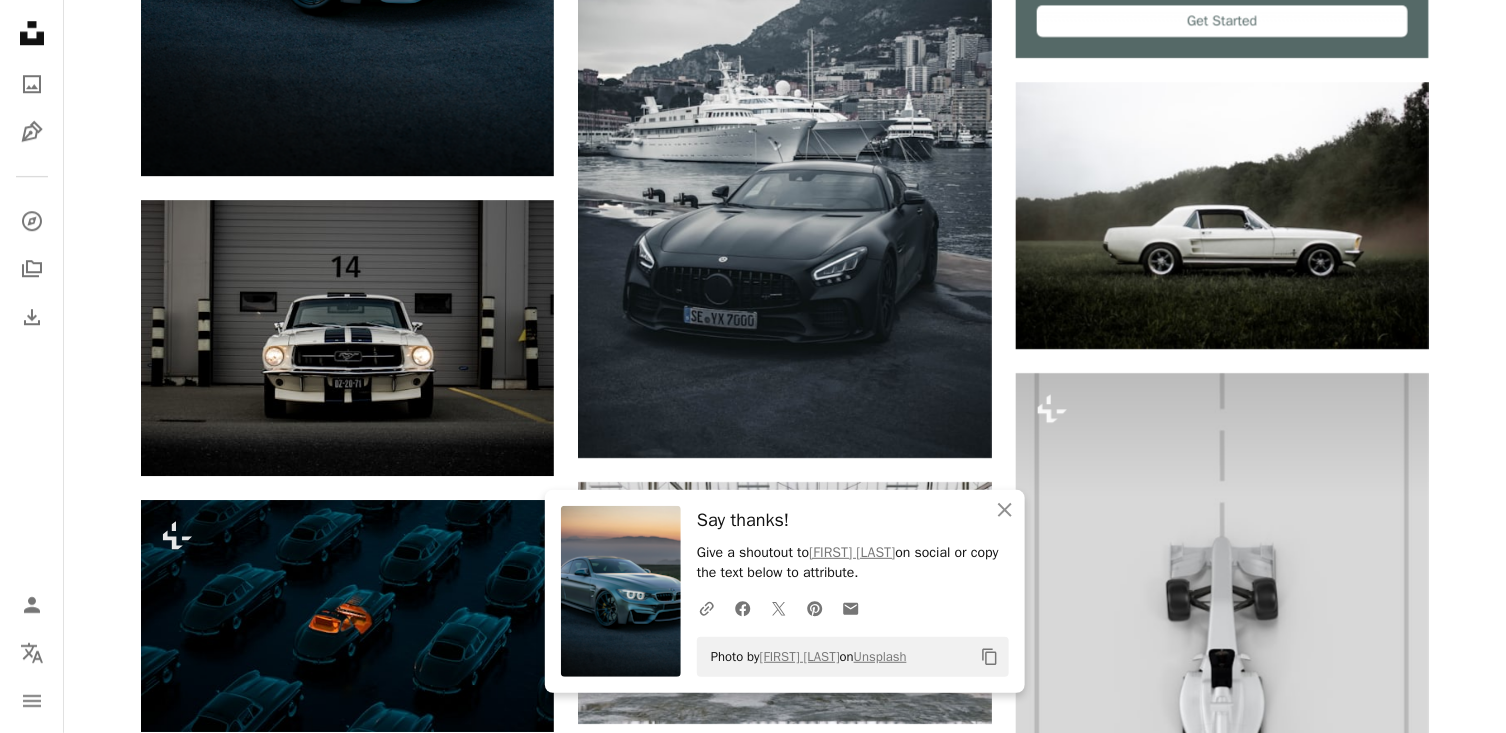 click on "Plus sign for Unsplash+ A heart A plus sign Getty Images For  Unsplash+ A lock Download A heart A plus sign [FIRST] [LAST] Arrow pointing down A heart A plus sign D Panyukov Available for hire A checkmark inside of a circle Arrow pointing down Plus sign for Unsplash+ A heart A plus sign Getty Images For  Unsplash+ A lock Download A heart A plus sign Dhiva Krishna Arrow pointing down A heart A plus sign Kenny Eliason Arrow pointing down A heart A plus sign Ivana Cajina Available for hire A checkmark inside of a circle Arrow pointing down A heart A plus sign Josh Berquist Available for hire A checkmark inside of a circle Arrow pointing down A heart A plus sign Tyler Clemmensen Available for hire A checkmark inside of a circle Arrow pointing down Plus sign for Unsplash+ A heart A plus sign George Dagerotip For  Unsplash+ A lock Download –– ––– –––  –– ––– –  ––– –––  ––––  –   – –– –––  – – ––– –– –– –––– –– Learn More" at bounding box center (785, -1163) 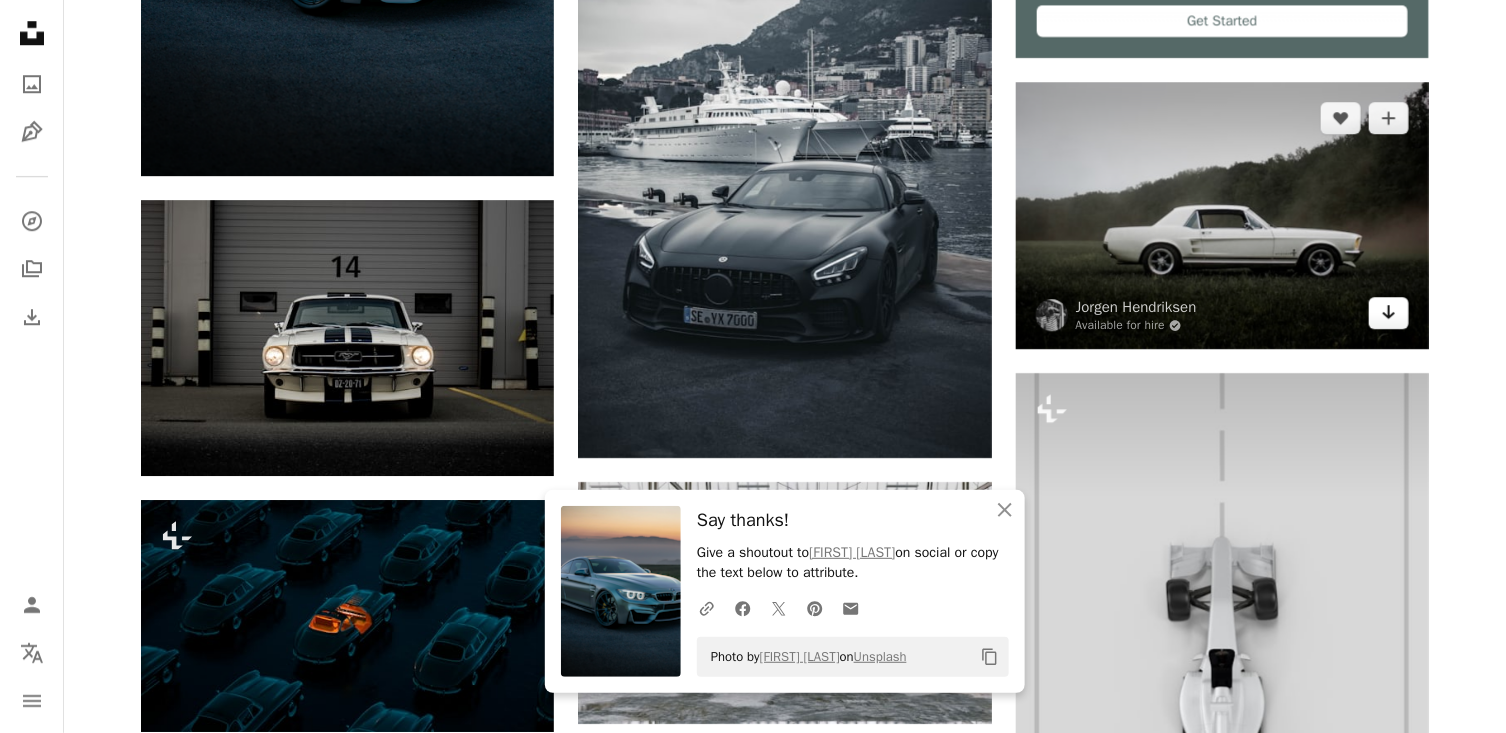 click on "Arrow pointing down" at bounding box center [1389, 313] 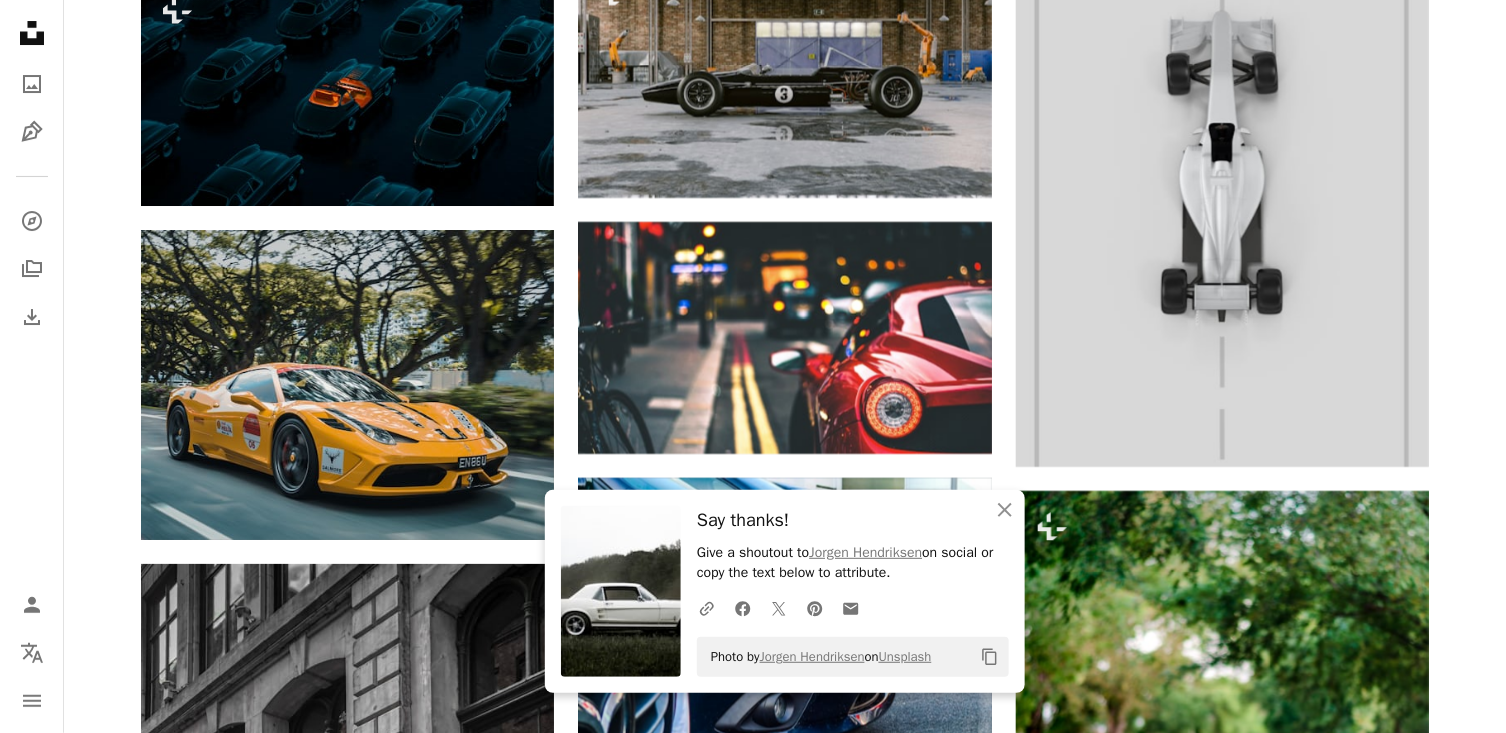scroll, scrollTop: 8400, scrollLeft: 0, axis: vertical 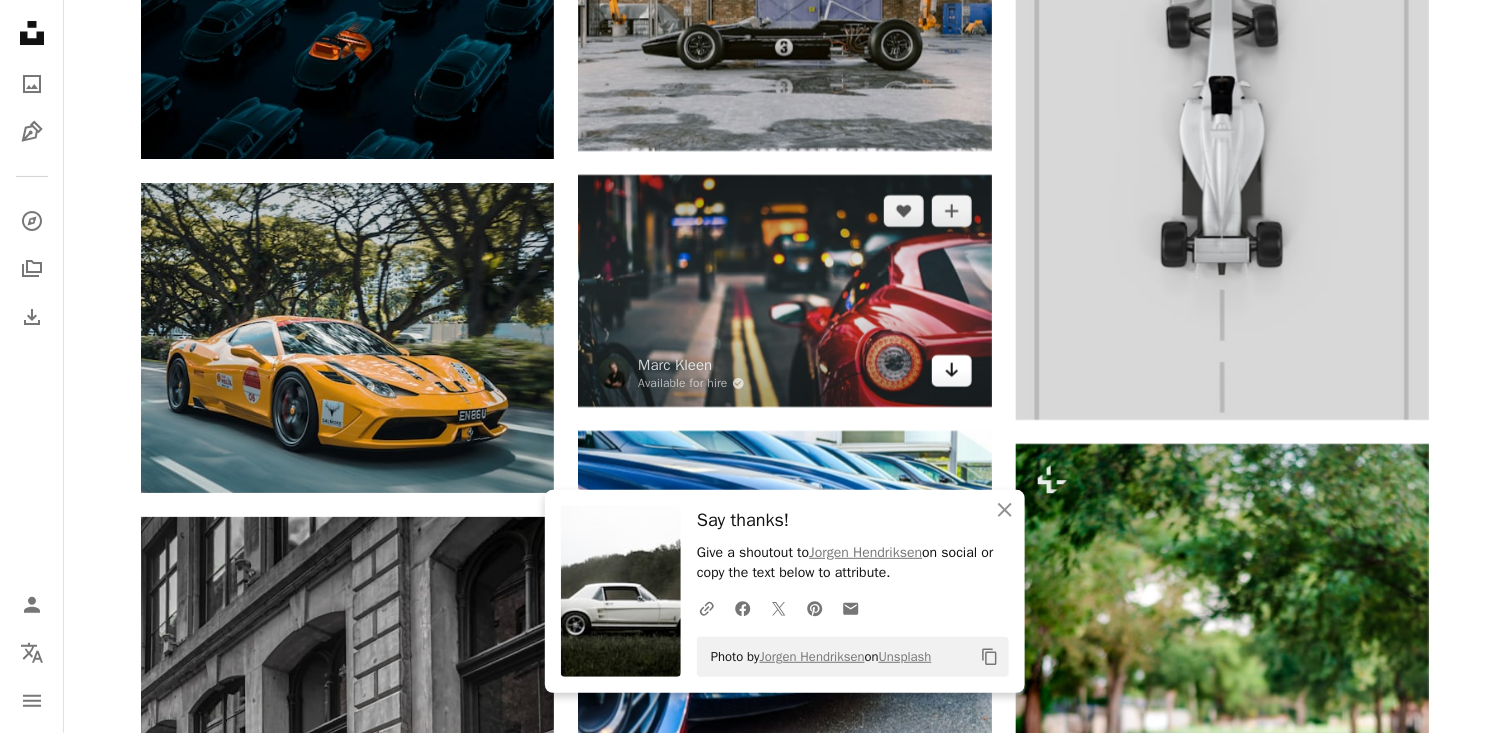 click on "Arrow pointing down" 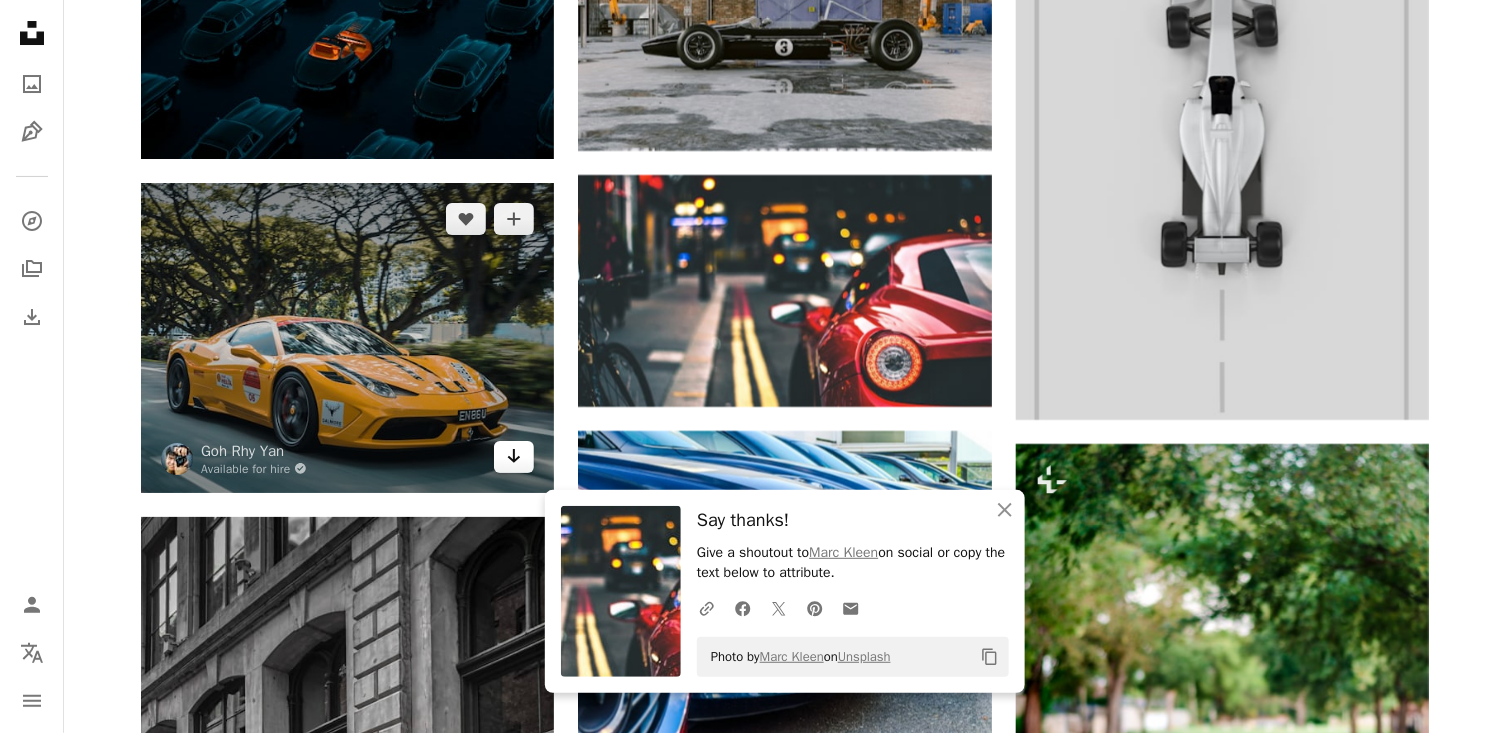 click on "Arrow pointing down" at bounding box center [514, 457] 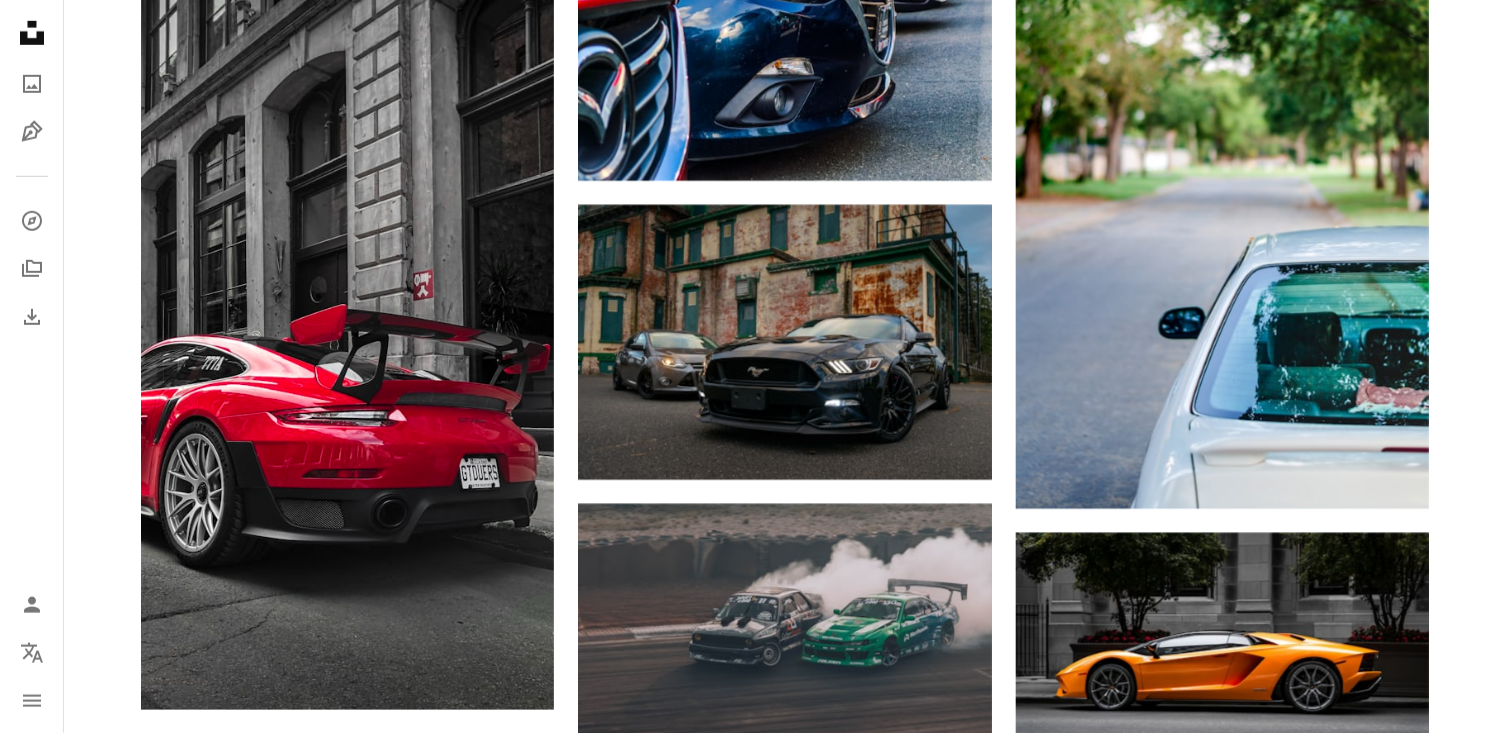 scroll, scrollTop: 8975, scrollLeft: 0, axis: vertical 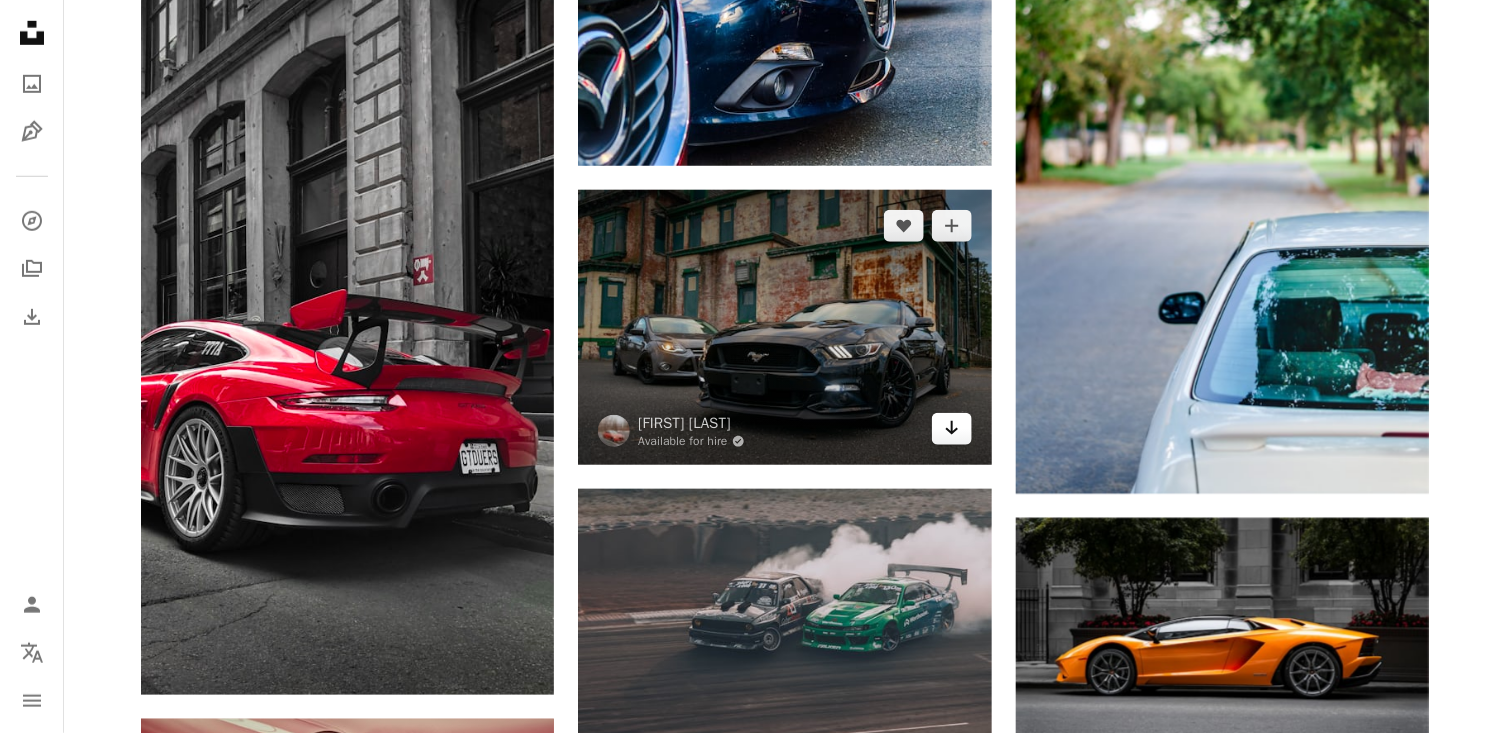 click on "Arrow pointing down" 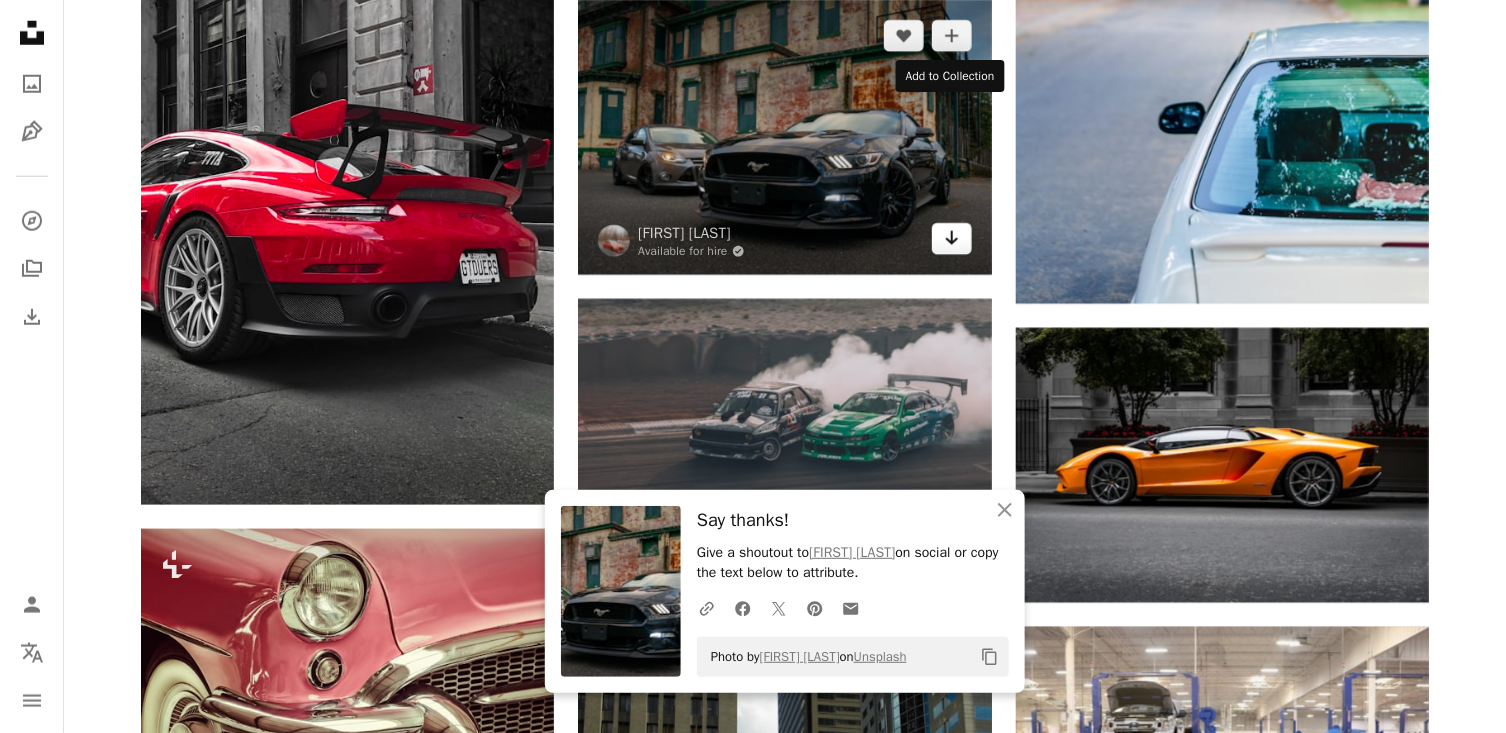 scroll, scrollTop: 9168, scrollLeft: 0, axis: vertical 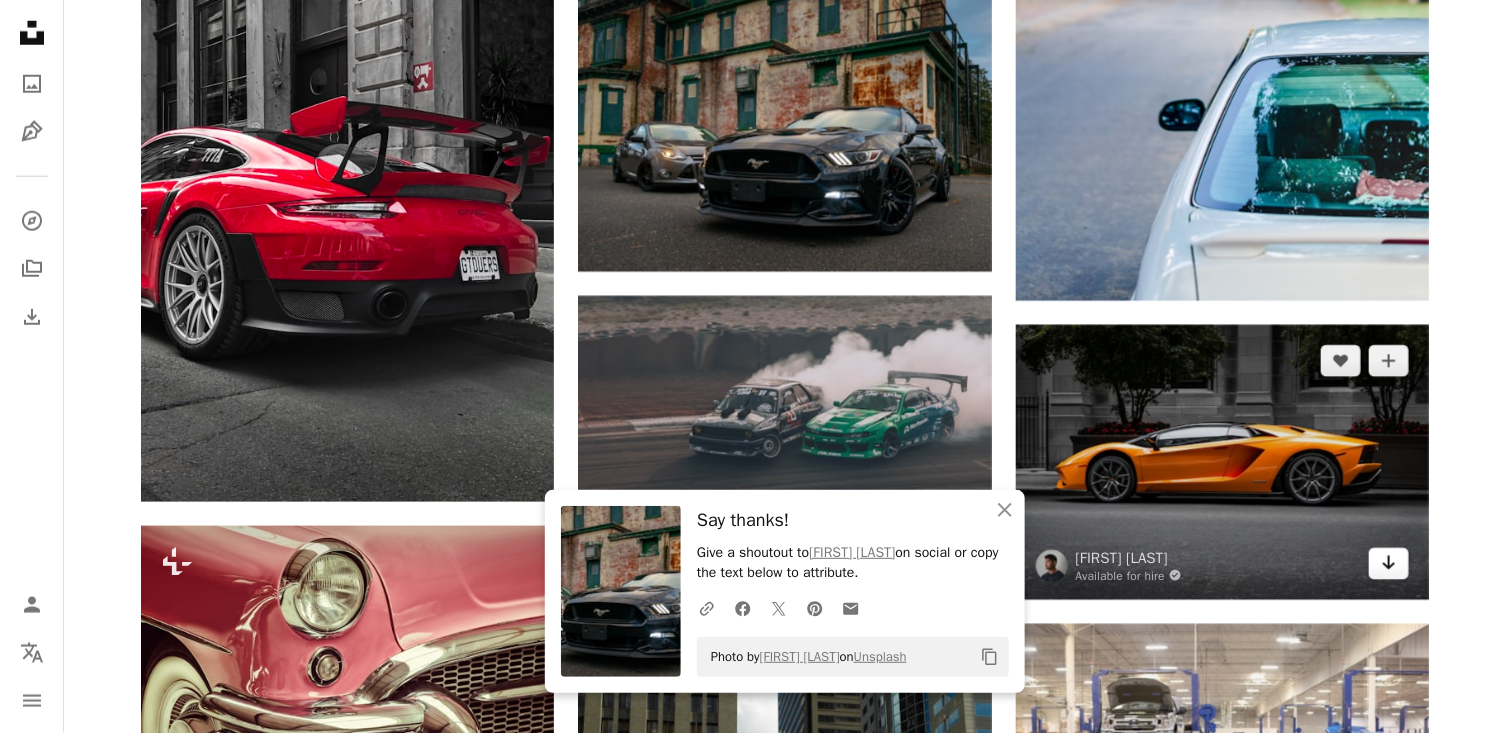click on "Arrow pointing down" 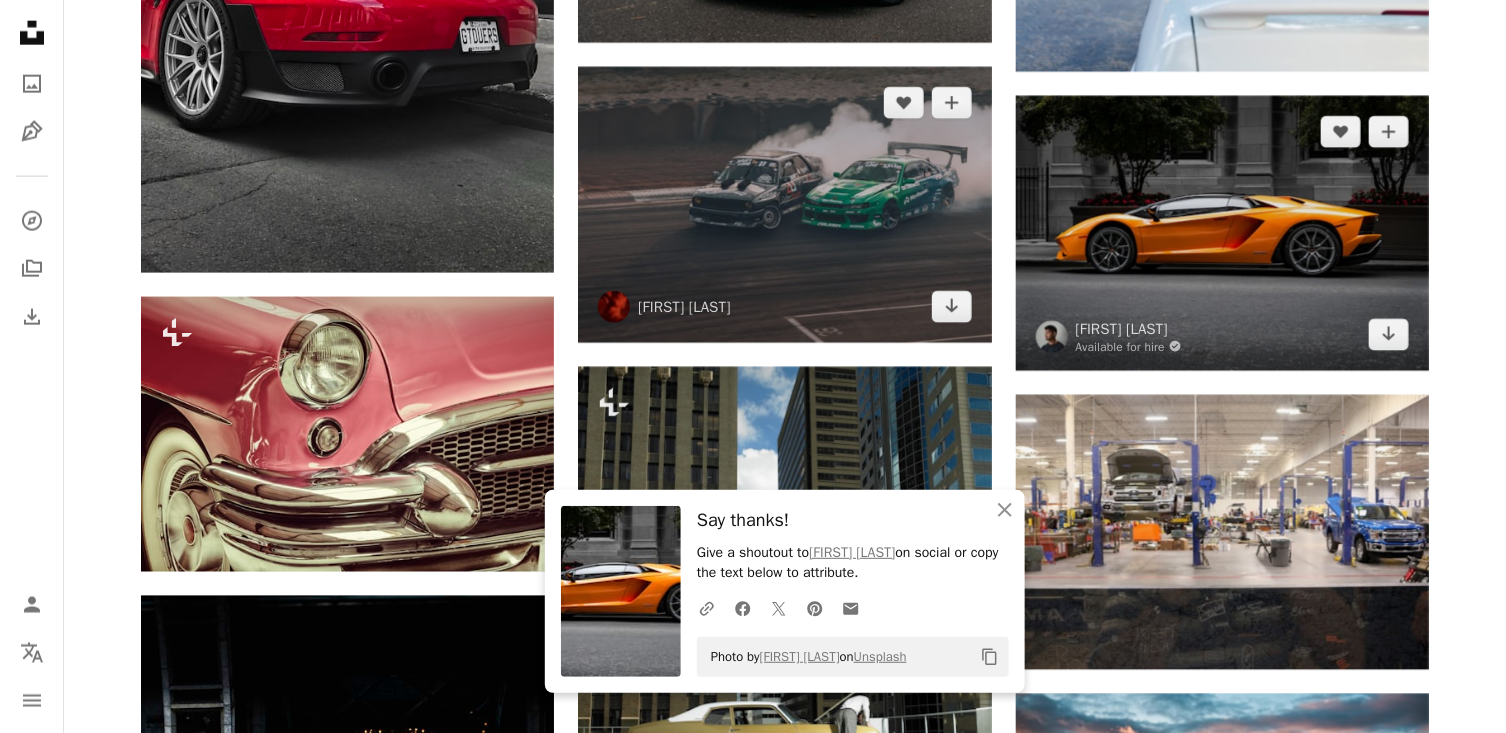 scroll, scrollTop: 9424, scrollLeft: 0, axis: vertical 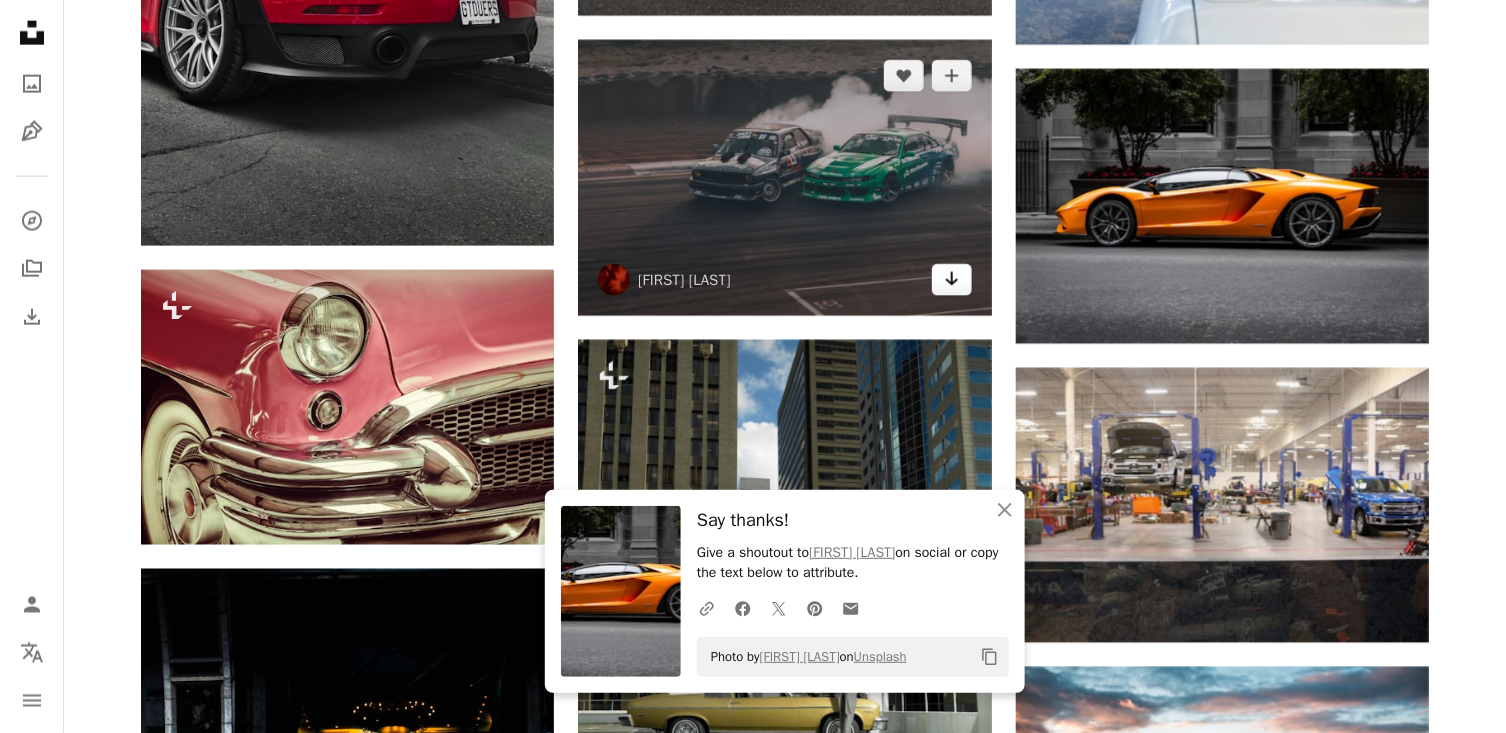click 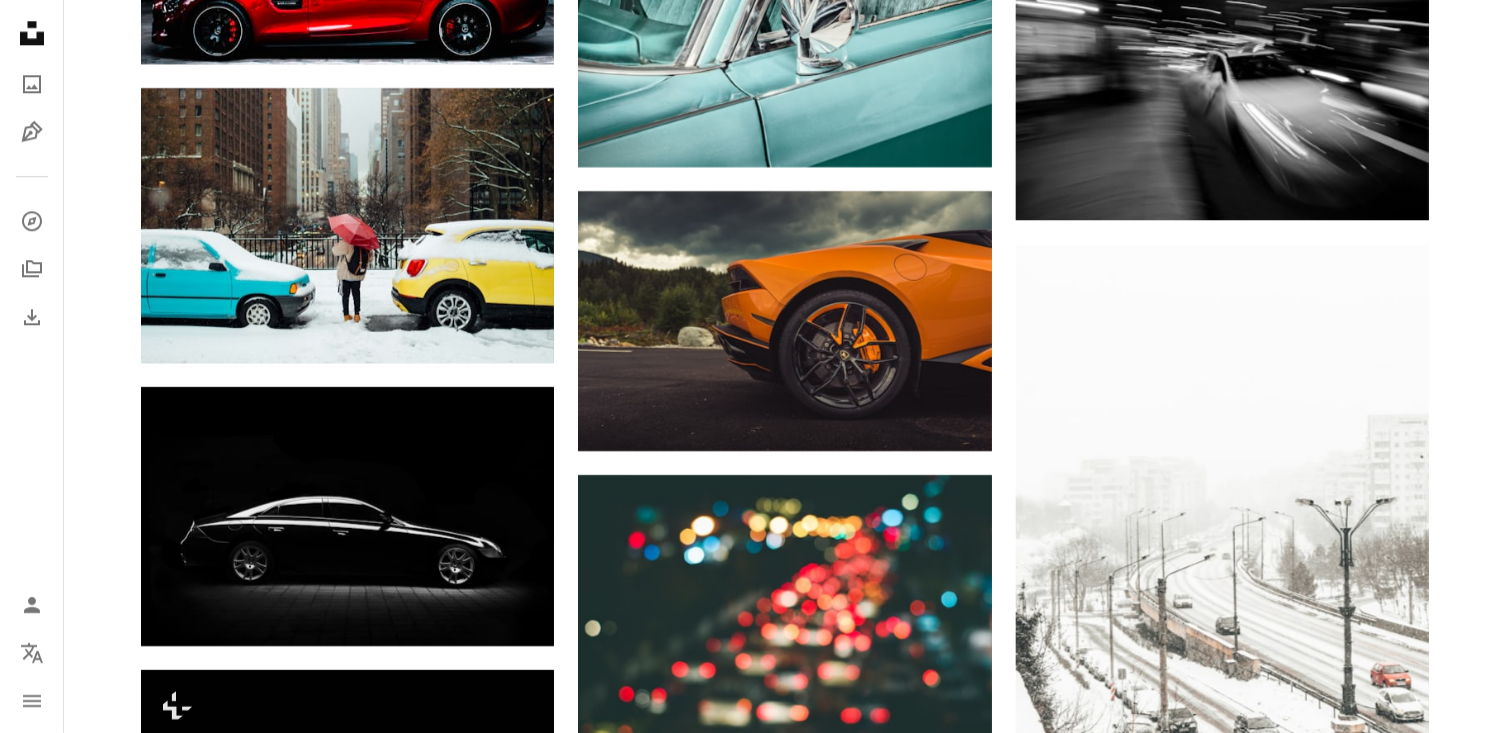 scroll, scrollTop: 10448, scrollLeft: 0, axis: vertical 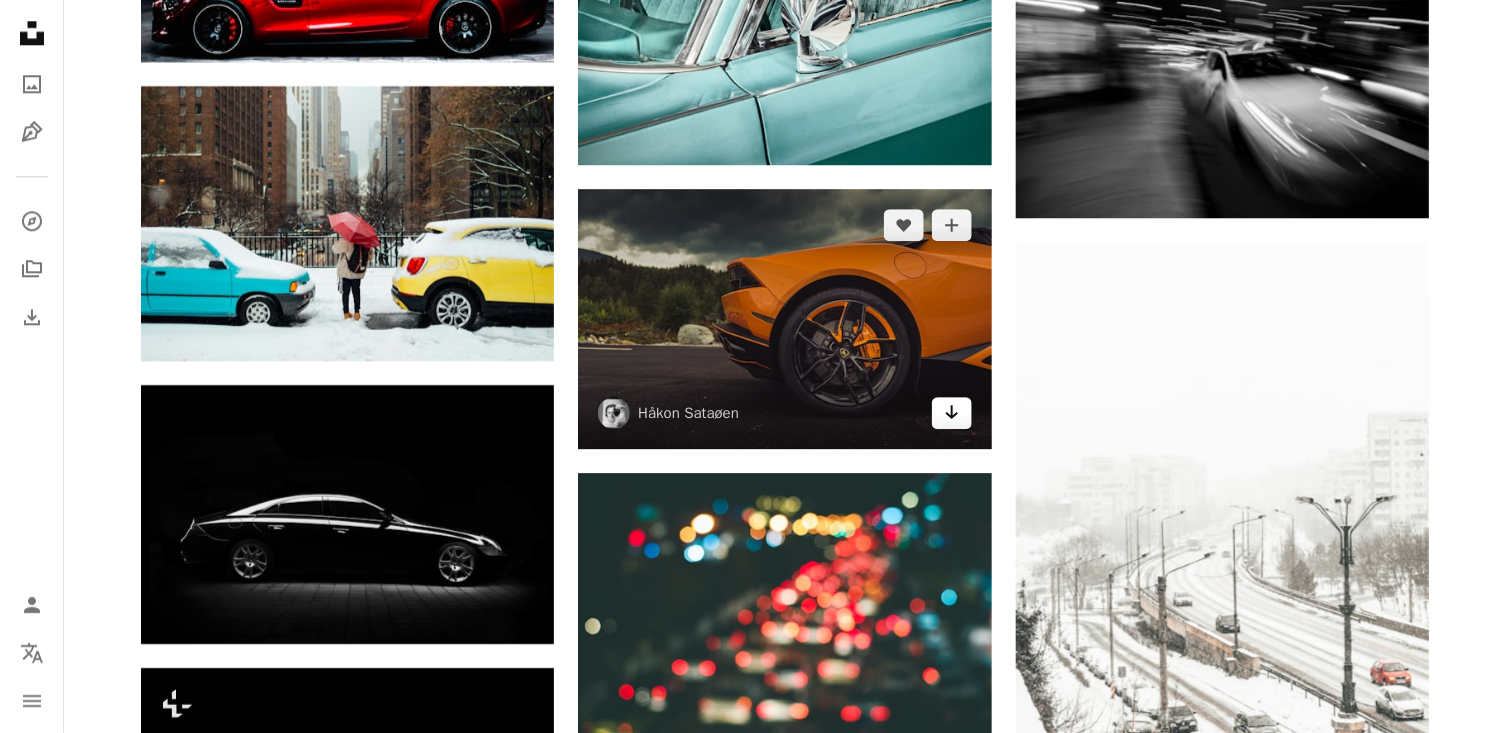 click on "Arrow pointing down" 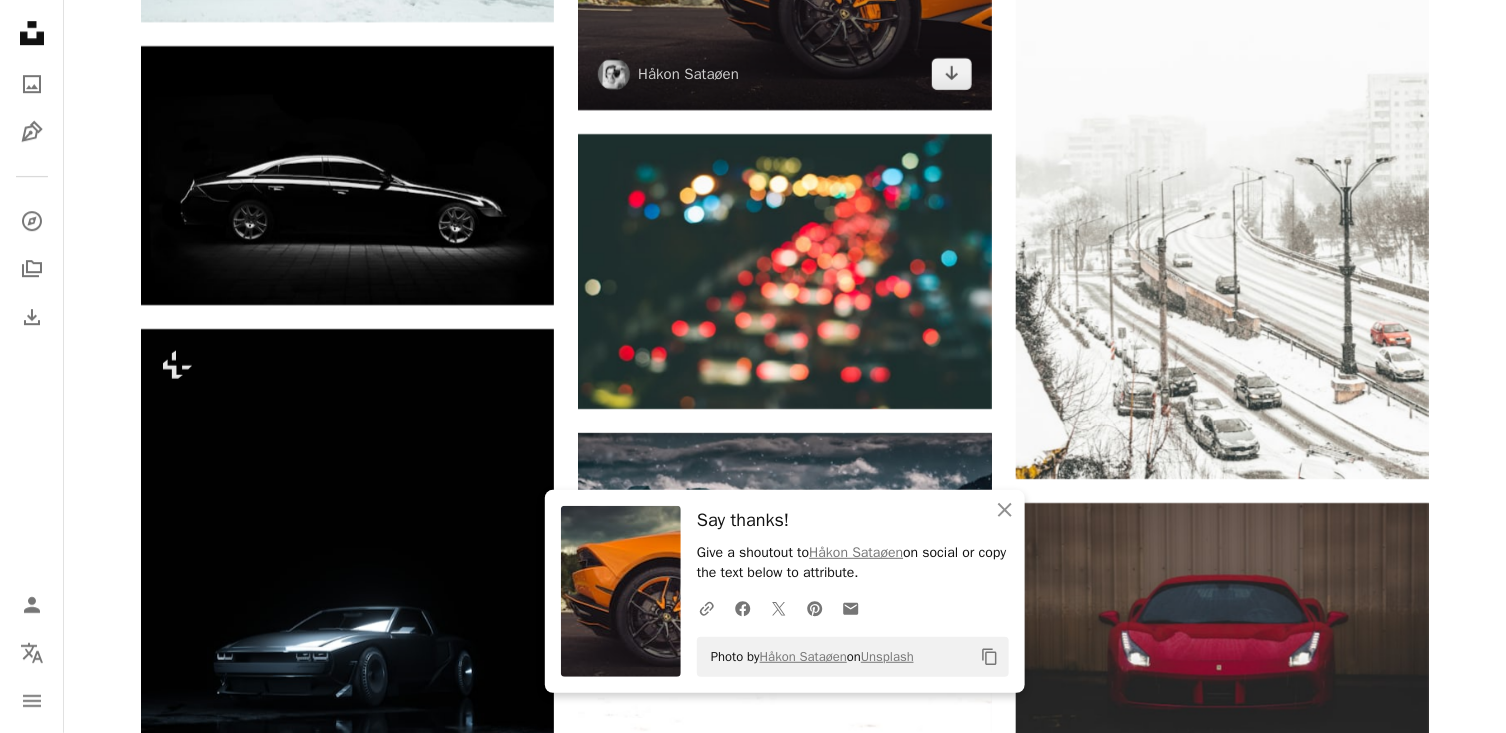 scroll, scrollTop: 10802, scrollLeft: 0, axis: vertical 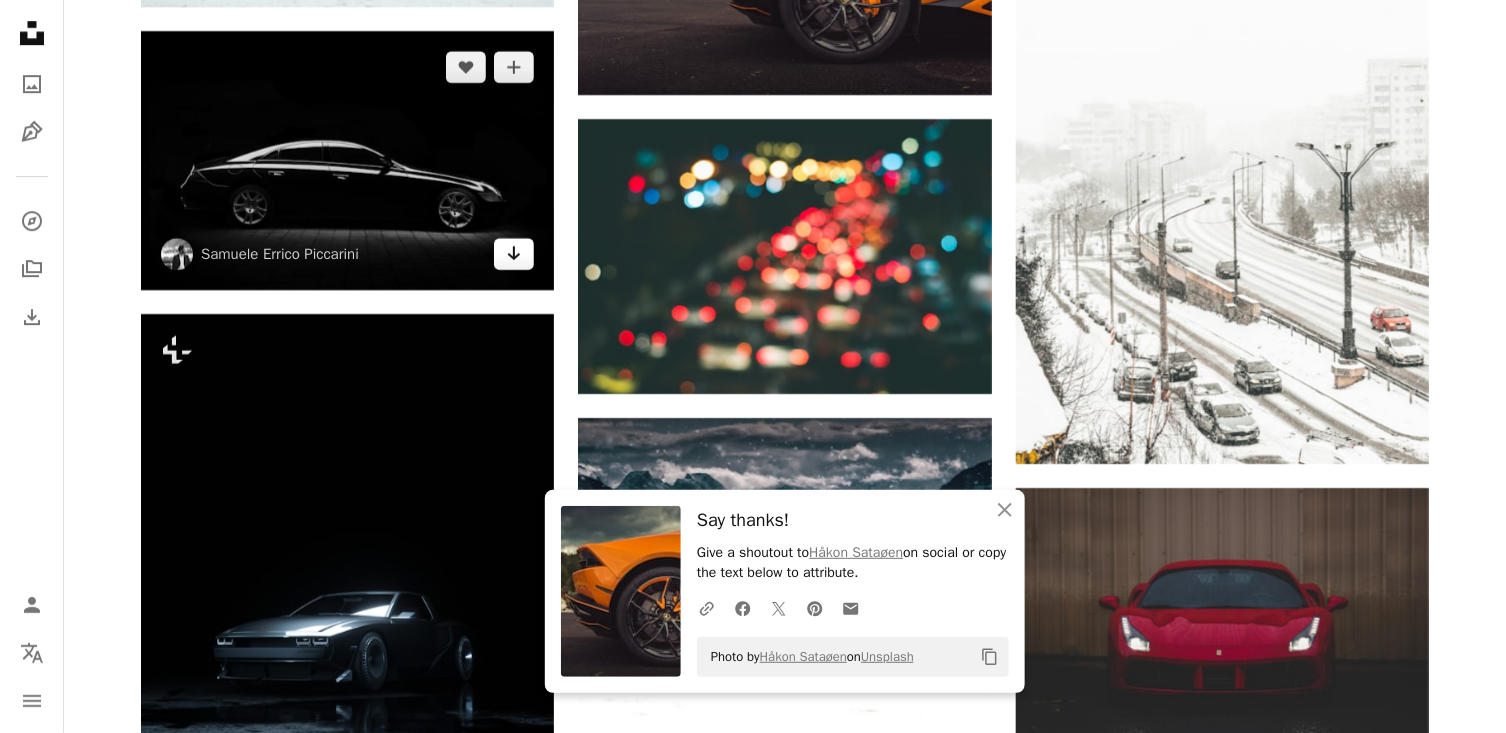 click 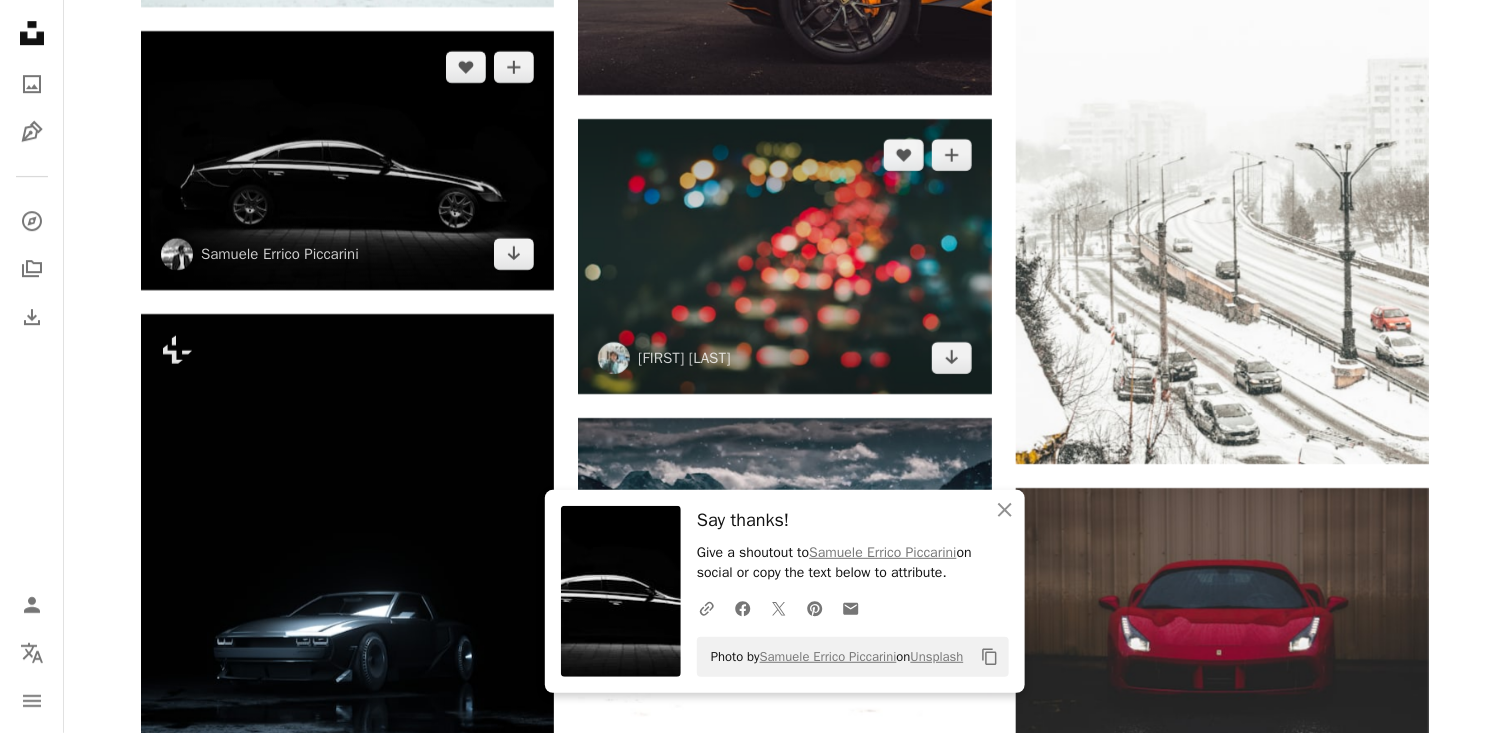 scroll, scrollTop: 11143, scrollLeft: 0, axis: vertical 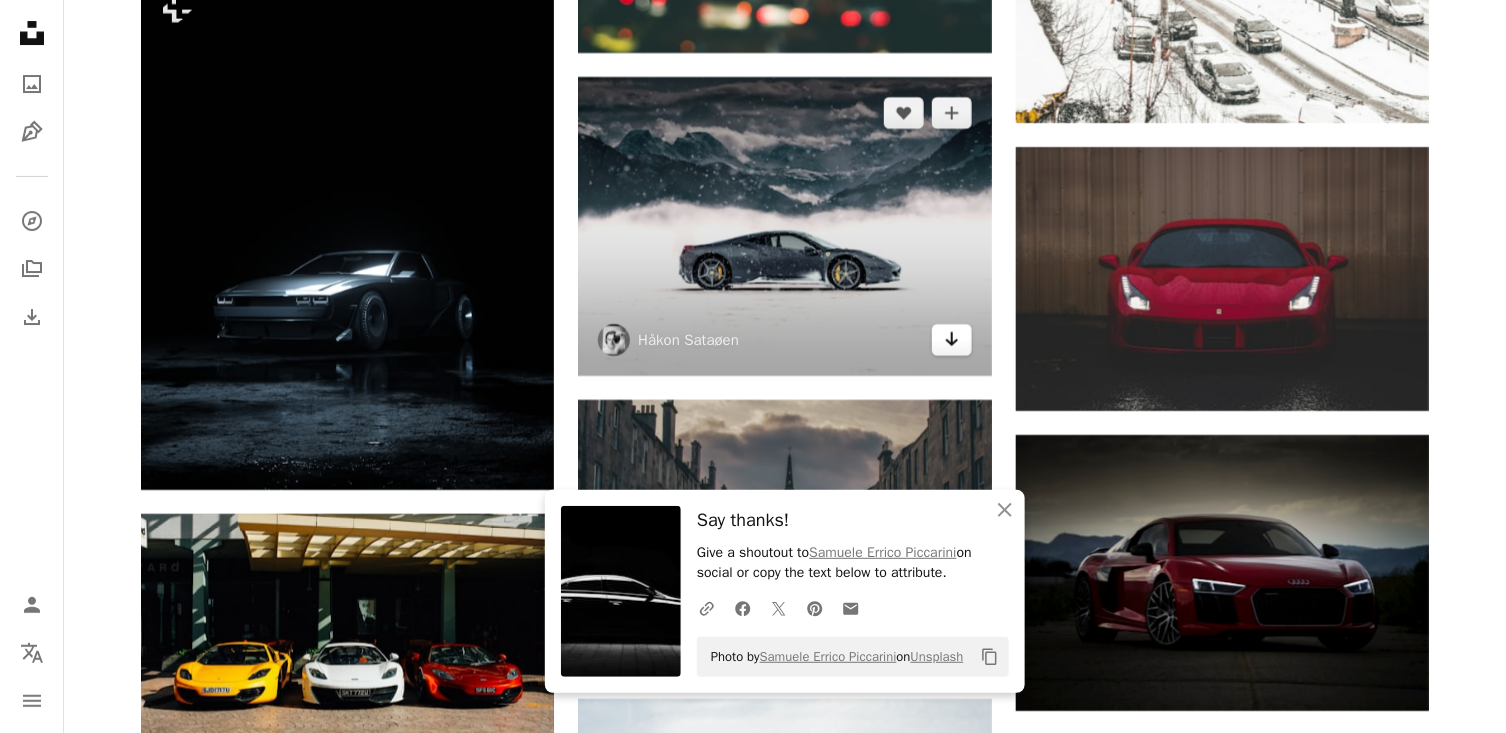 click on "Arrow pointing down" 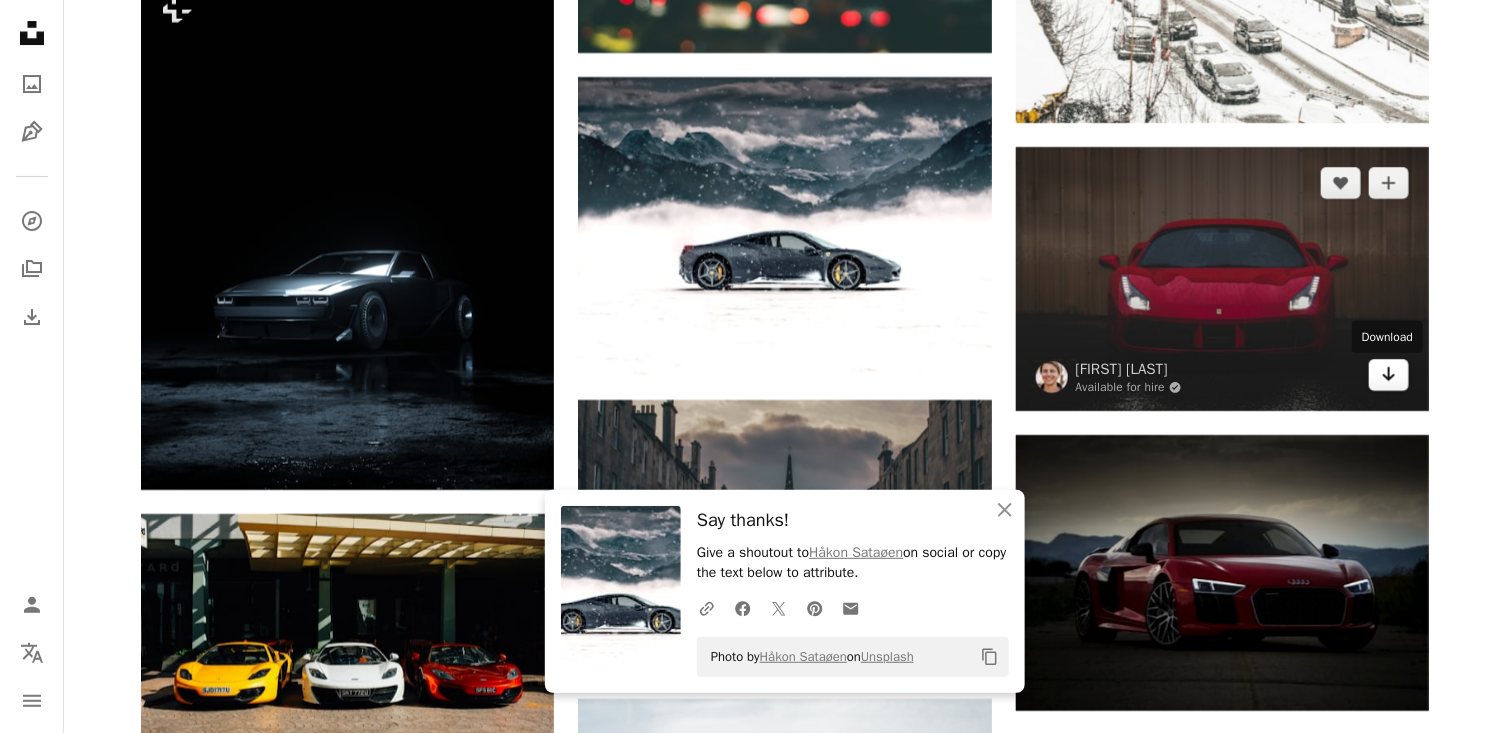 click on "Arrow pointing down" 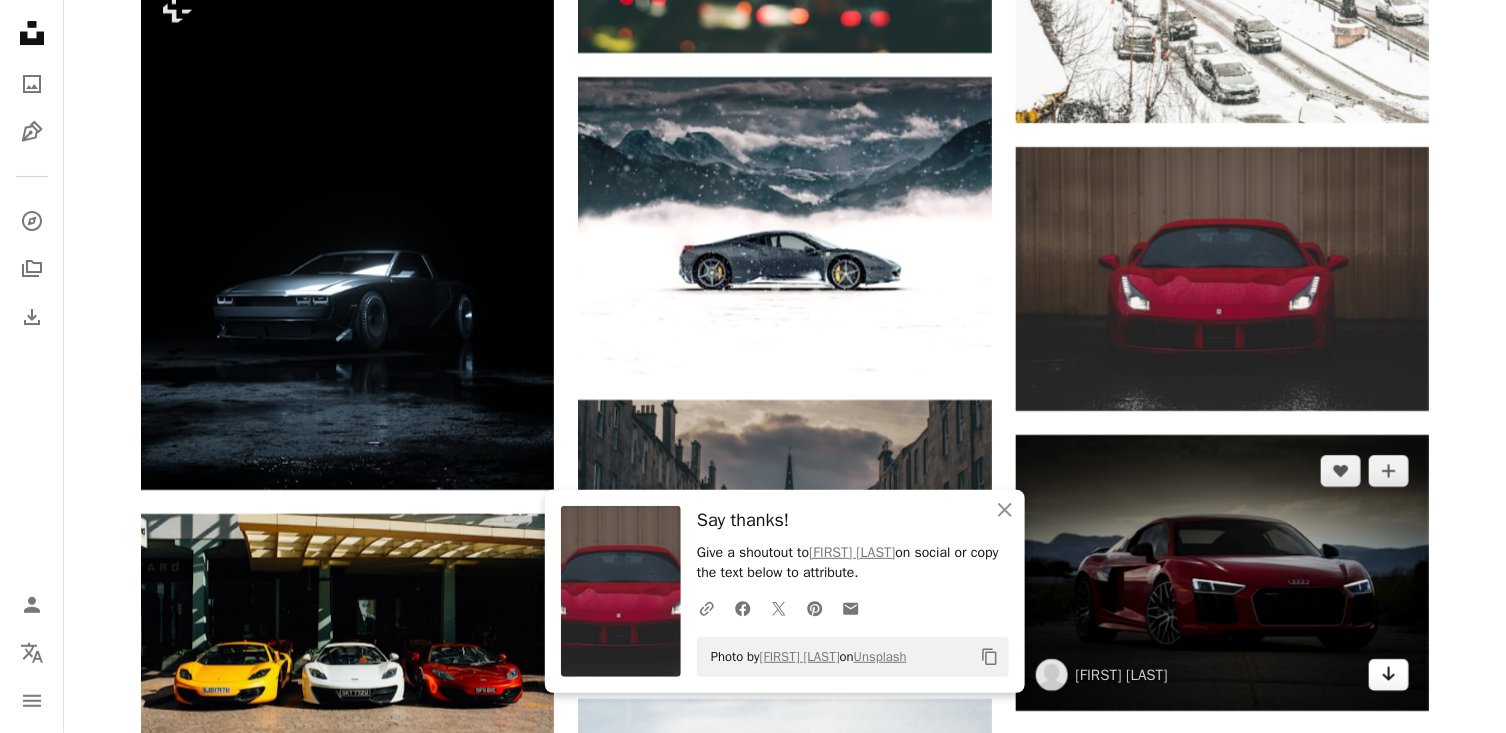 click on "Arrow pointing down" 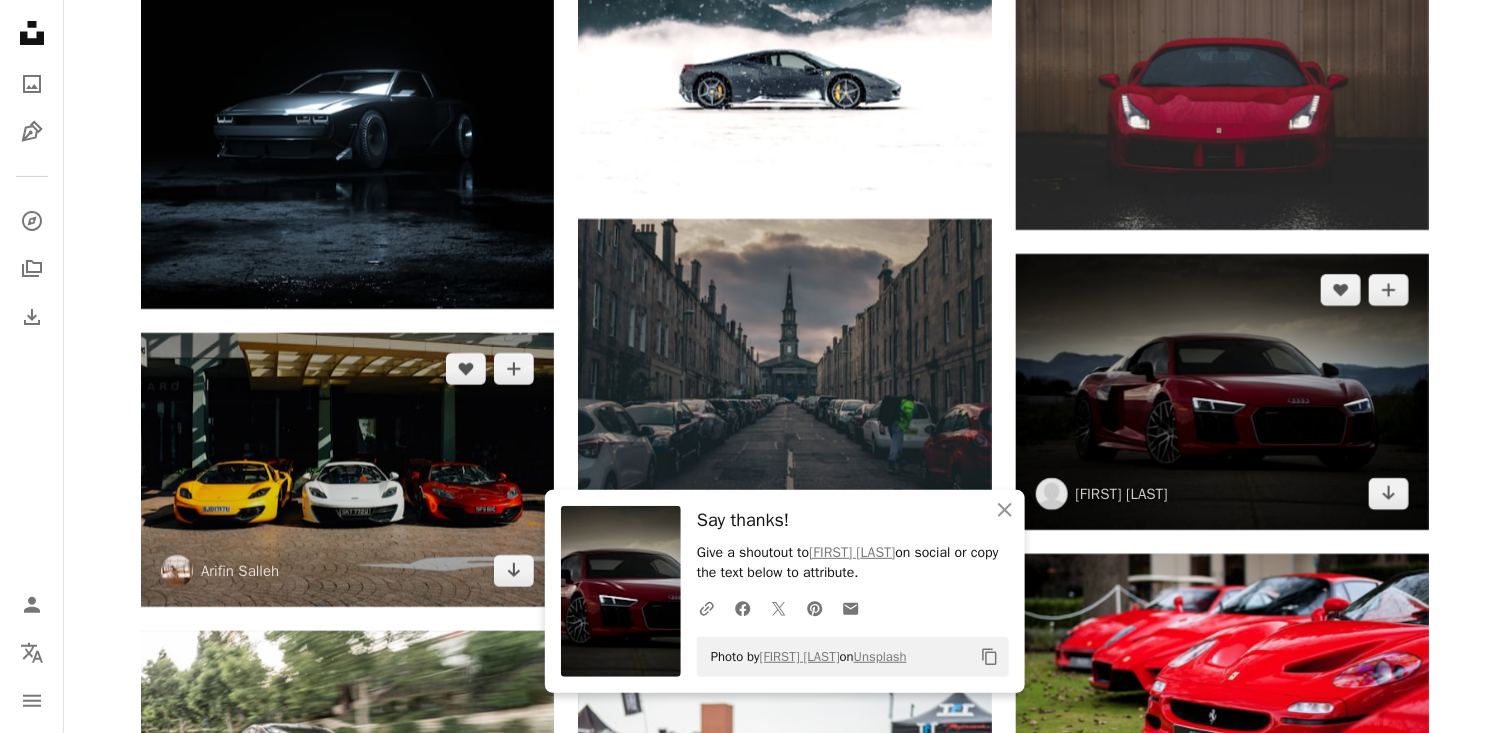 scroll, scrollTop: 11356, scrollLeft: 0, axis: vertical 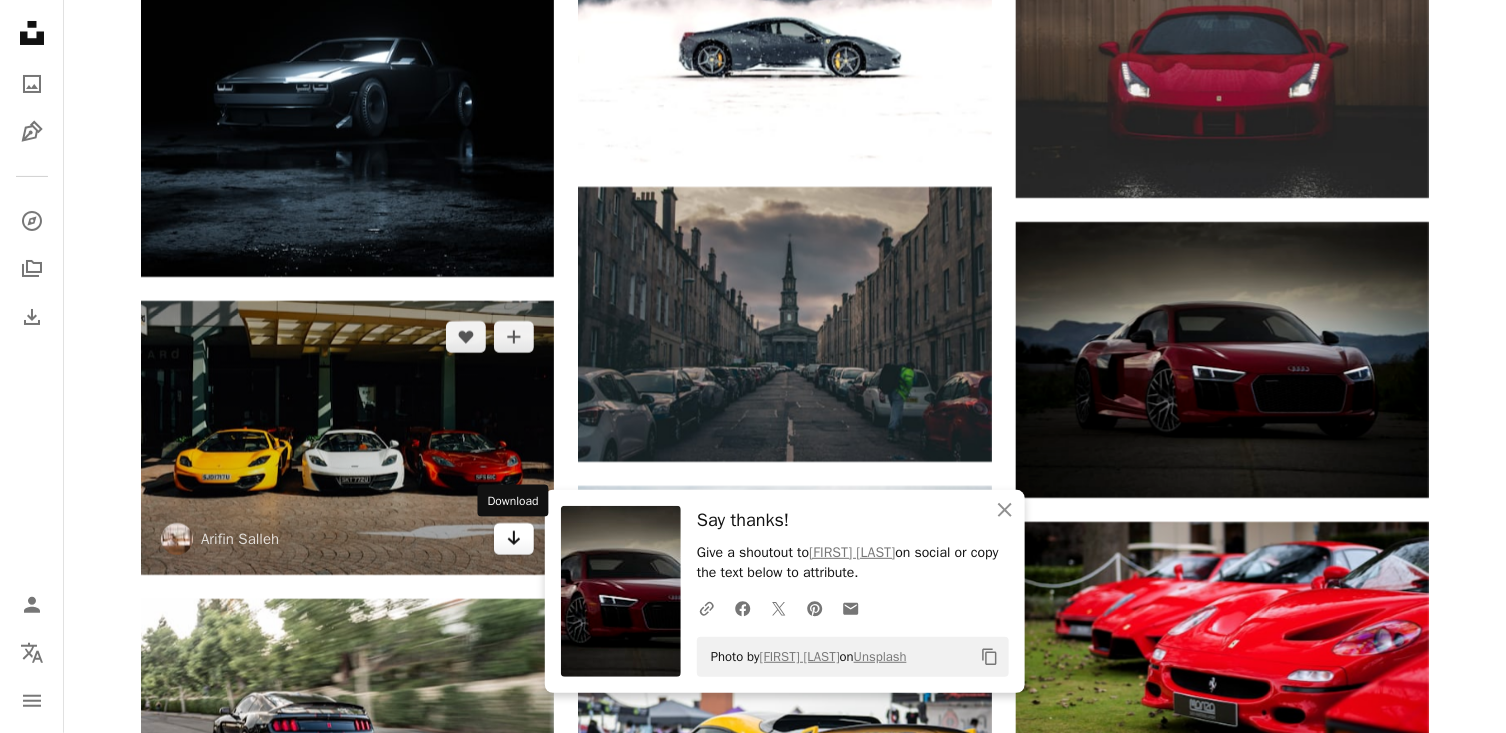 click on "Arrow pointing down" 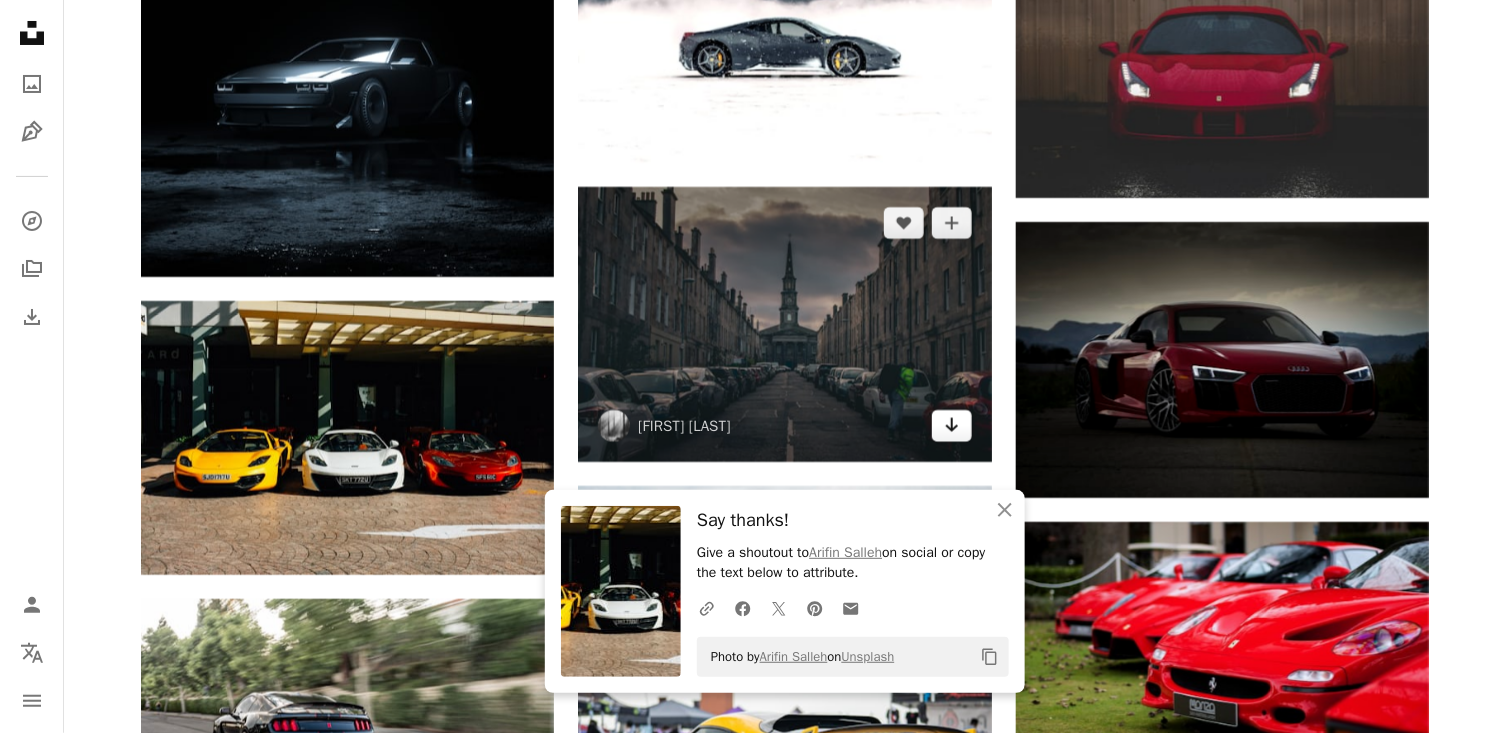 click on "Arrow pointing down" 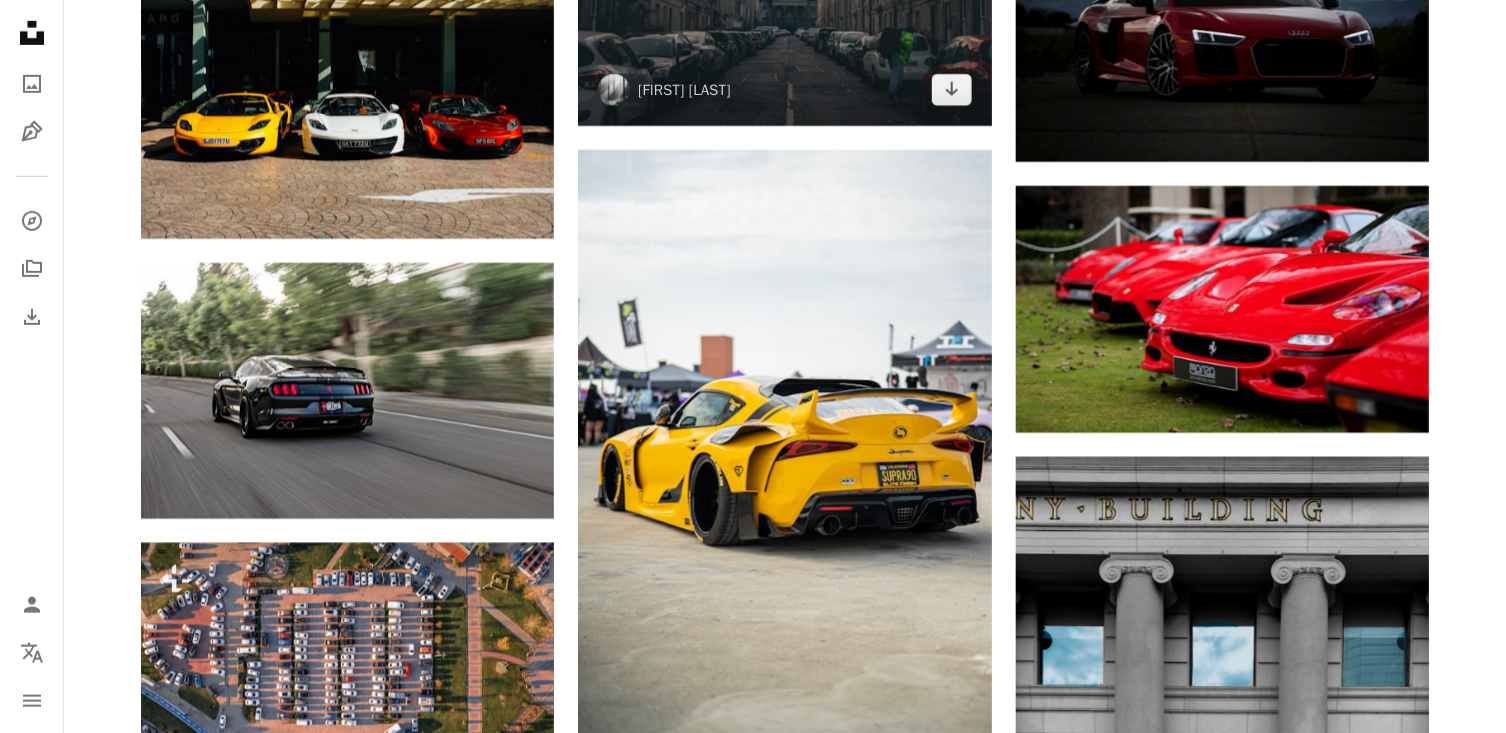 scroll, scrollTop: 11694, scrollLeft: 0, axis: vertical 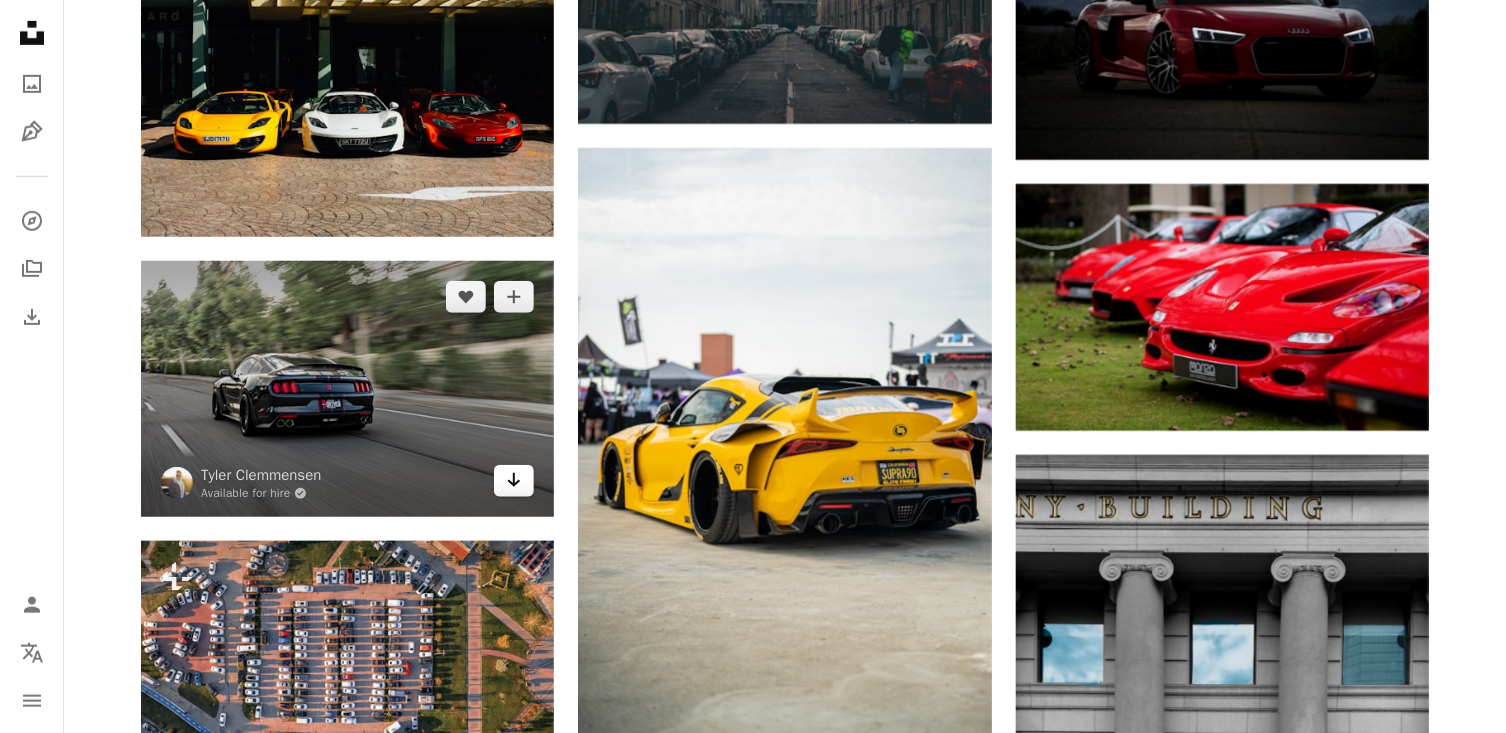 click on "Arrow pointing down" 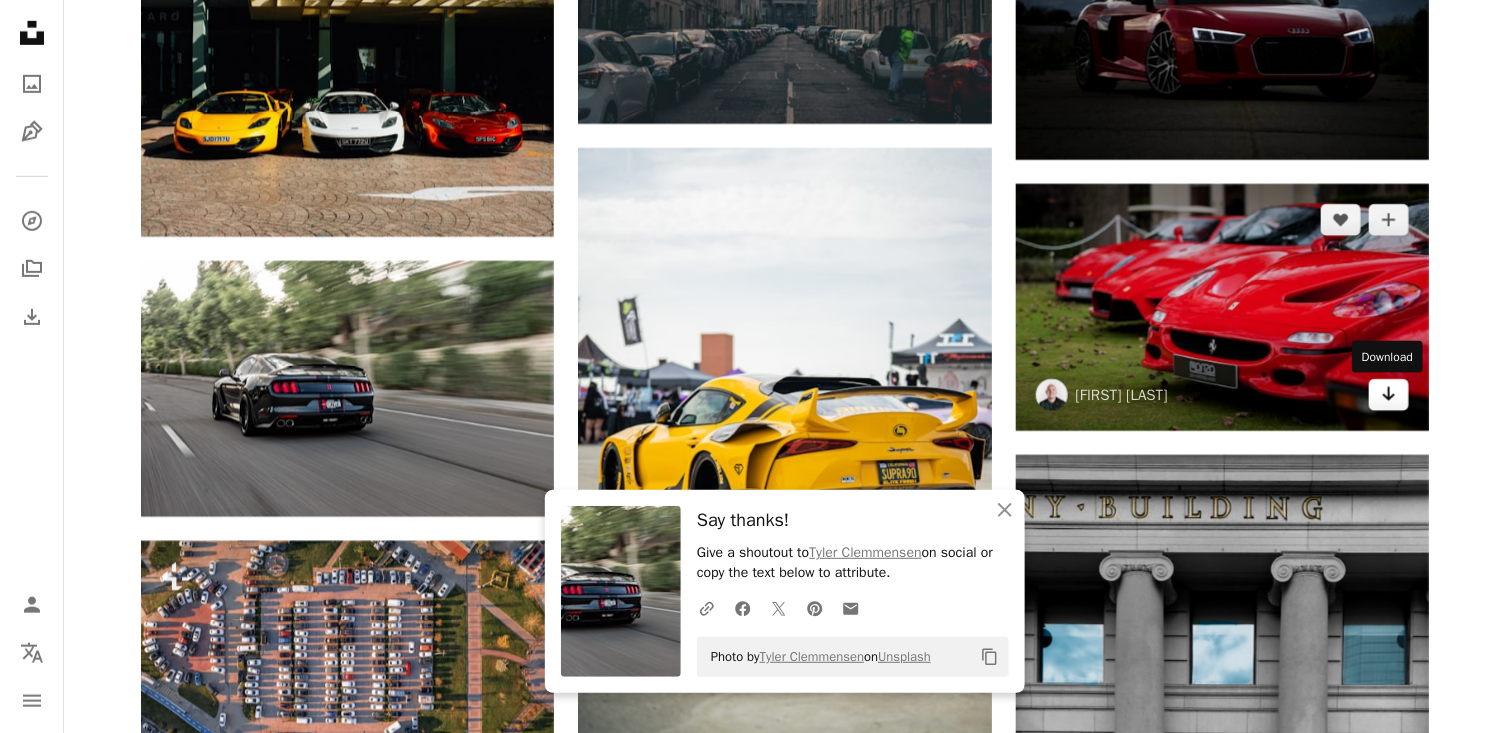 click on "Arrow pointing down" 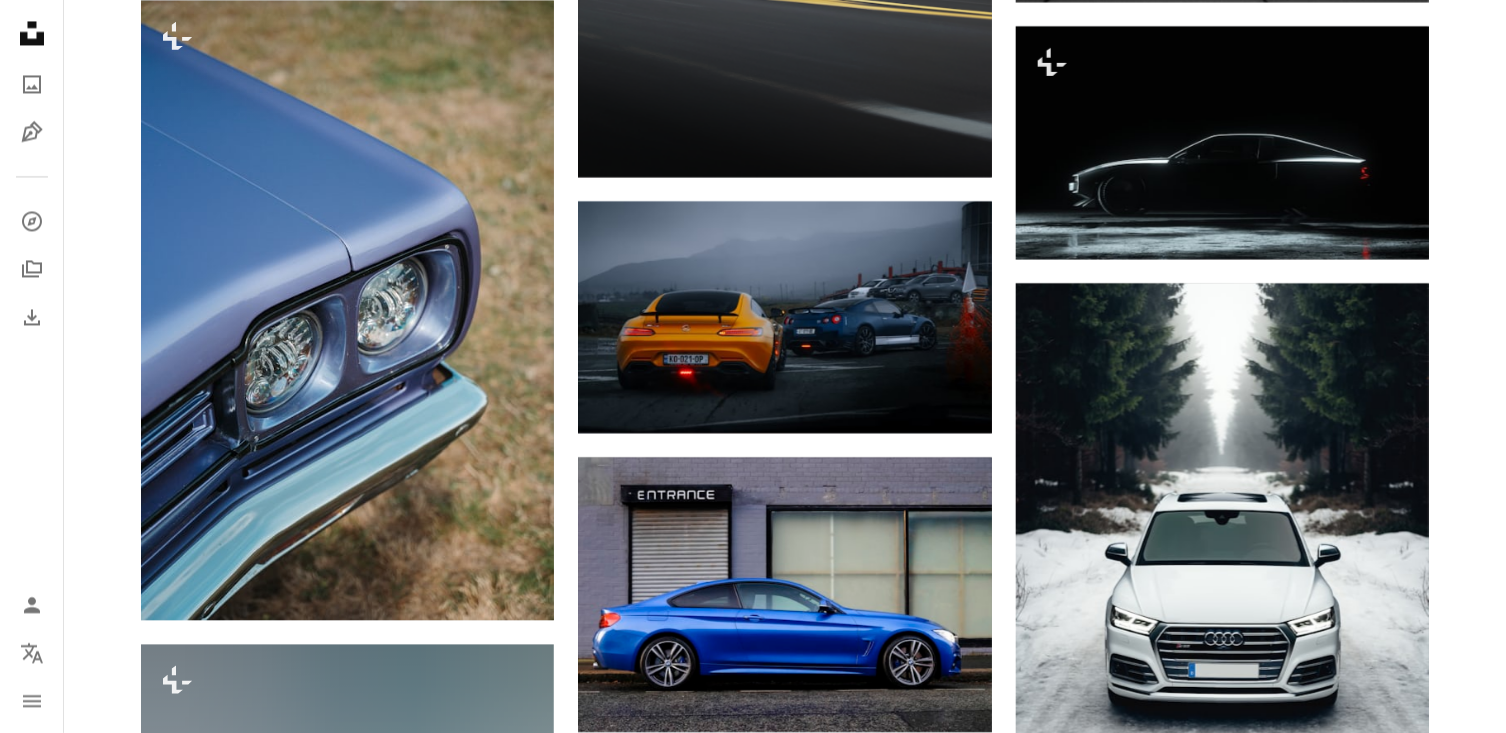 scroll, scrollTop: 12872, scrollLeft: 0, axis: vertical 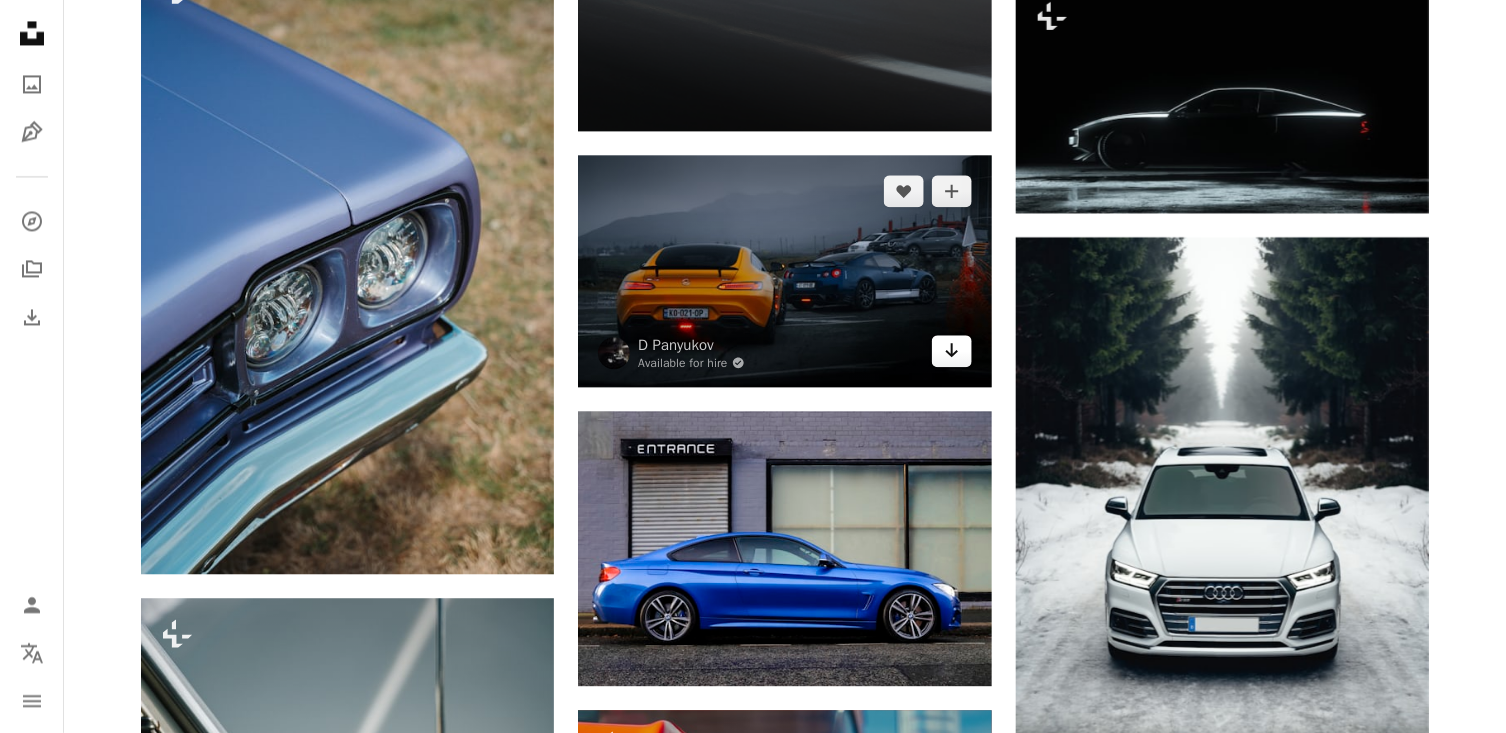 click on "Arrow pointing down" 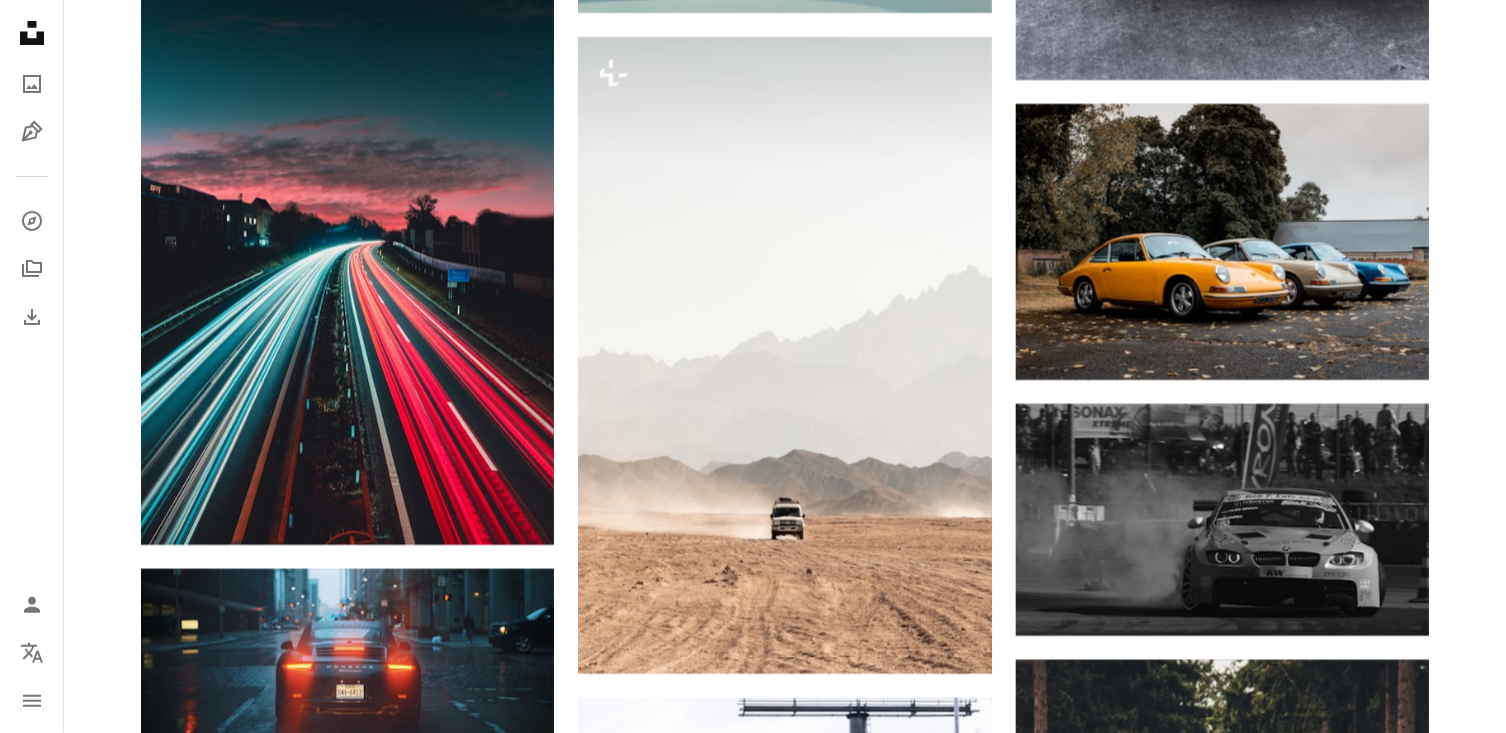 scroll, scrollTop: 14187, scrollLeft: 0, axis: vertical 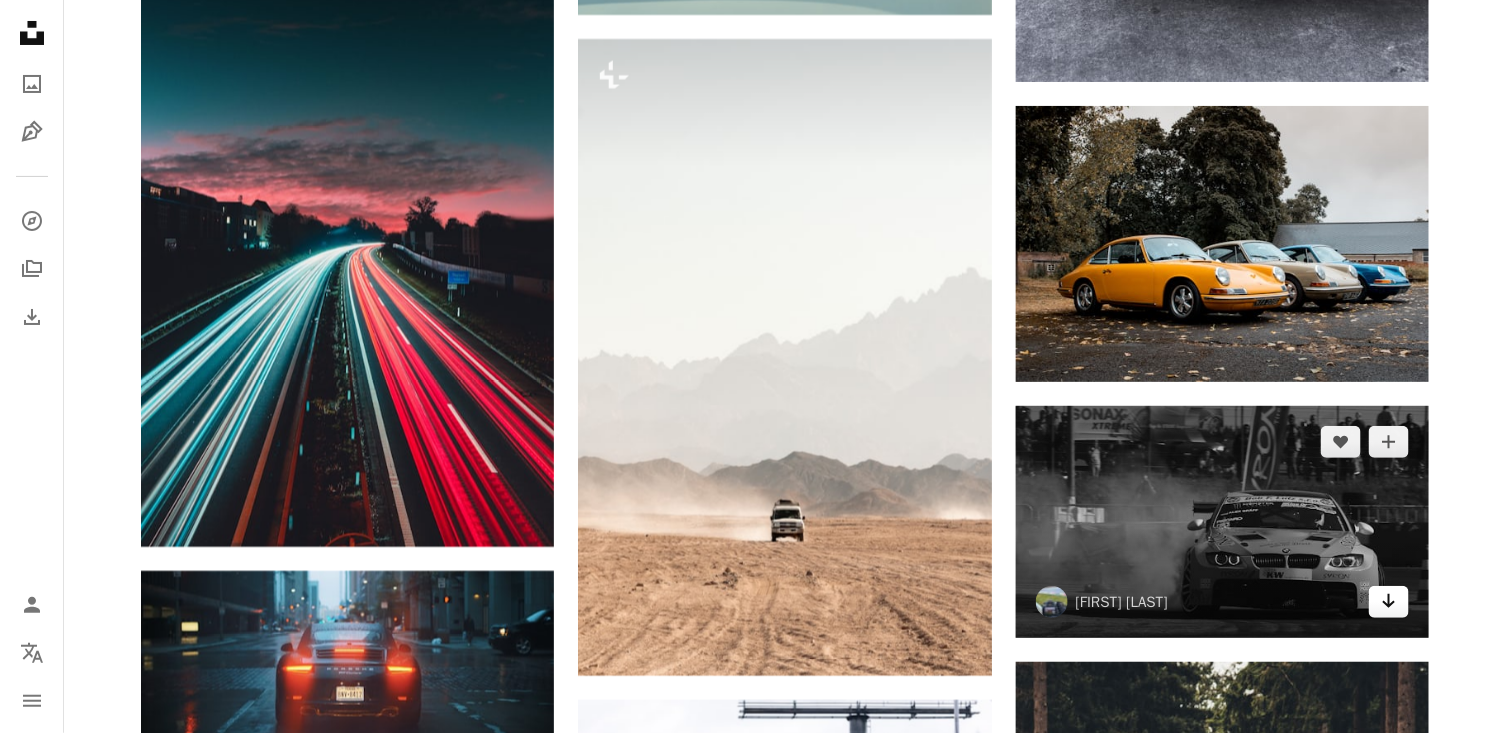 click on "Arrow pointing down" 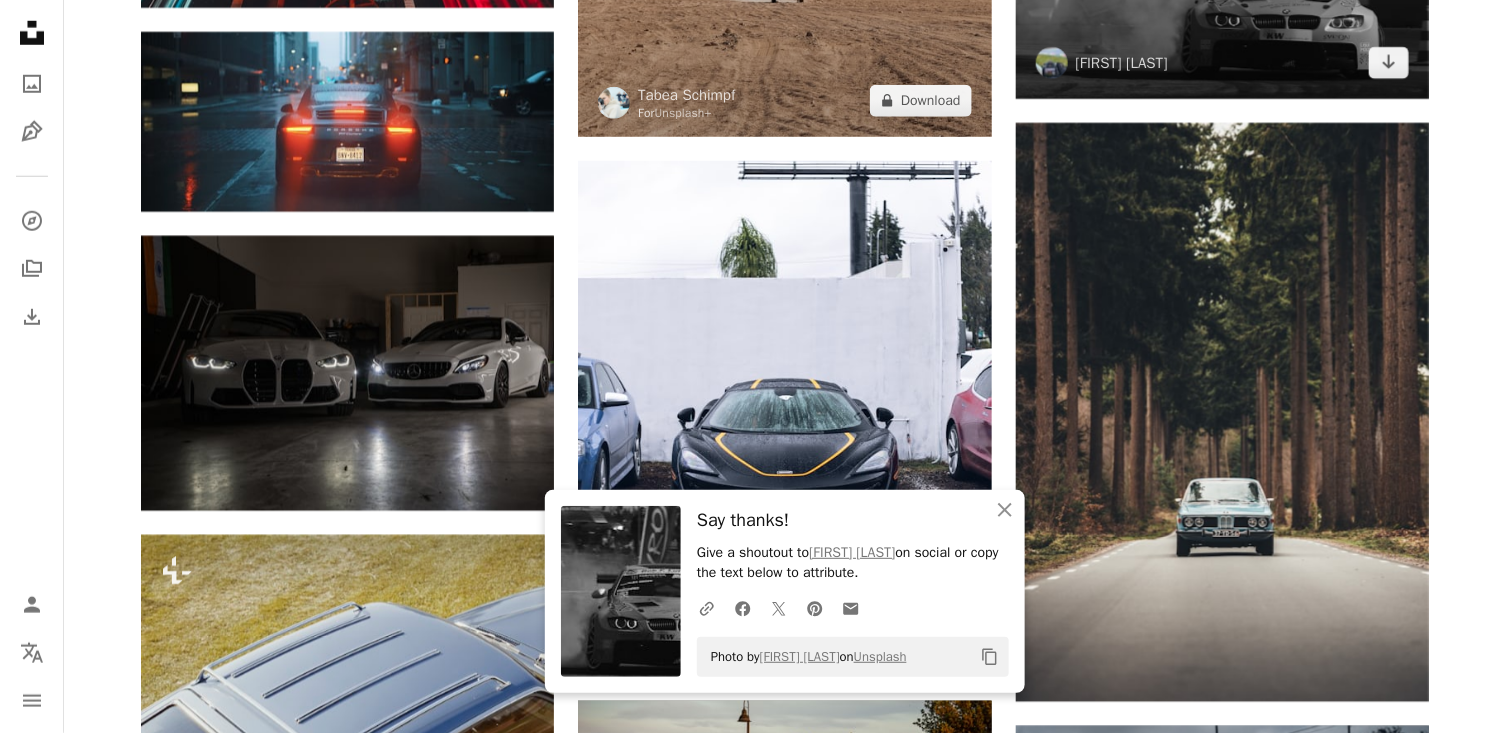 scroll, scrollTop: 14740, scrollLeft: 0, axis: vertical 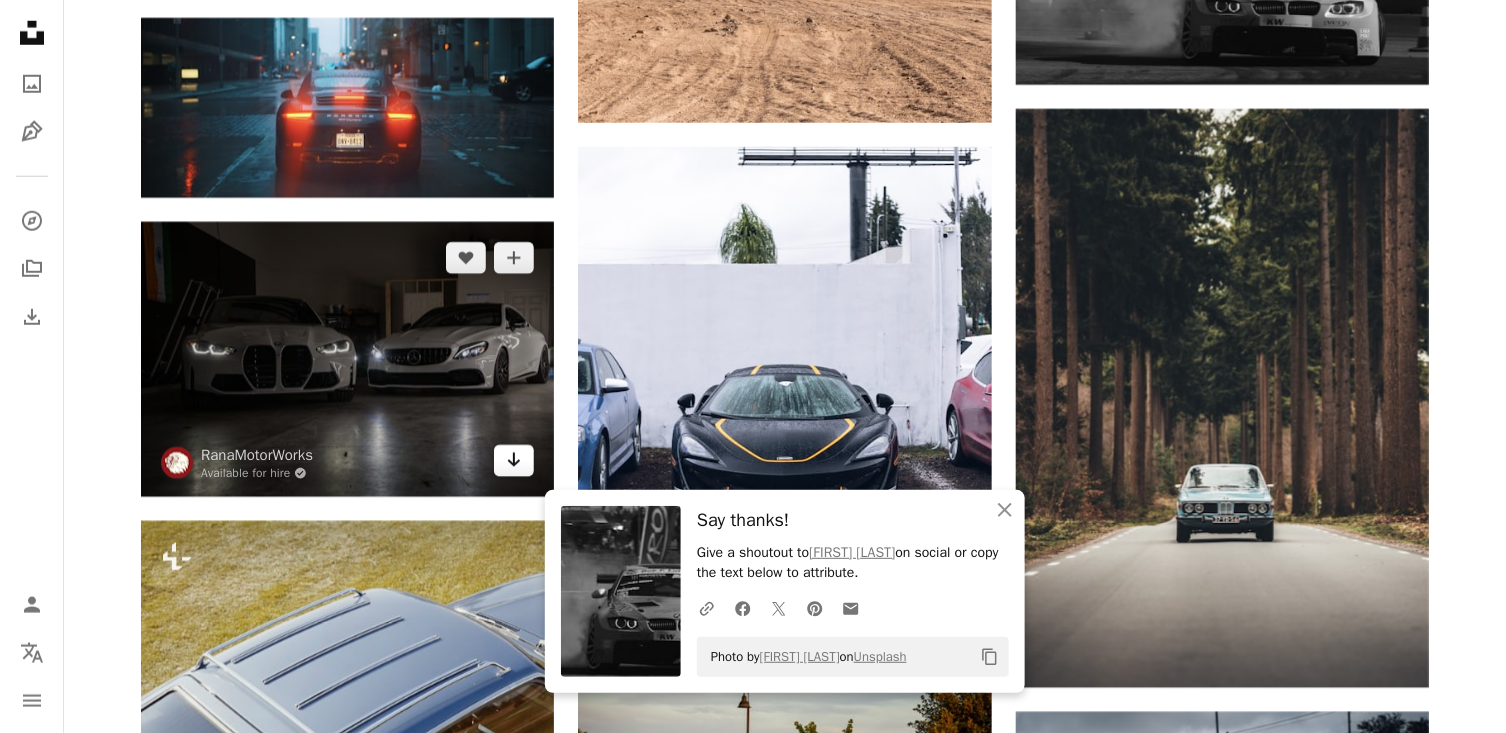 click on "Arrow pointing down" 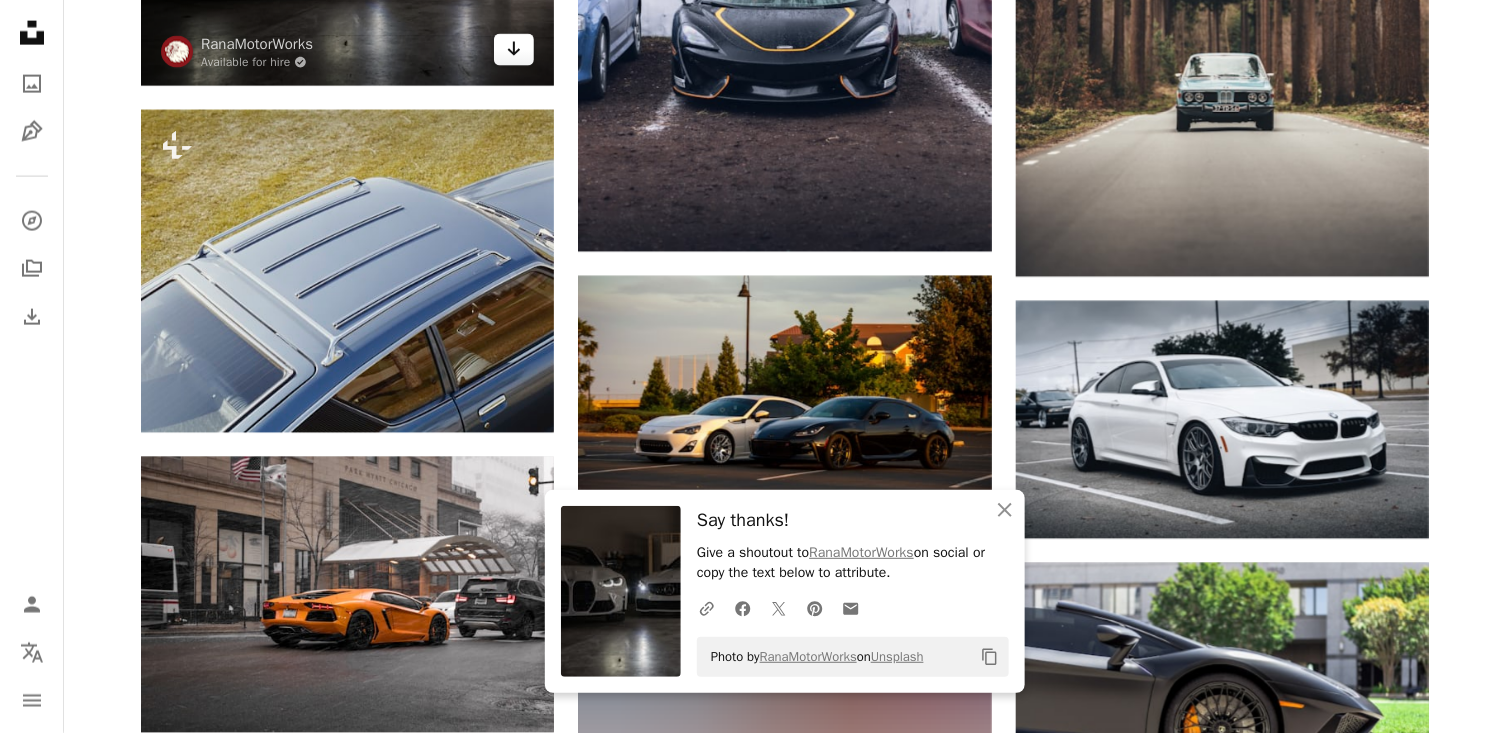 scroll, scrollTop: 15199, scrollLeft: 0, axis: vertical 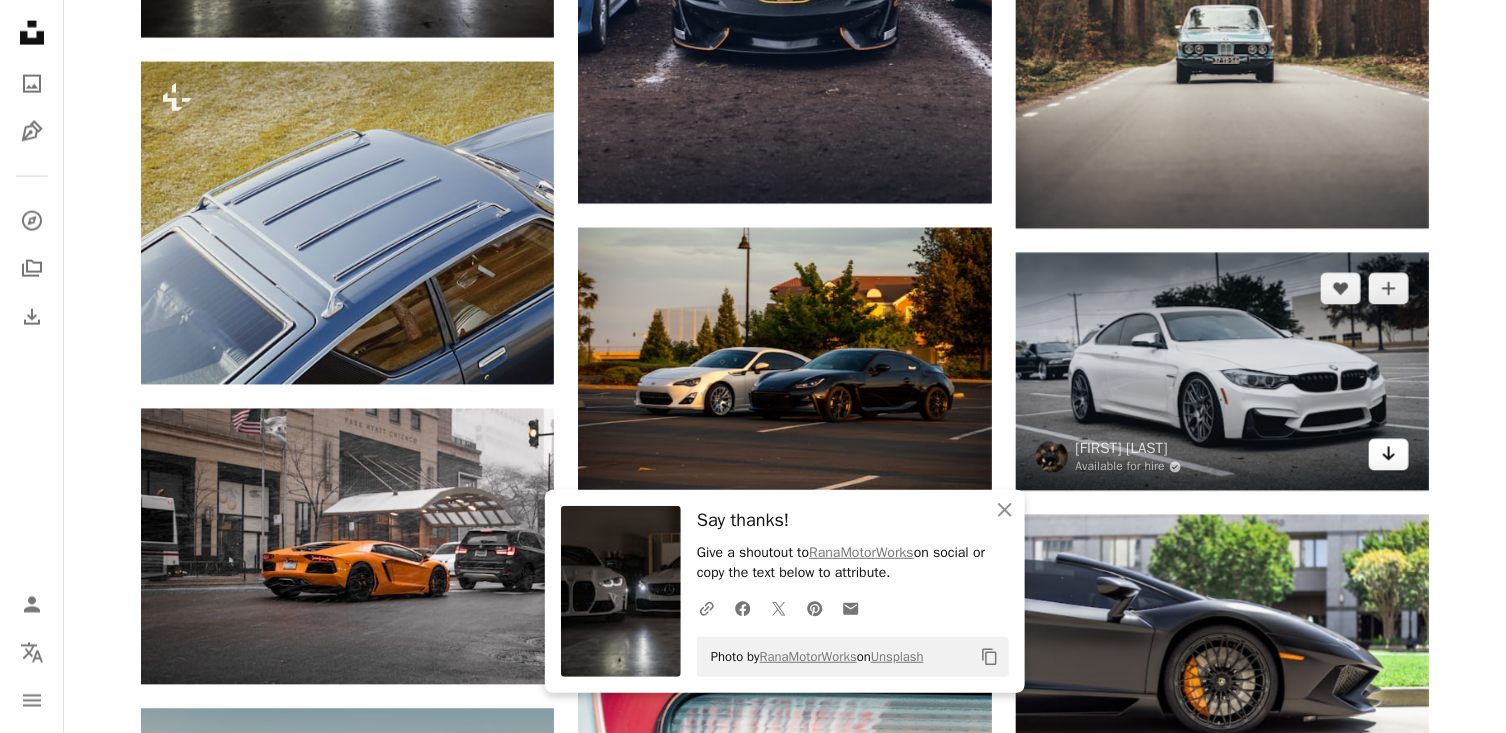 click on "Arrow pointing down" 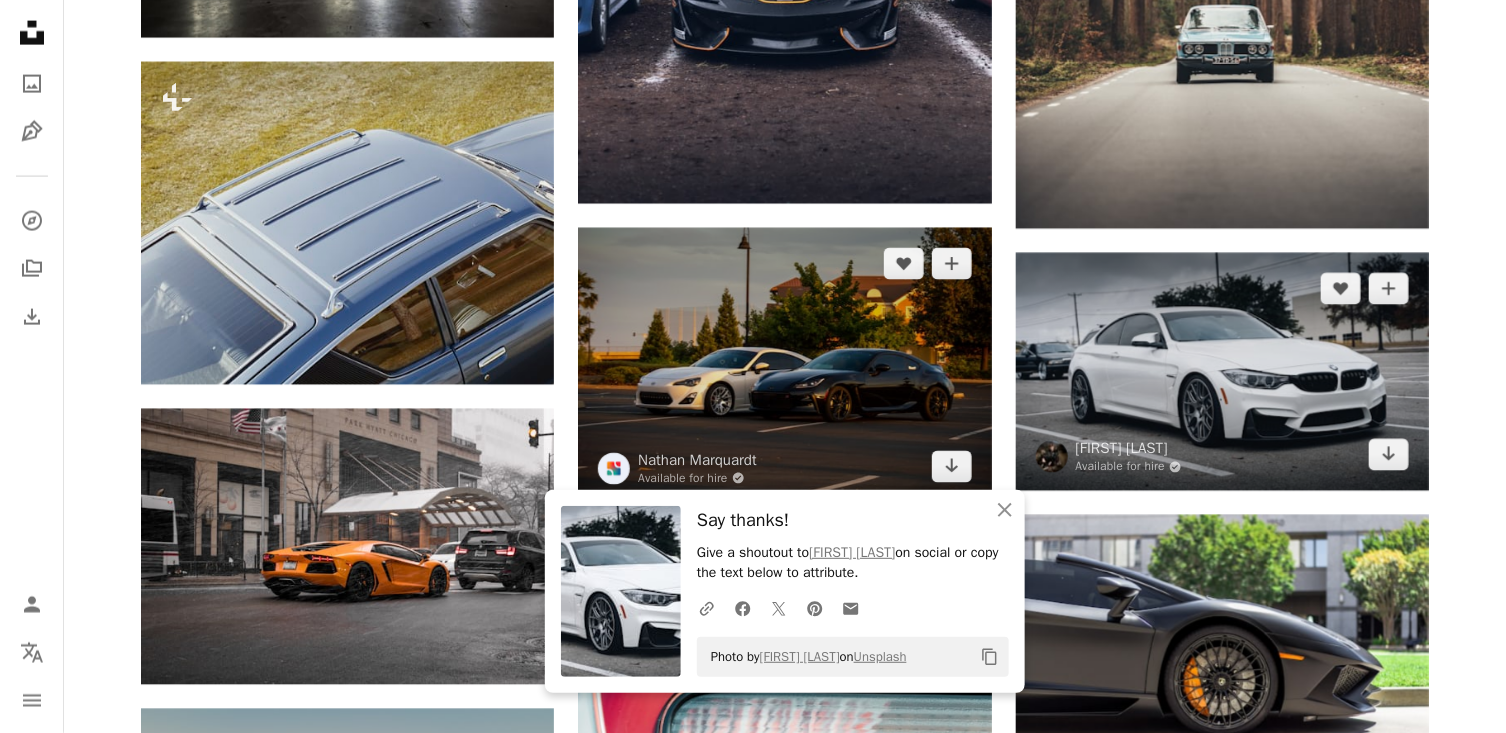 scroll, scrollTop: 15374, scrollLeft: 0, axis: vertical 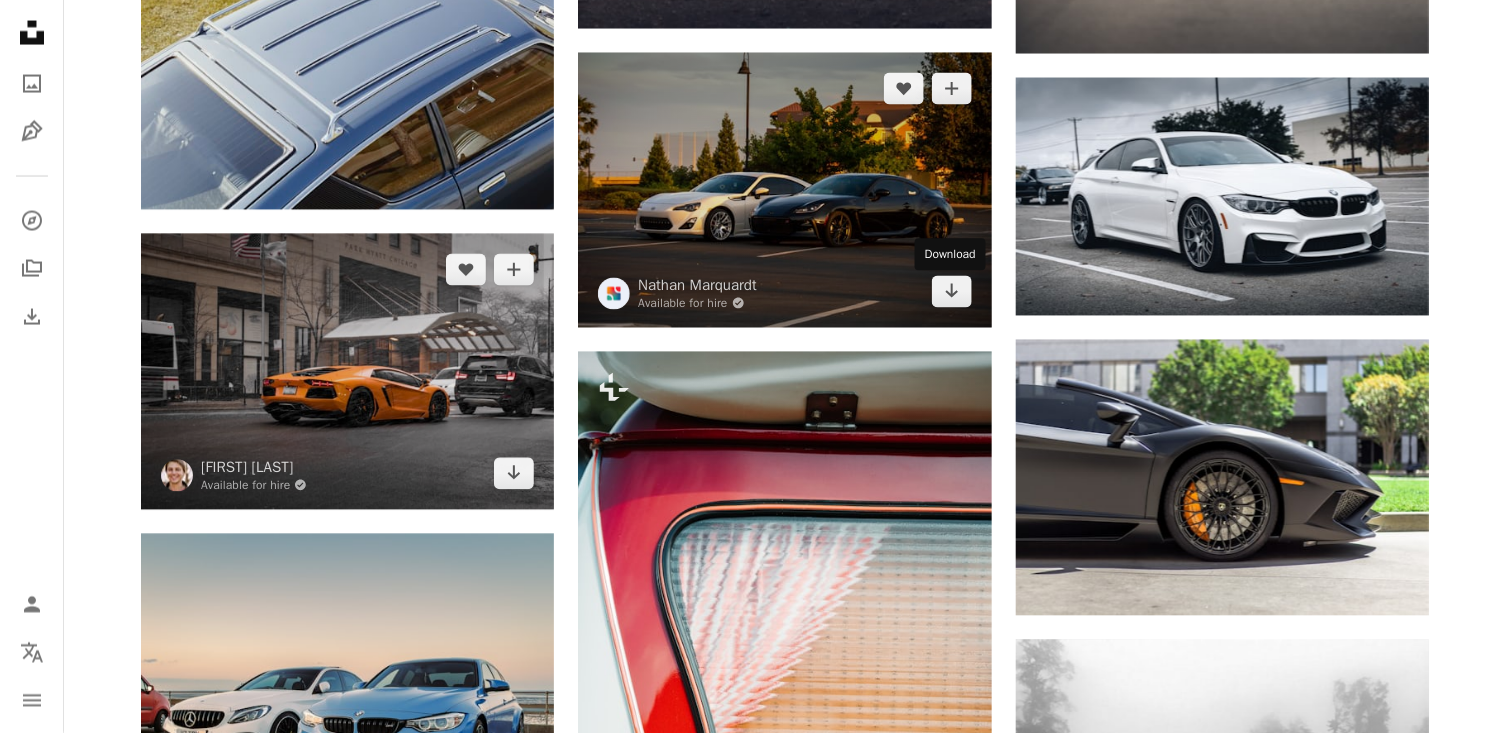 drag, startPoint x: 956, startPoint y: 287, endPoint x: 524, endPoint y: 407, distance: 448.357 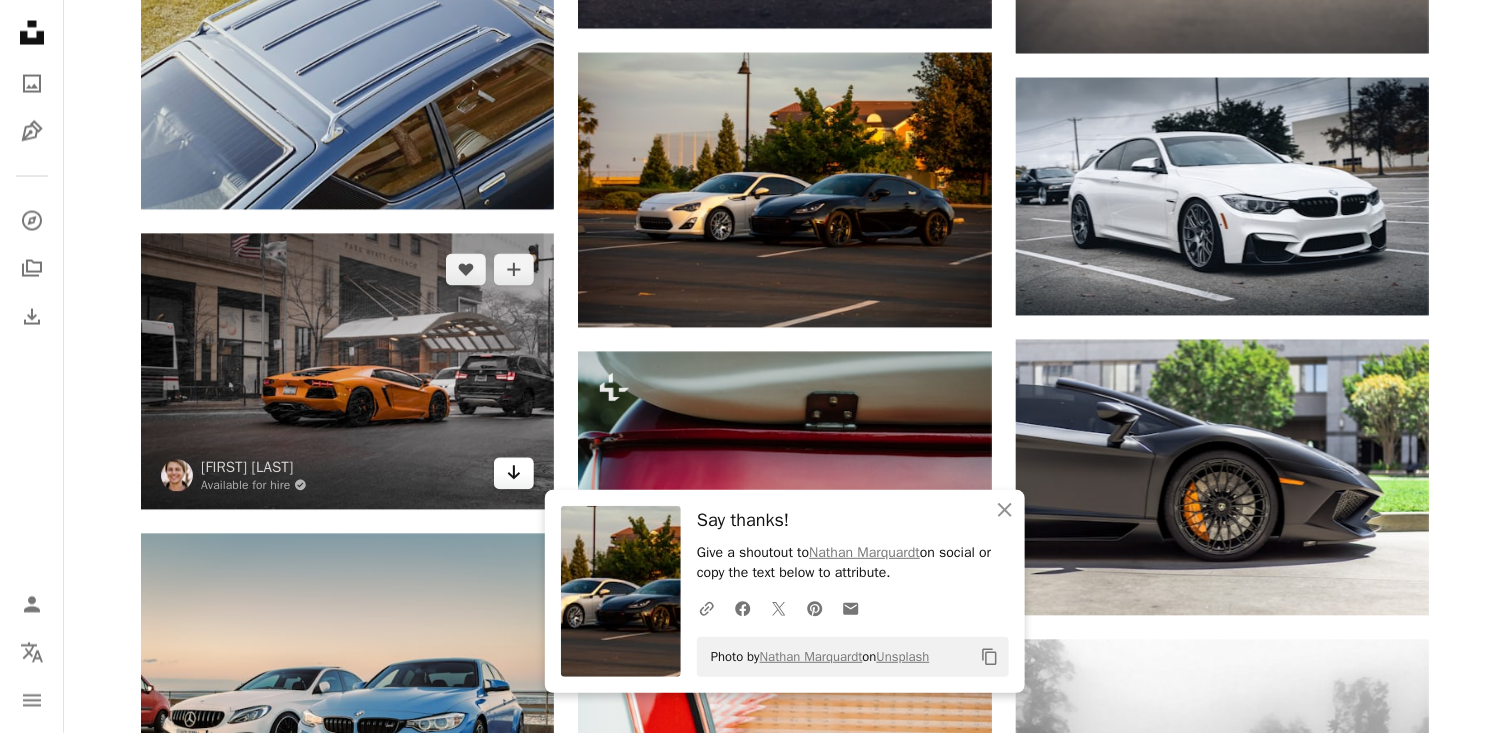 click 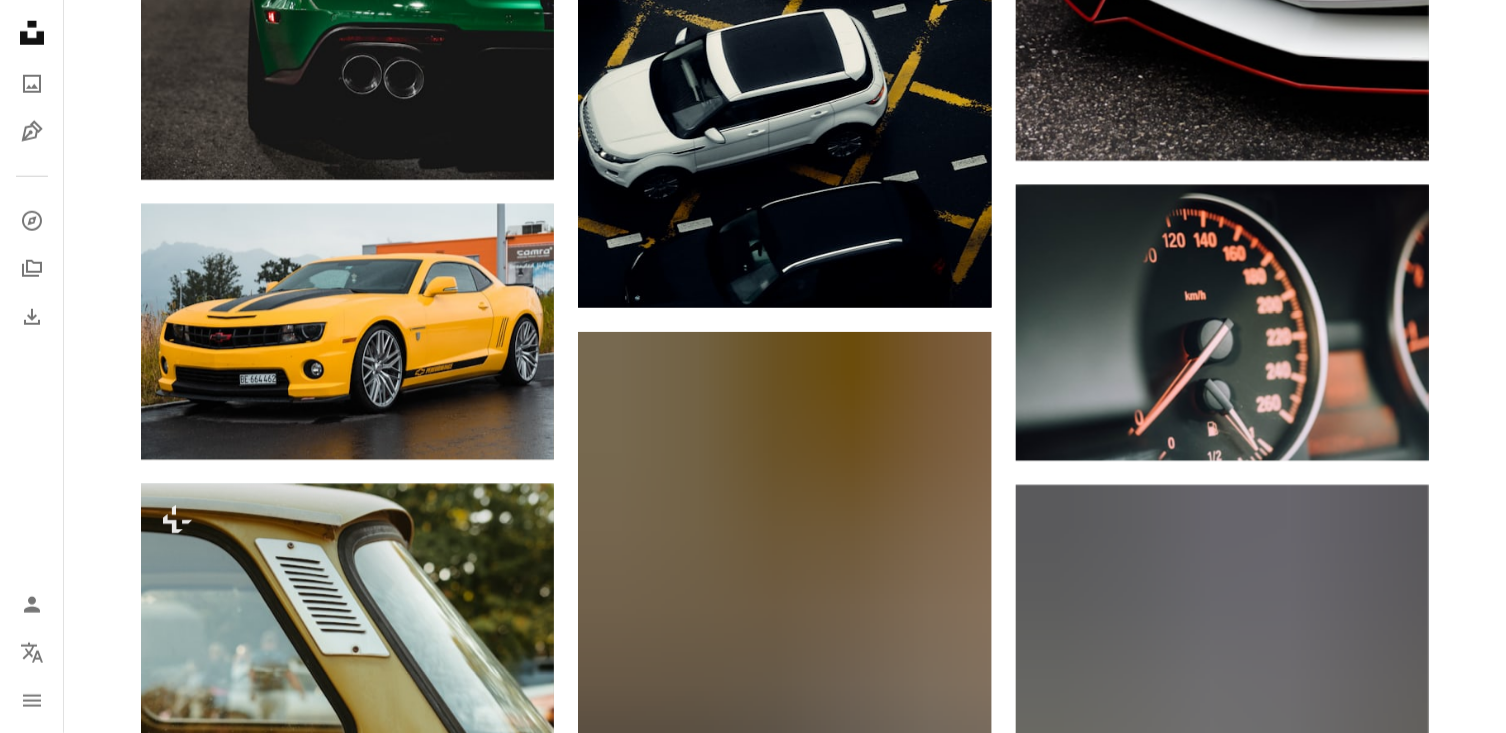 scroll, scrollTop: 17719, scrollLeft: 0, axis: vertical 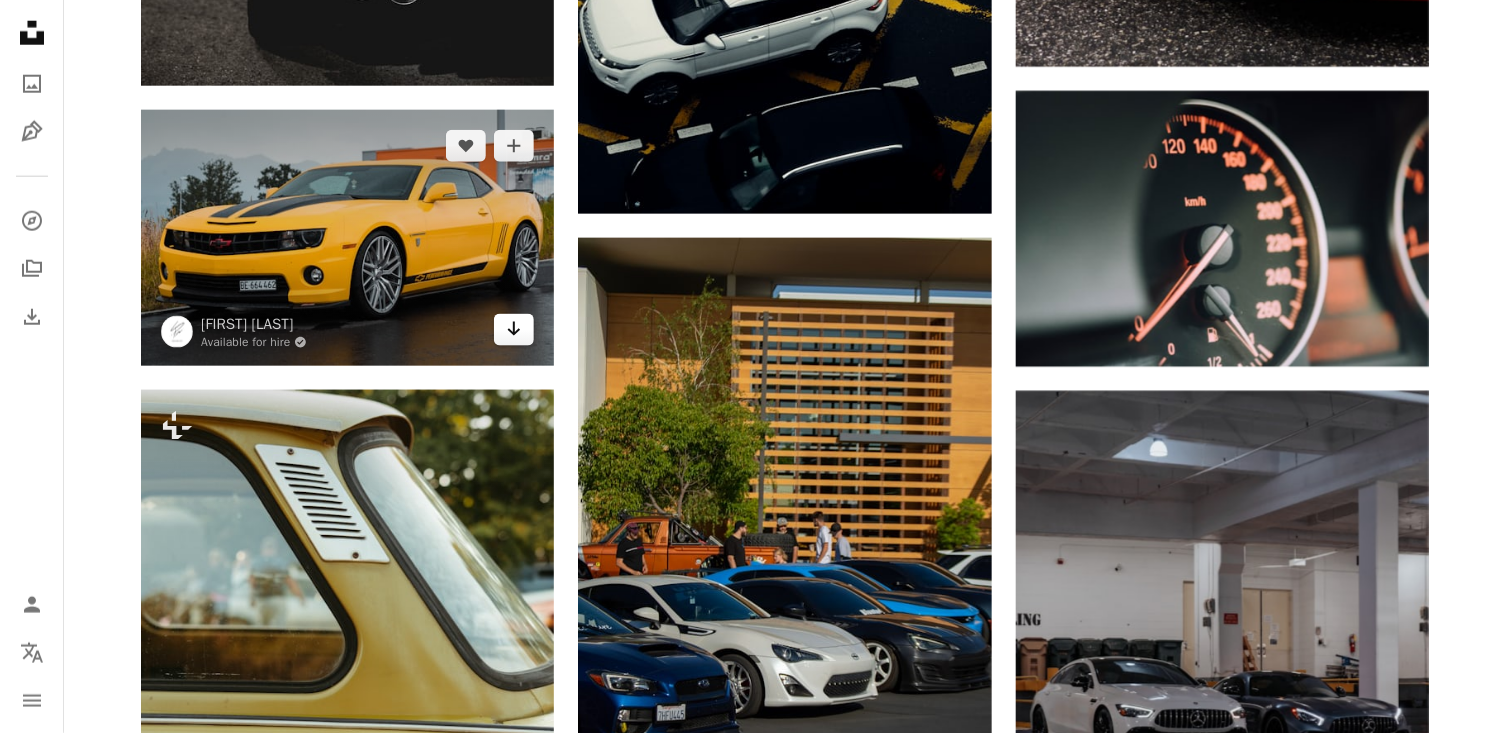 click on "Arrow pointing down" 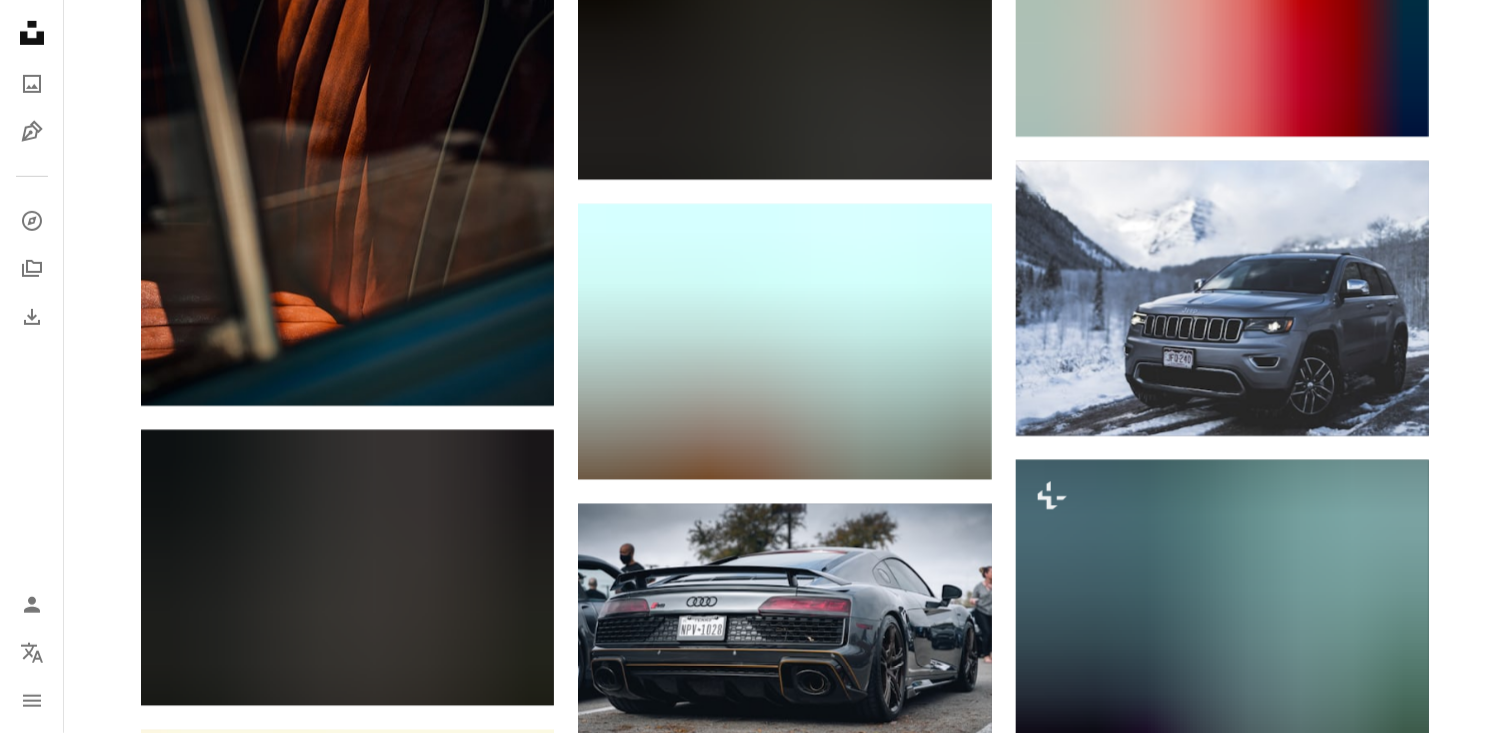 scroll, scrollTop: 20144, scrollLeft: 0, axis: vertical 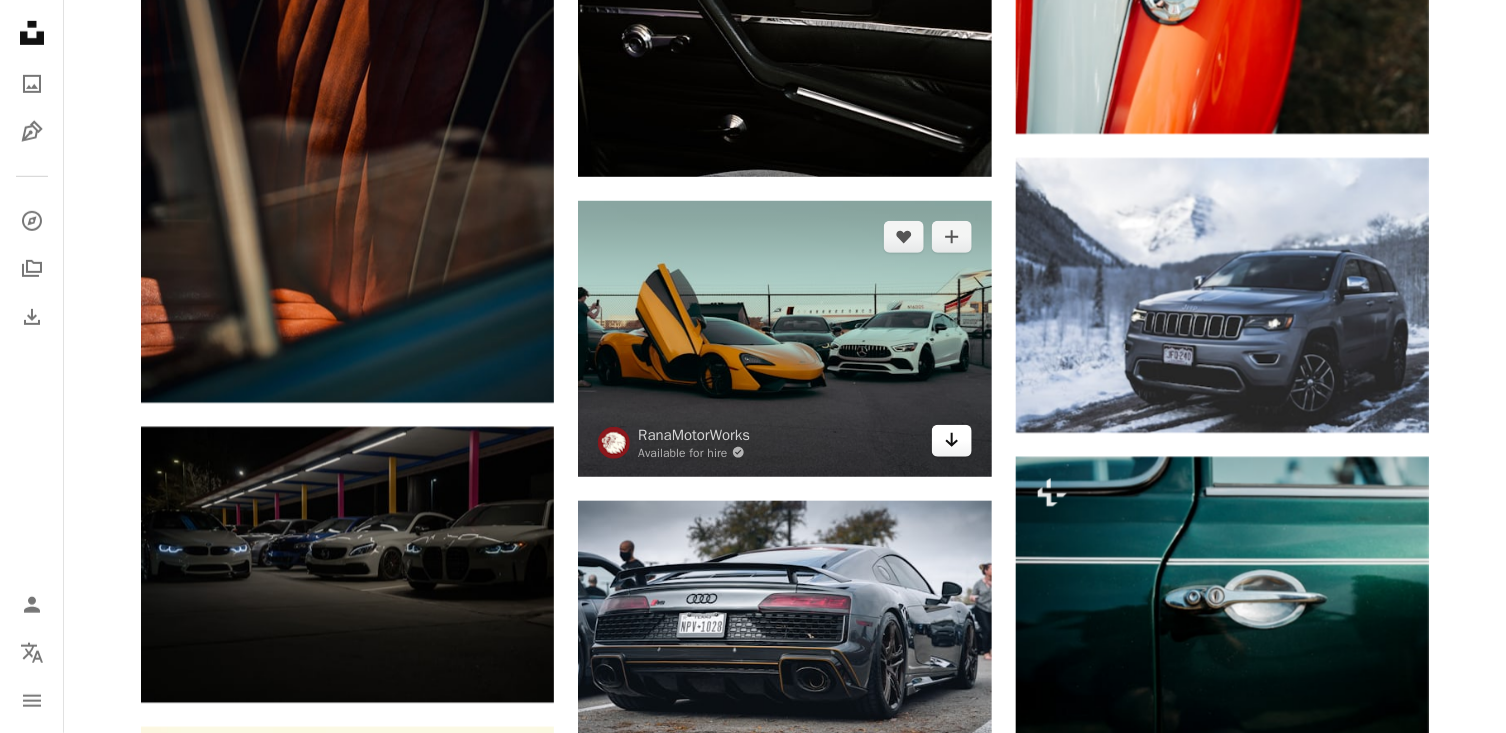 click 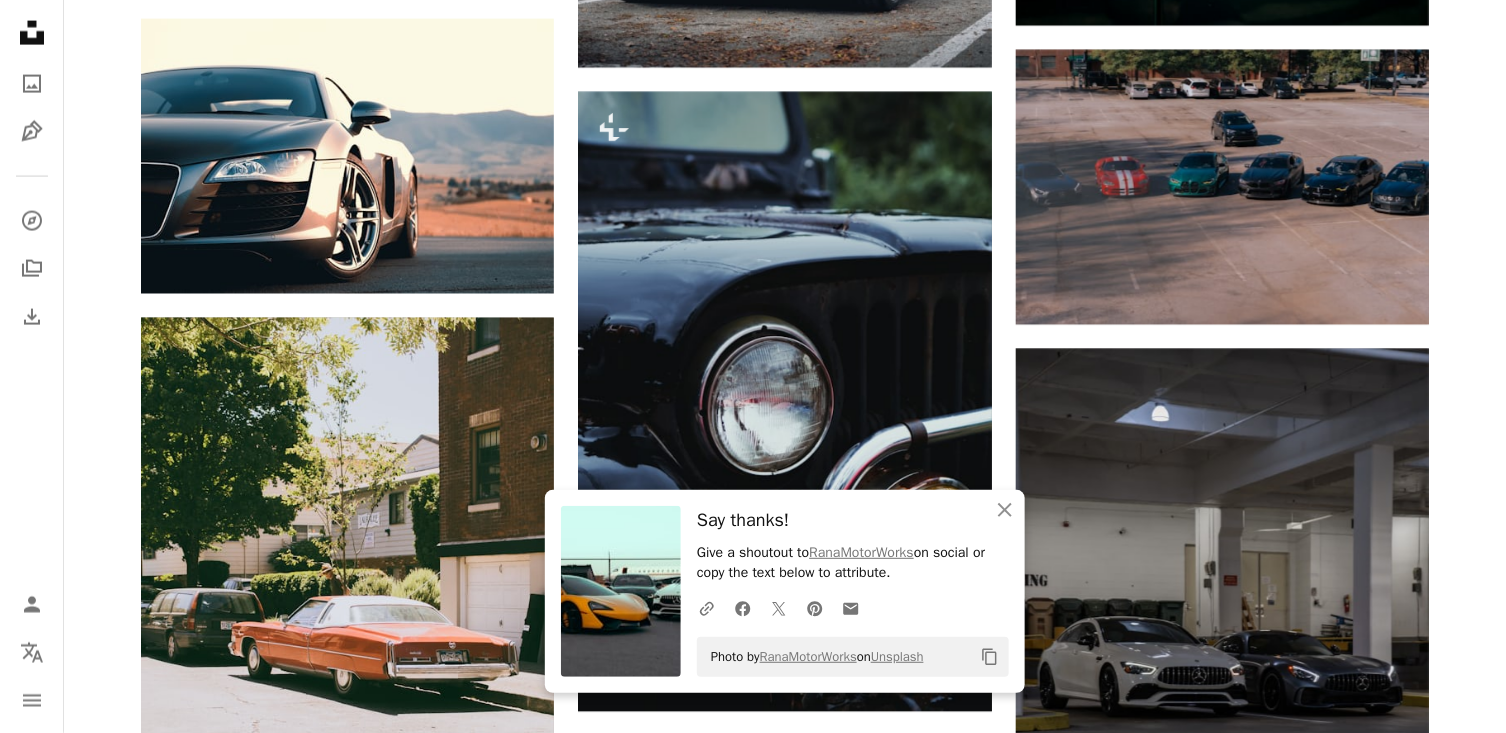 scroll, scrollTop: 20857, scrollLeft: 0, axis: vertical 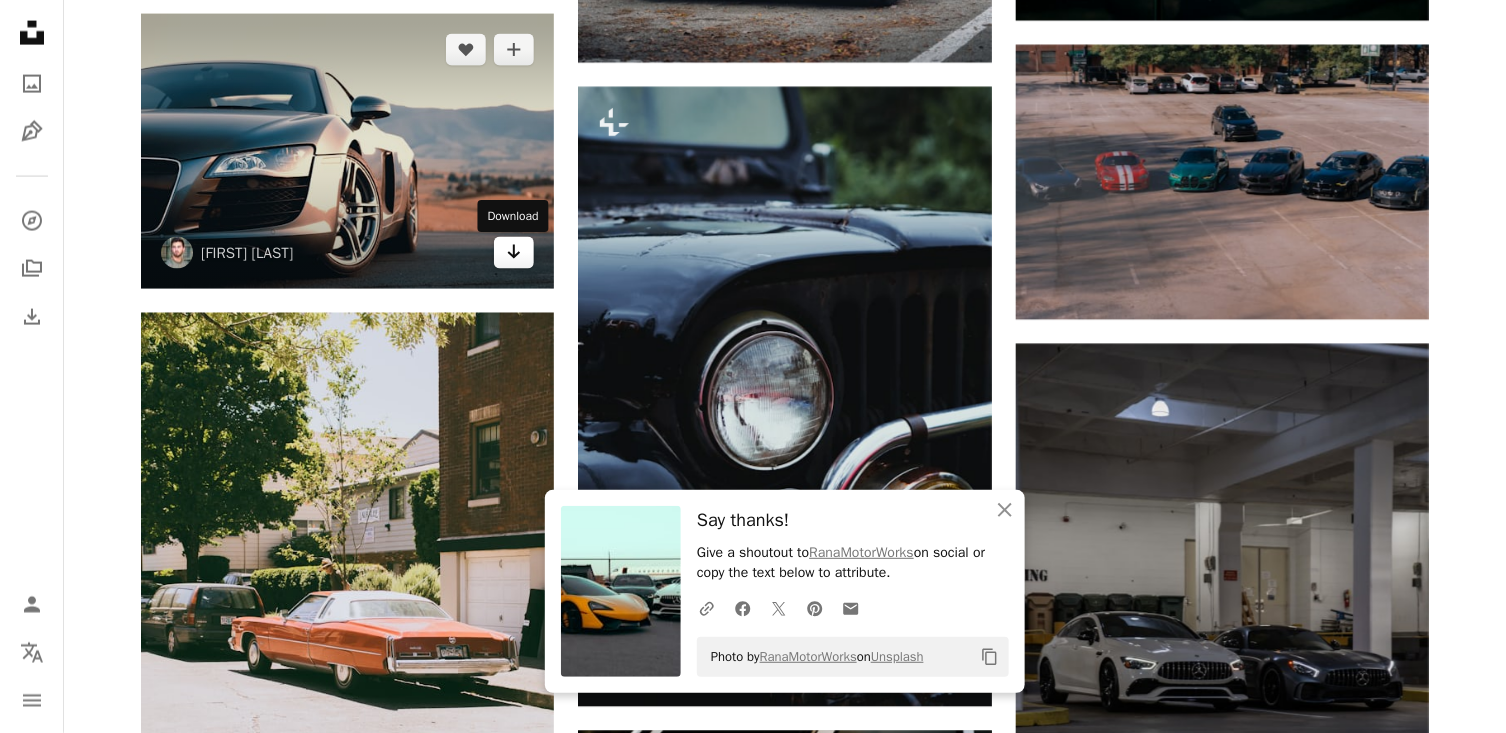 click on "Arrow pointing down" 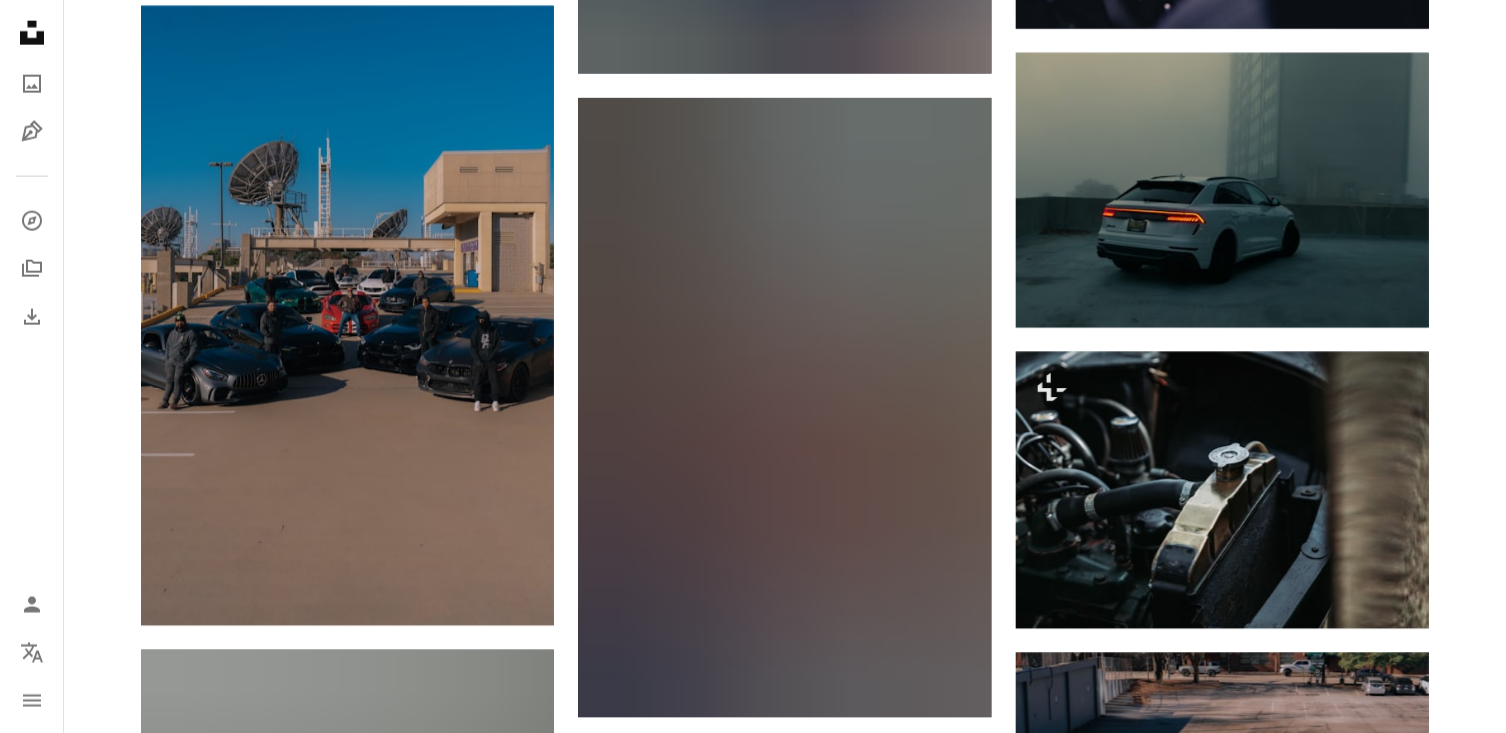 scroll, scrollTop: 23485, scrollLeft: 0, axis: vertical 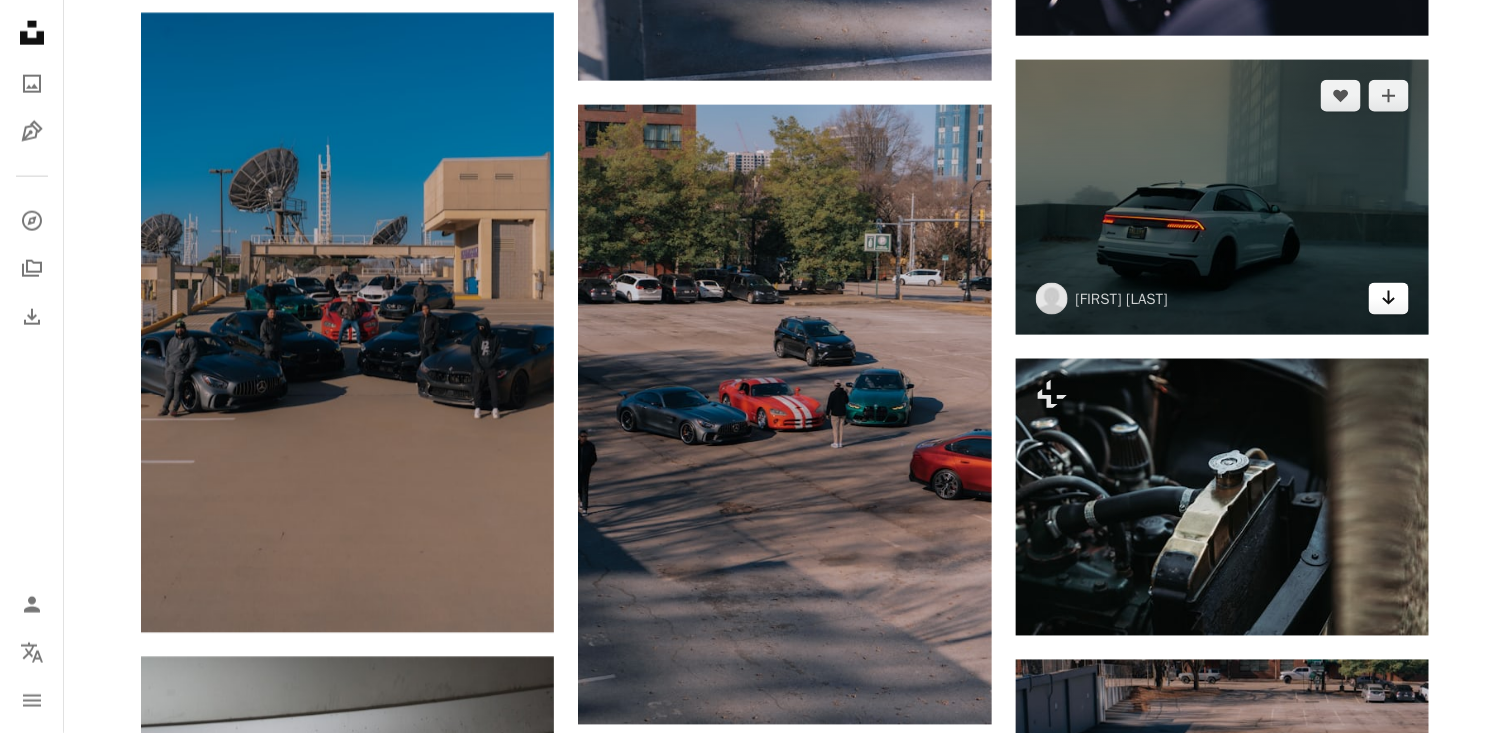 click on "Arrow pointing down" at bounding box center [1389, 299] 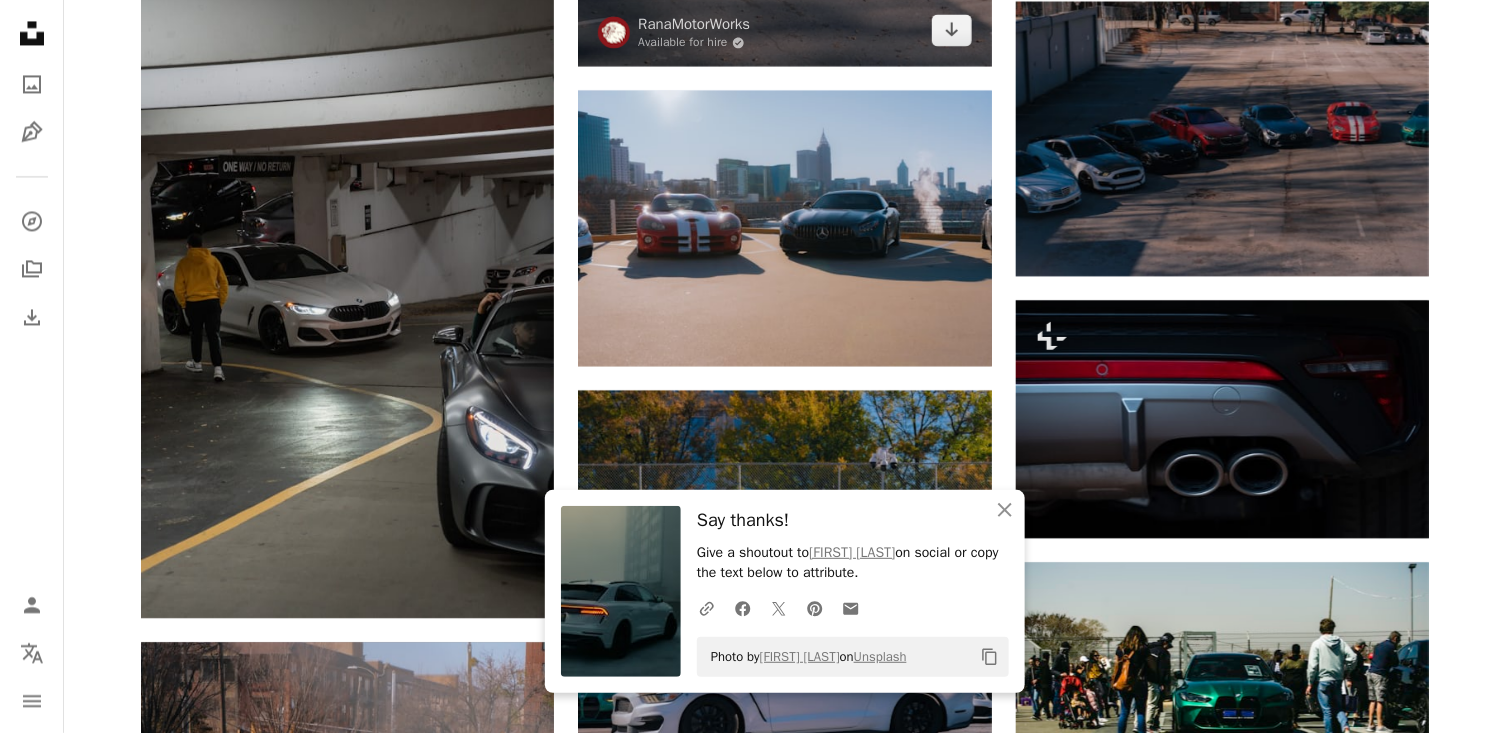 scroll, scrollTop: 24148, scrollLeft: 0, axis: vertical 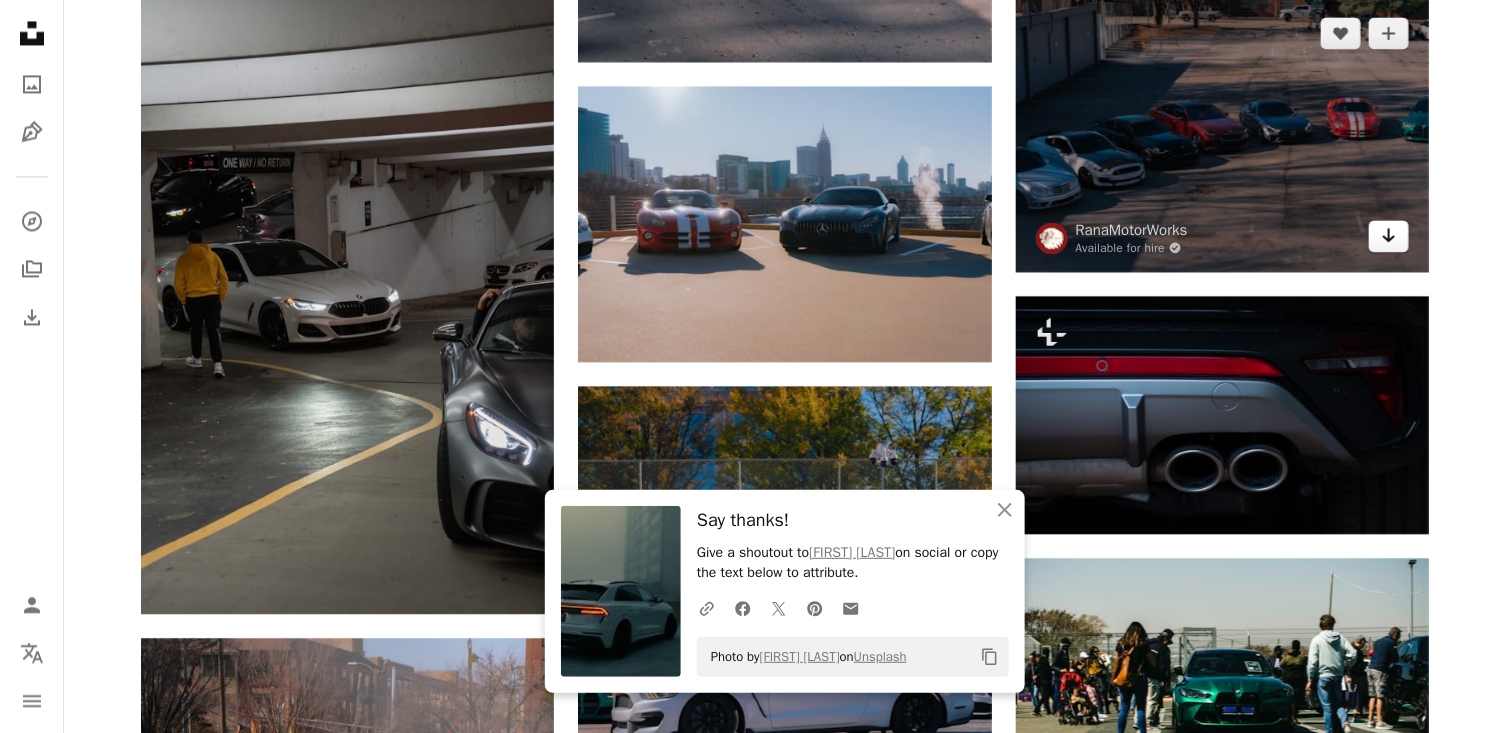 click on "Arrow pointing down" 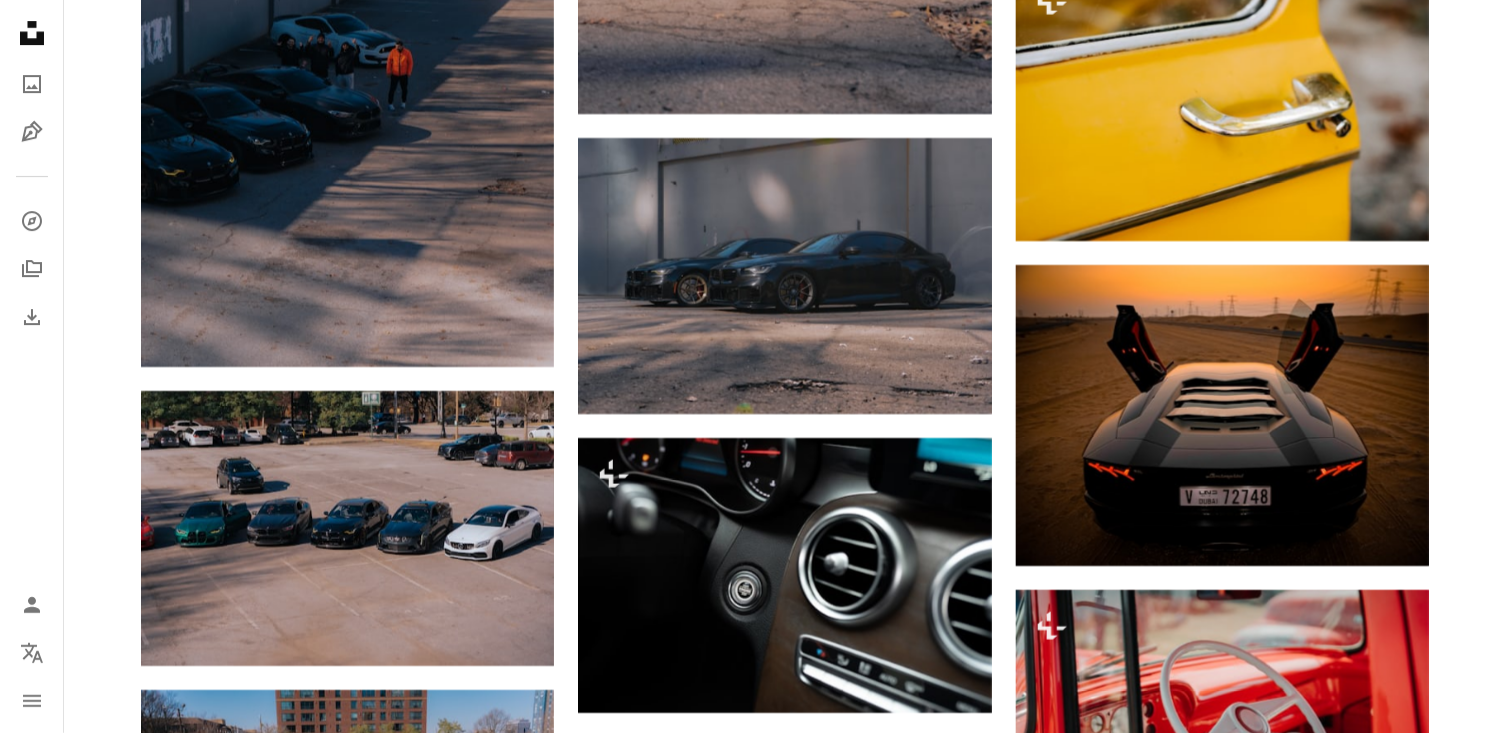 scroll, scrollTop: 25062, scrollLeft: 0, axis: vertical 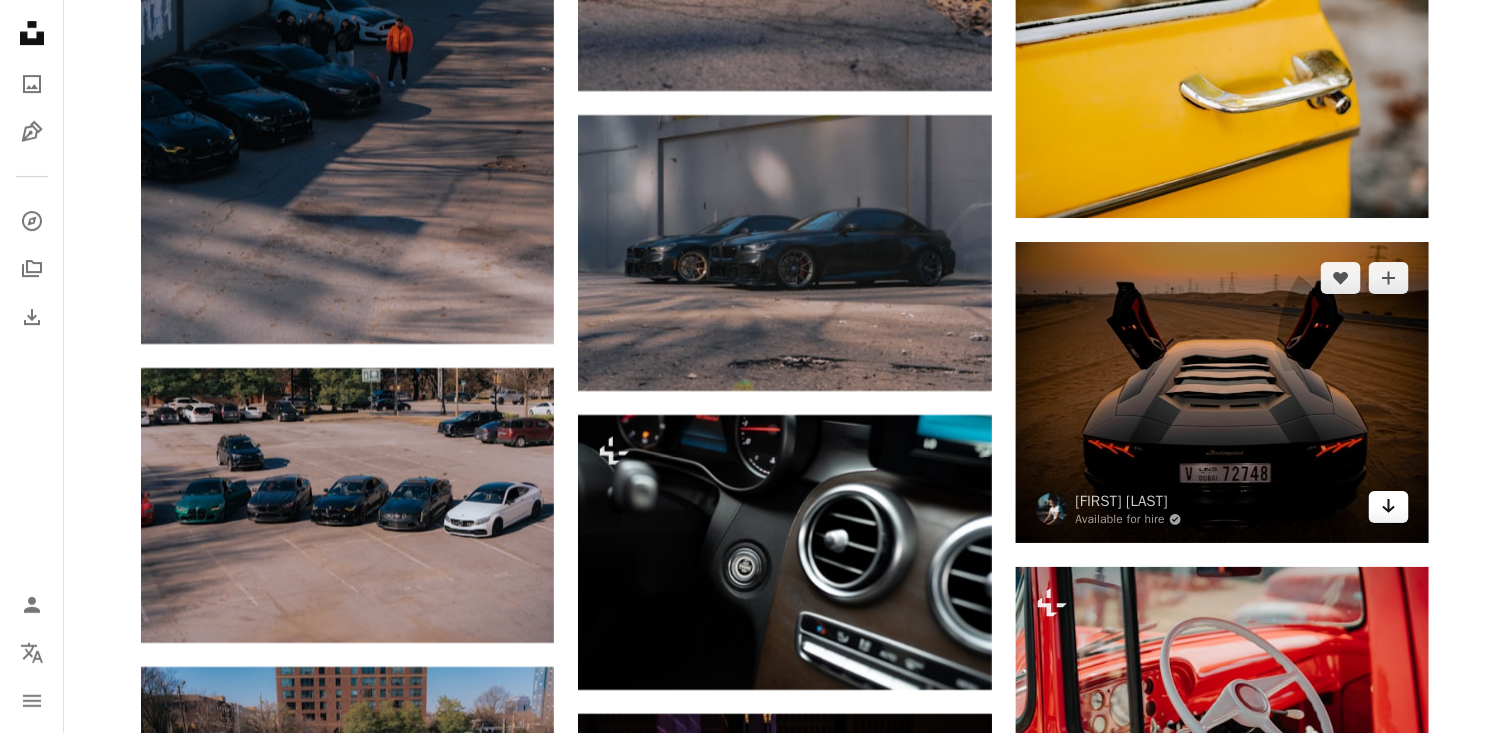 click on "Arrow pointing down" 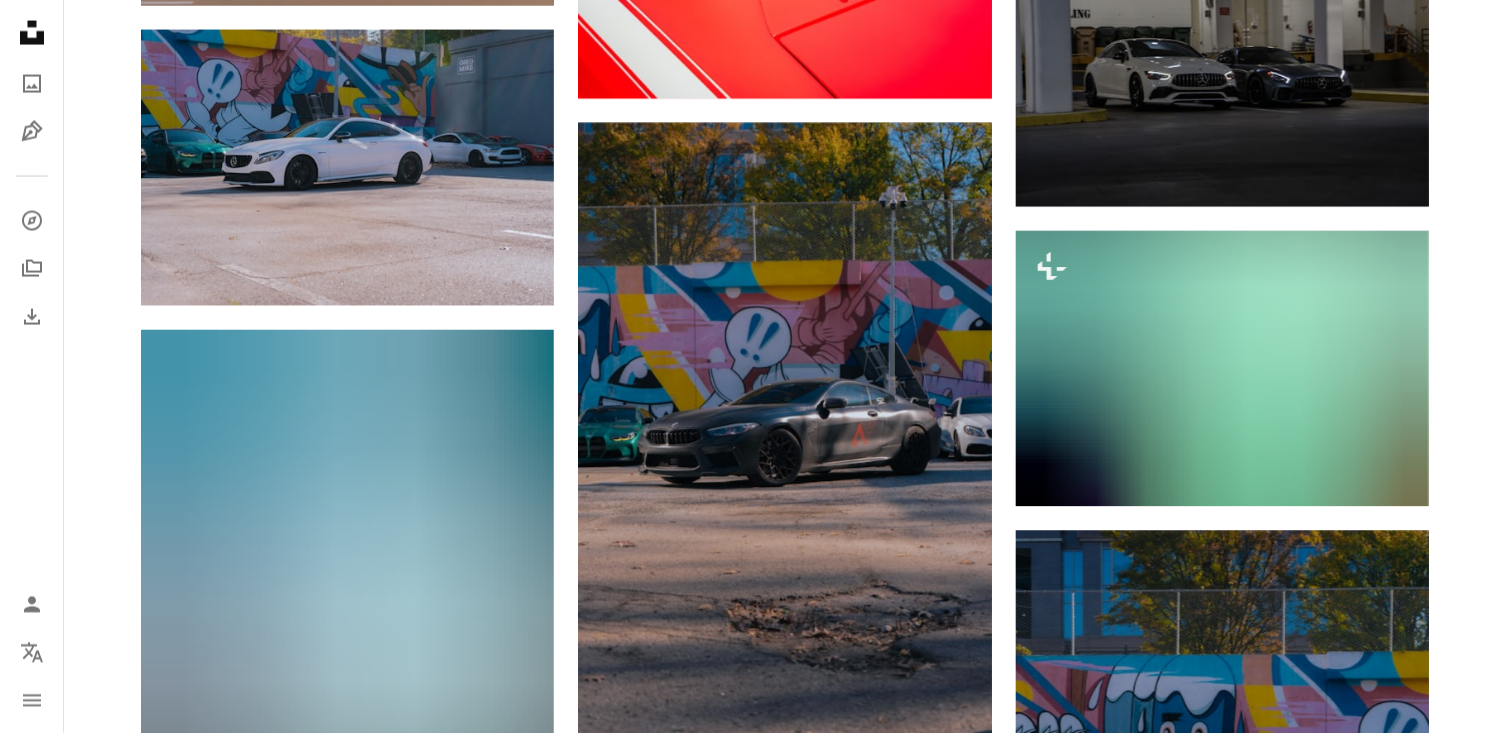 scroll, scrollTop: 26617, scrollLeft: 0, axis: vertical 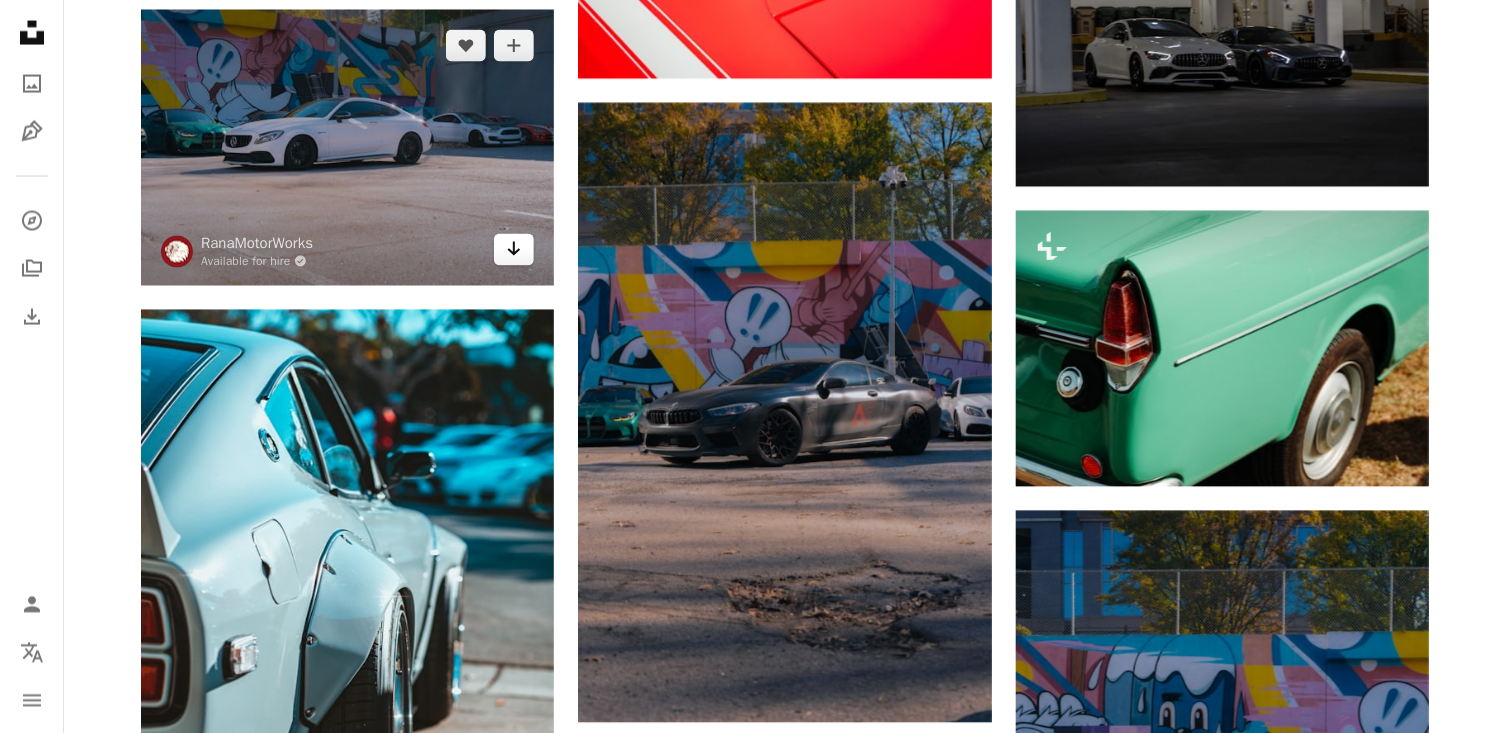 click on "Arrow pointing down" at bounding box center [514, 250] 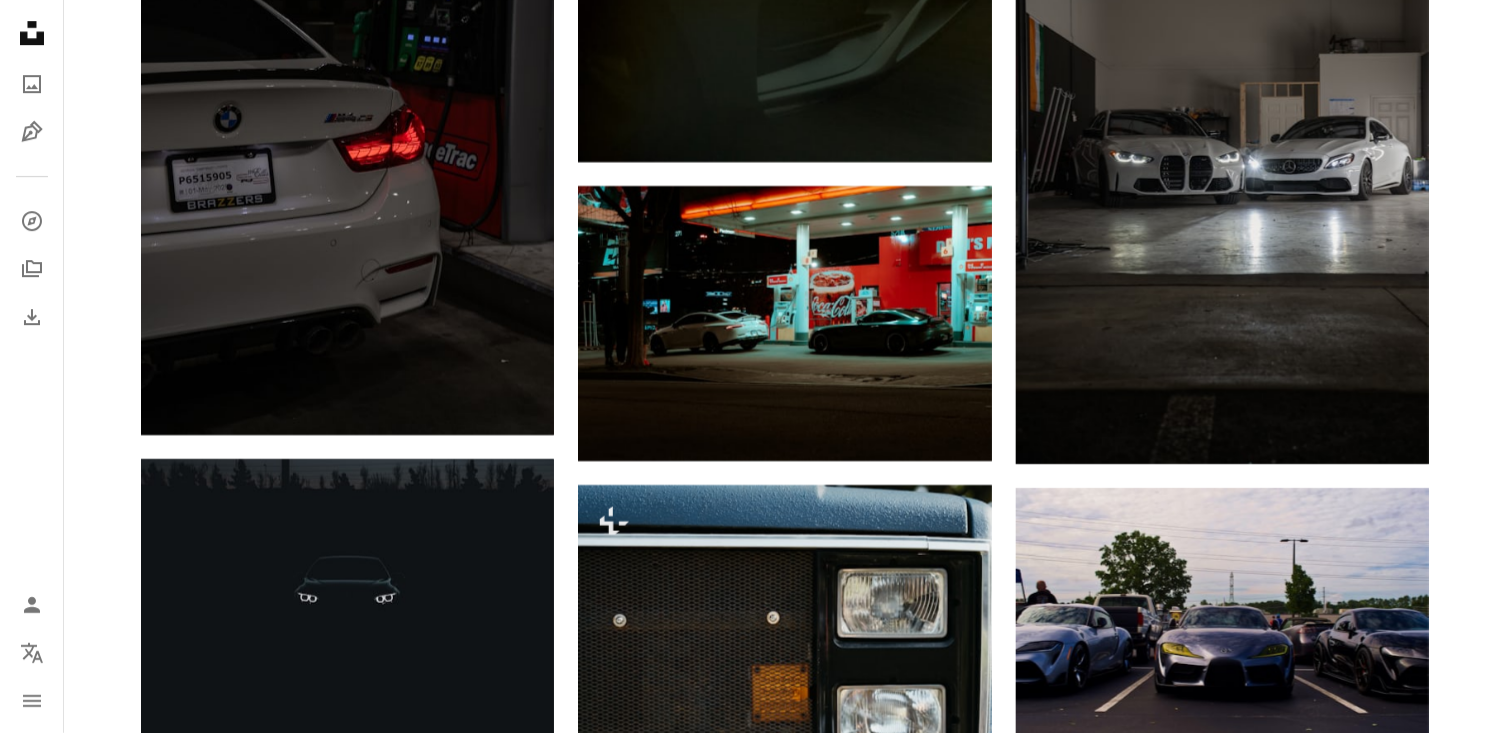 scroll, scrollTop: 36195, scrollLeft: 0, axis: vertical 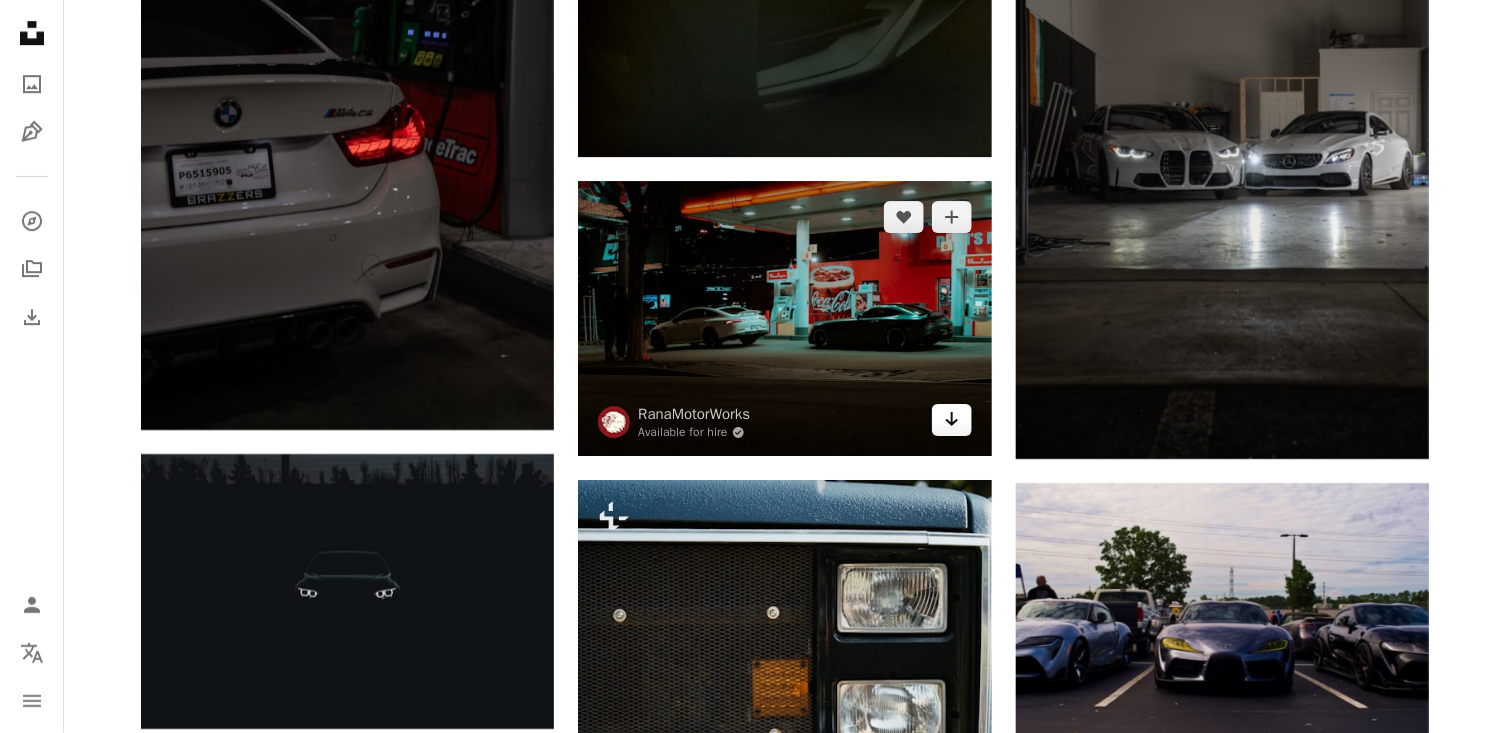 click on "Arrow pointing down" 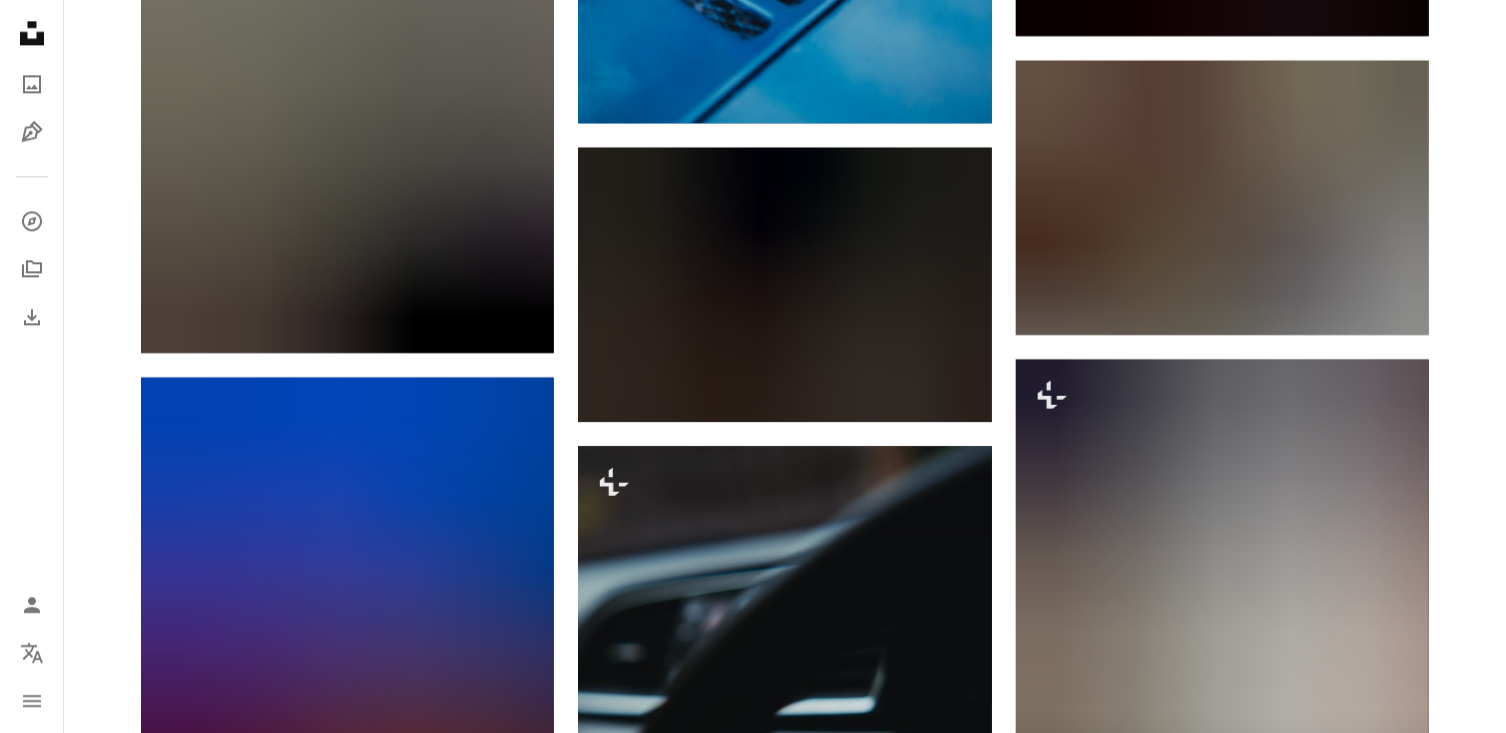 scroll, scrollTop: 41299, scrollLeft: 0, axis: vertical 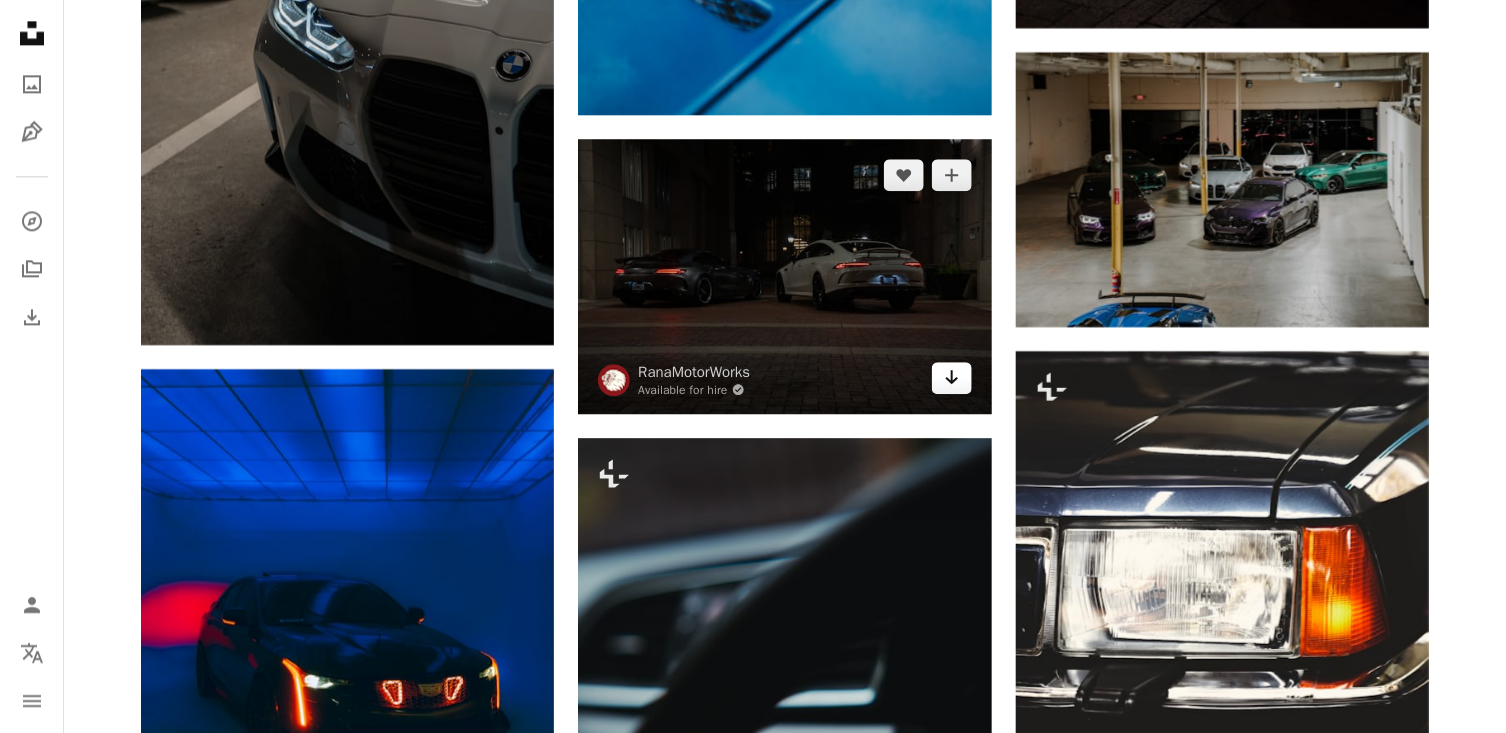 click on "Arrow pointing down" 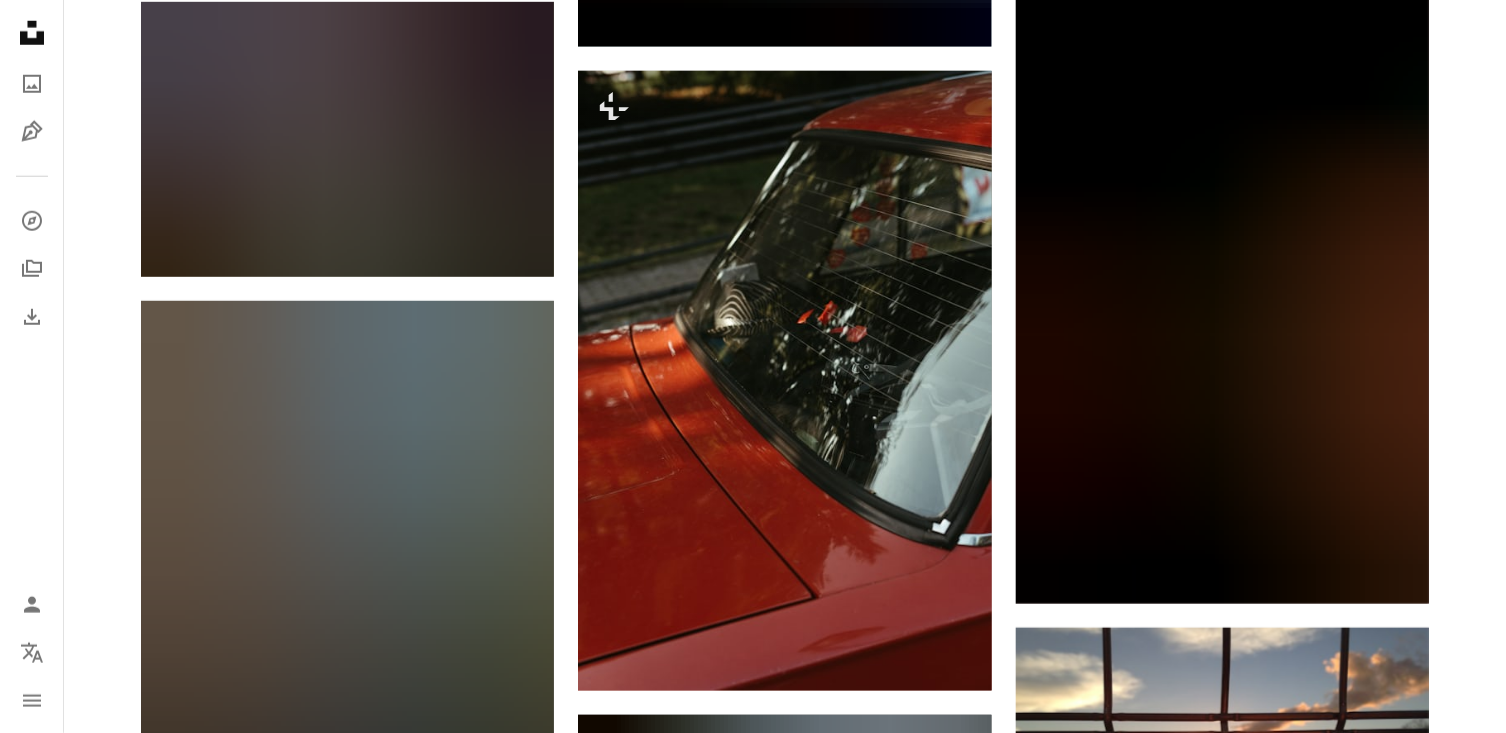 scroll, scrollTop: 42956, scrollLeft: 0, axis: vertical 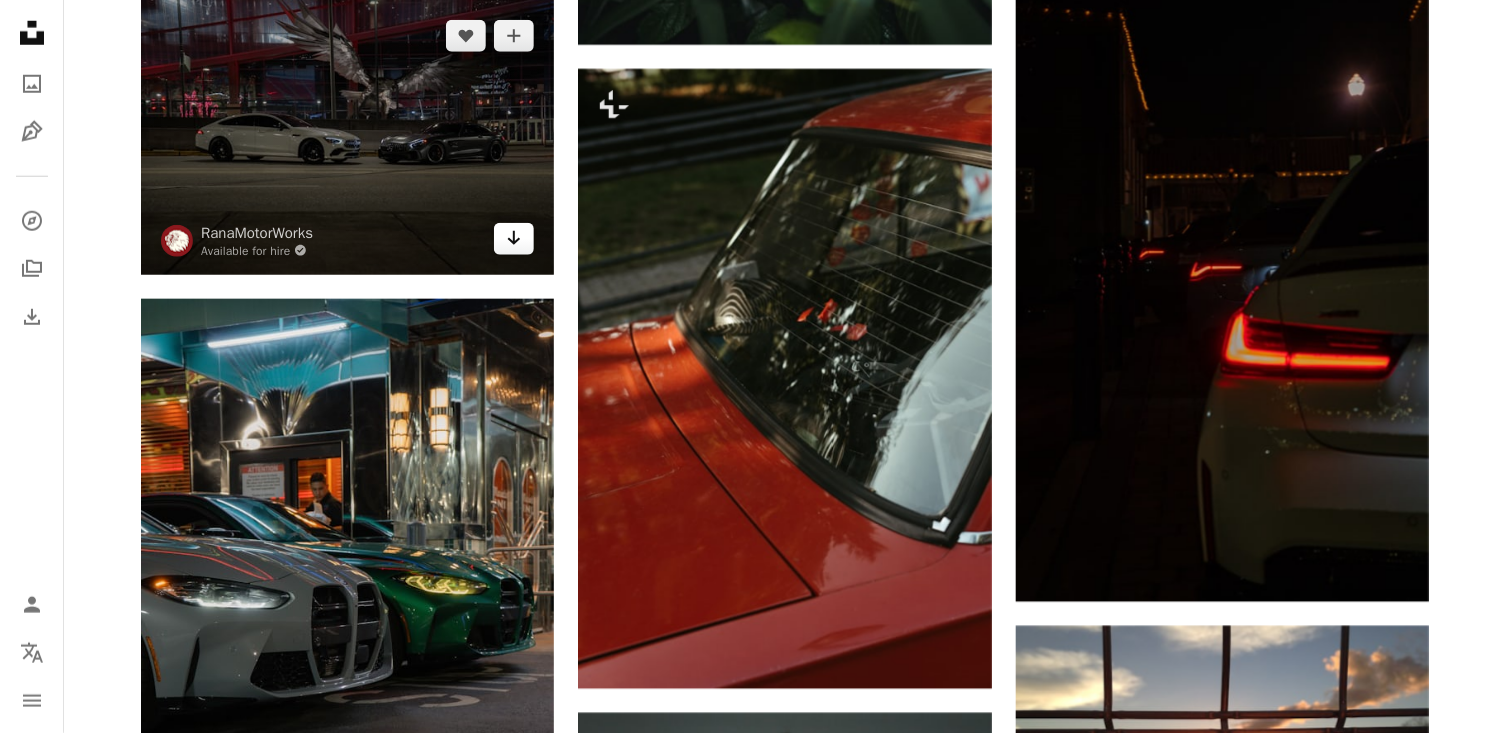 click on "Arrow pointing down" 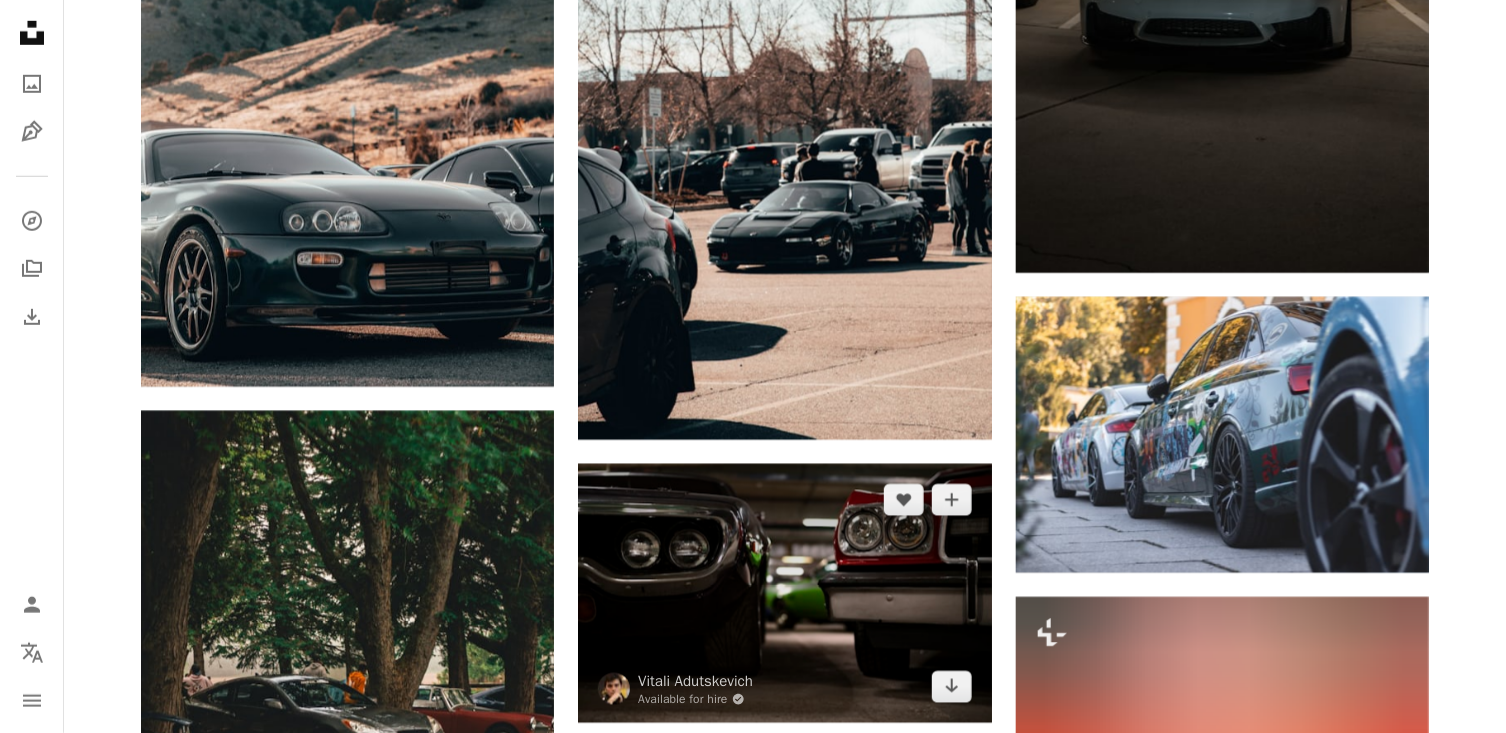 scroll, scrollTop: 51278, scrollLeft: 0, axis: vertical 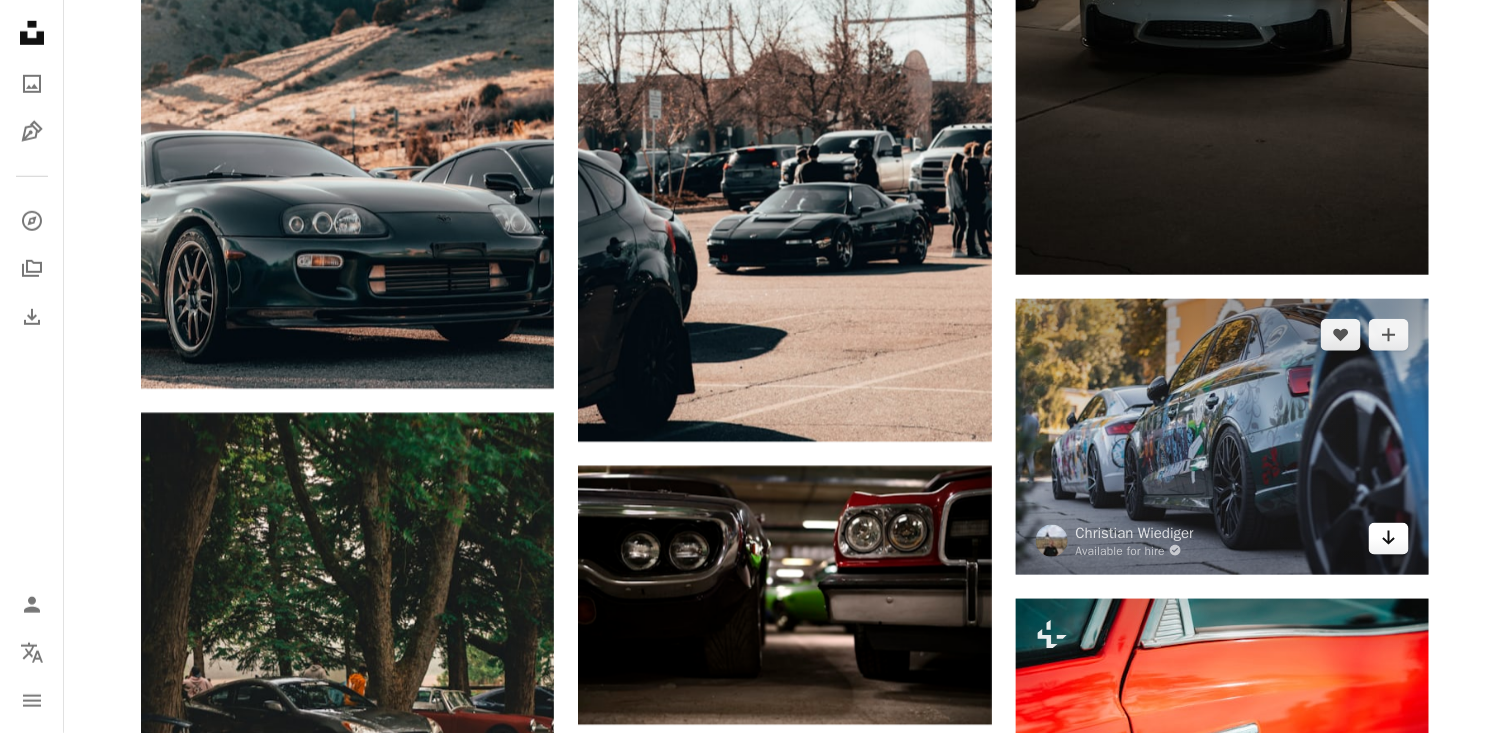 click on "Arrow pointing down" 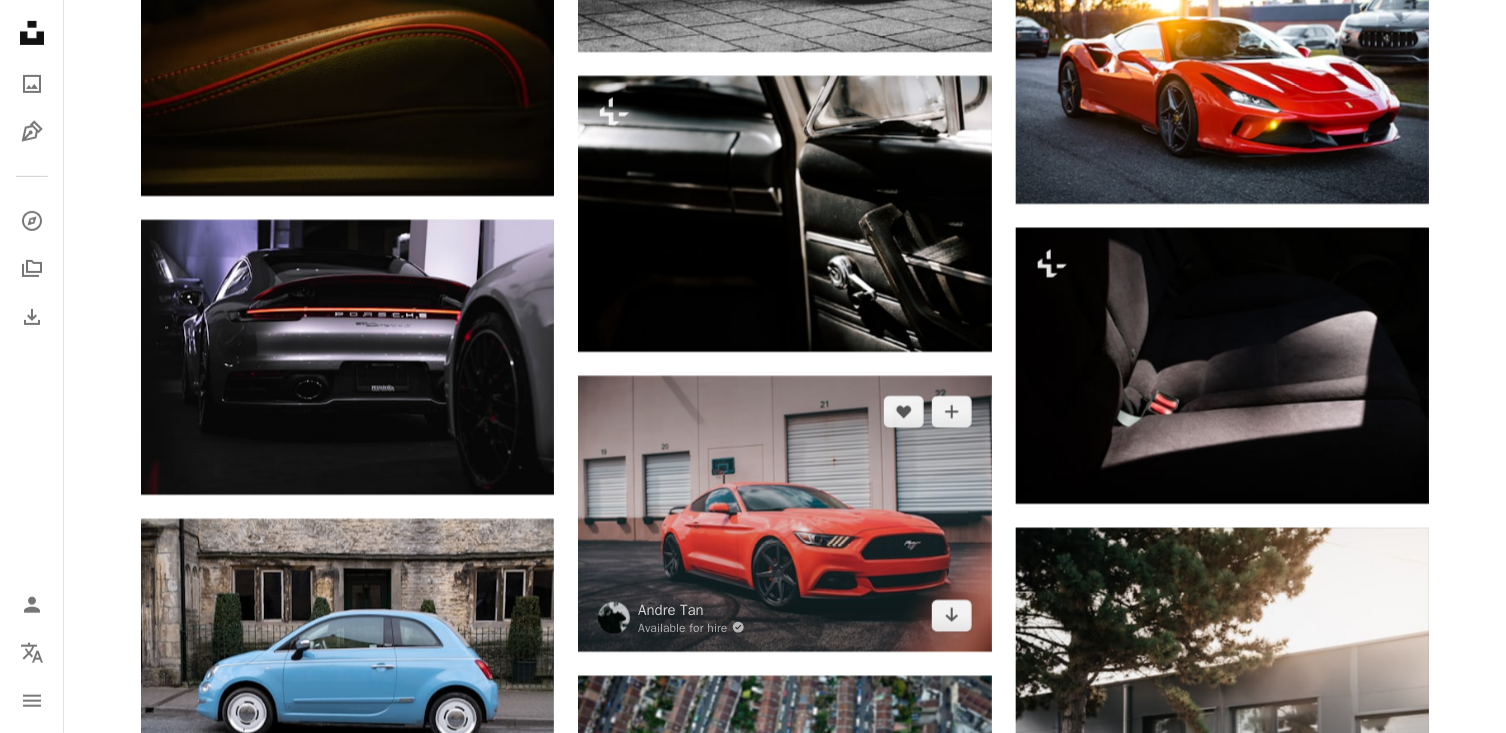 scroll, scrollTop: 56865, scrollLeft: 0, axis: vertical 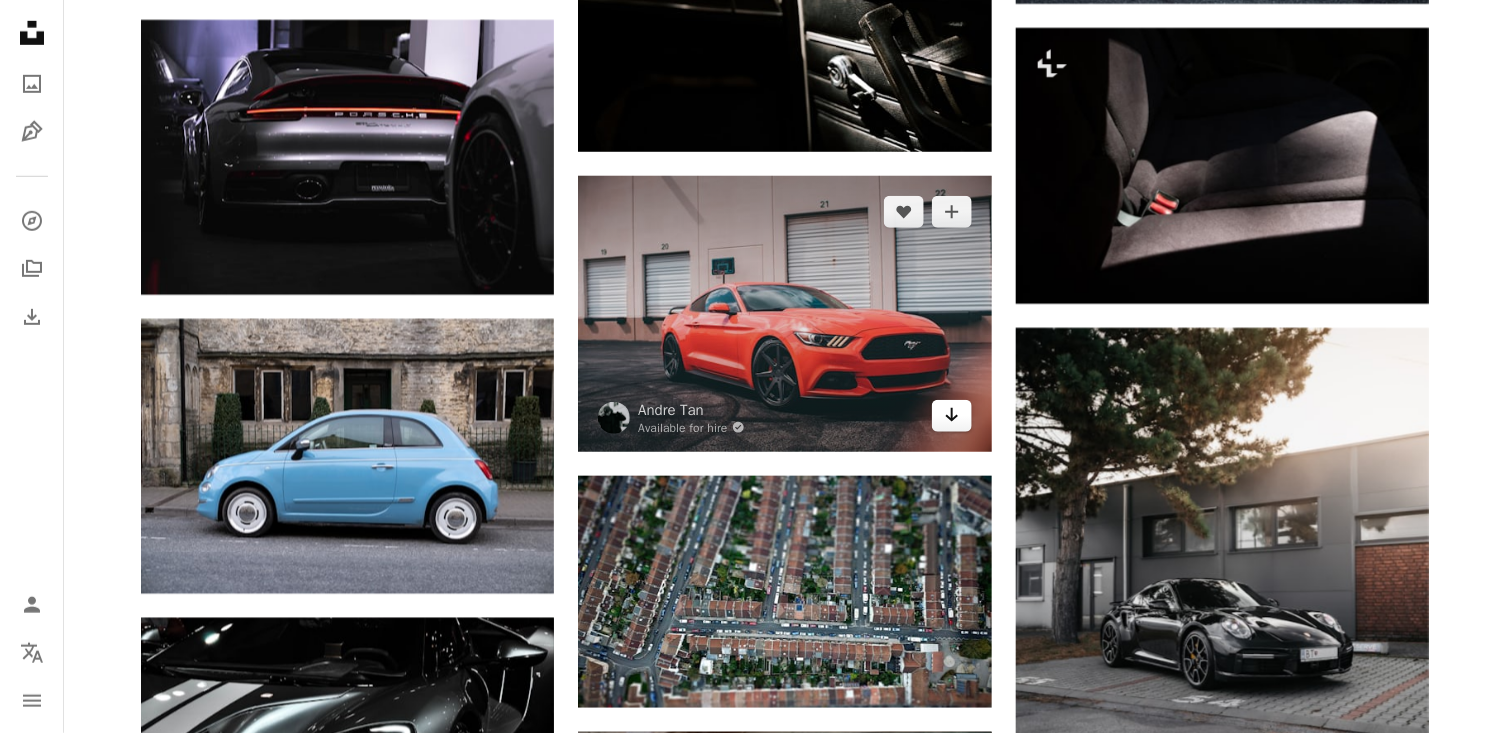 click on "Arrow pointing down" 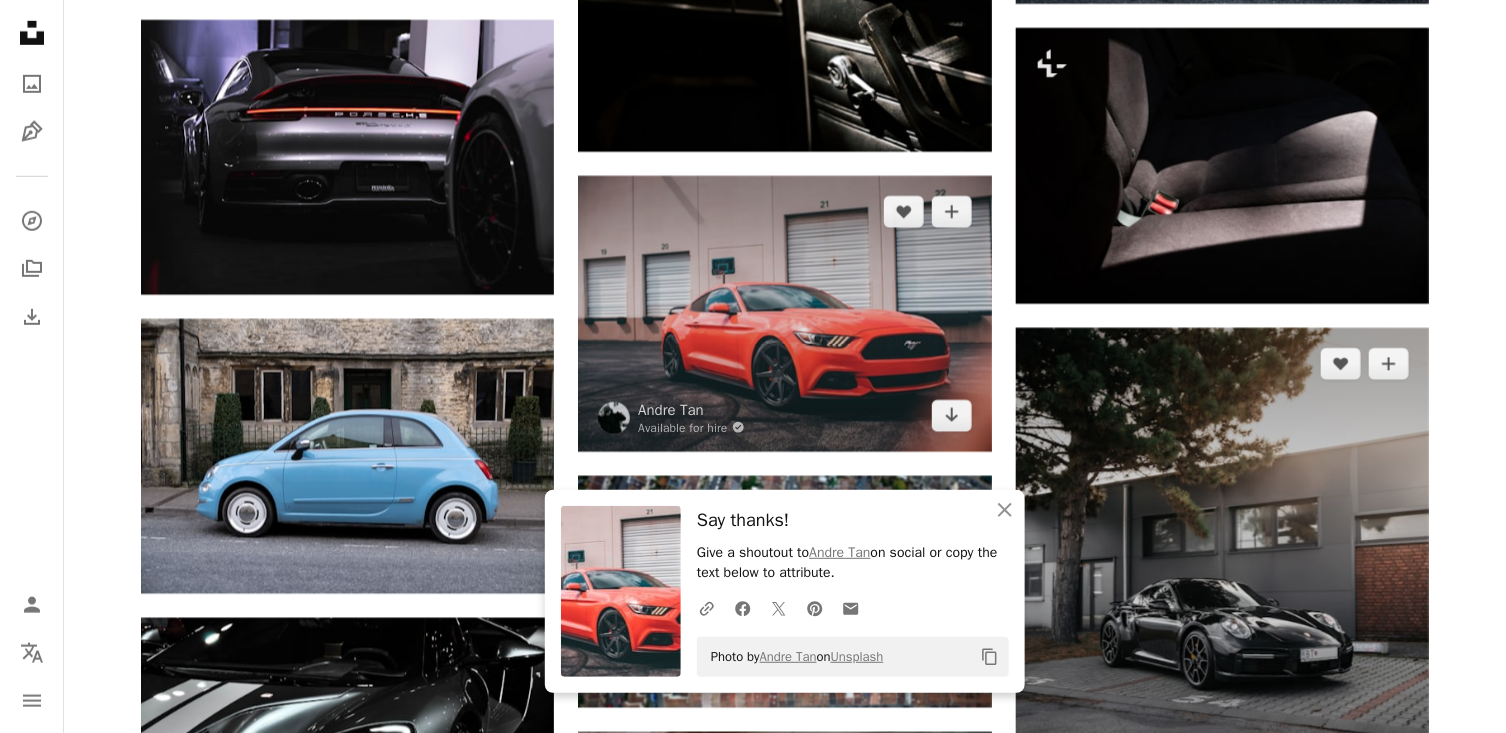 scroll, scrollTop: 57375, scrollLeft: 0, axis: vertical 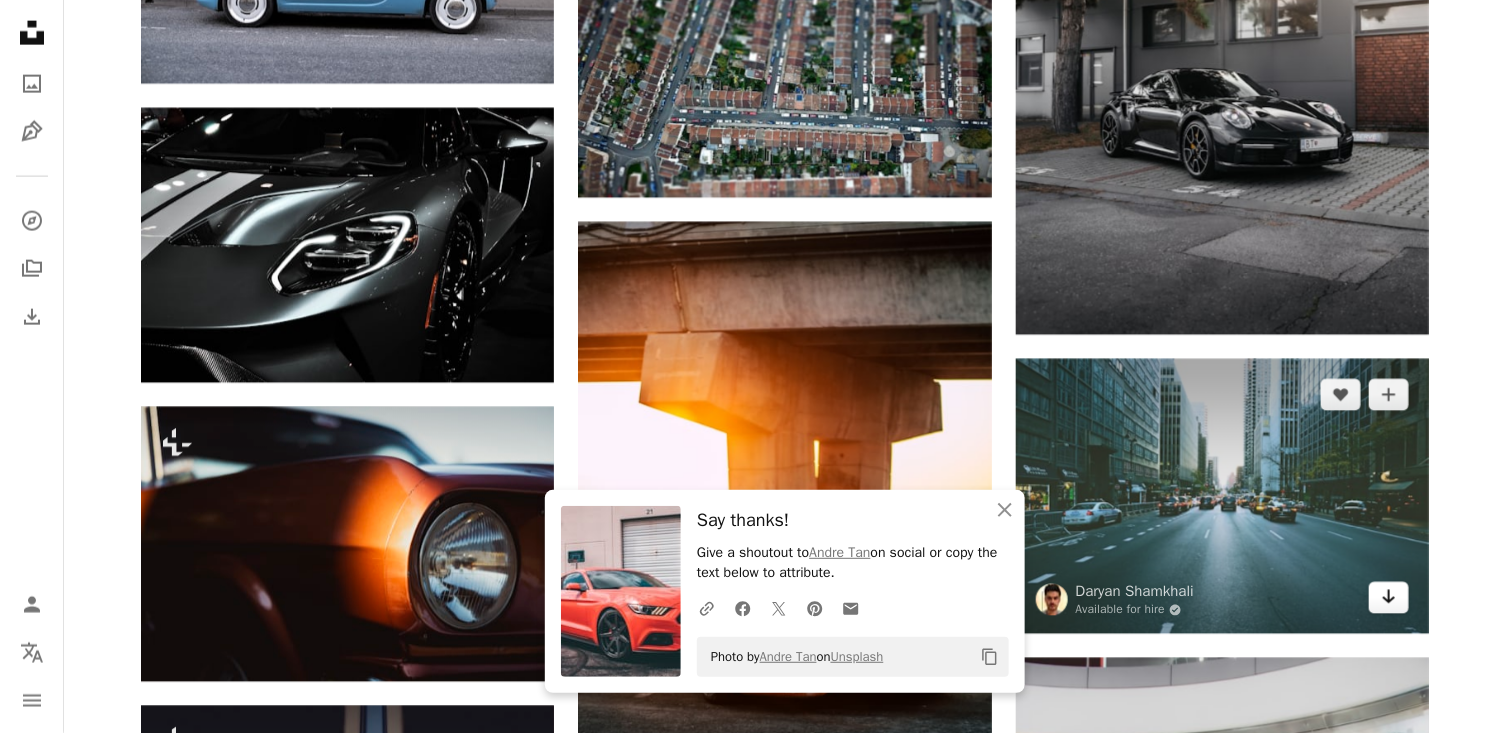 click on "Arrow pointing down" at bounding box center [1389, 598] 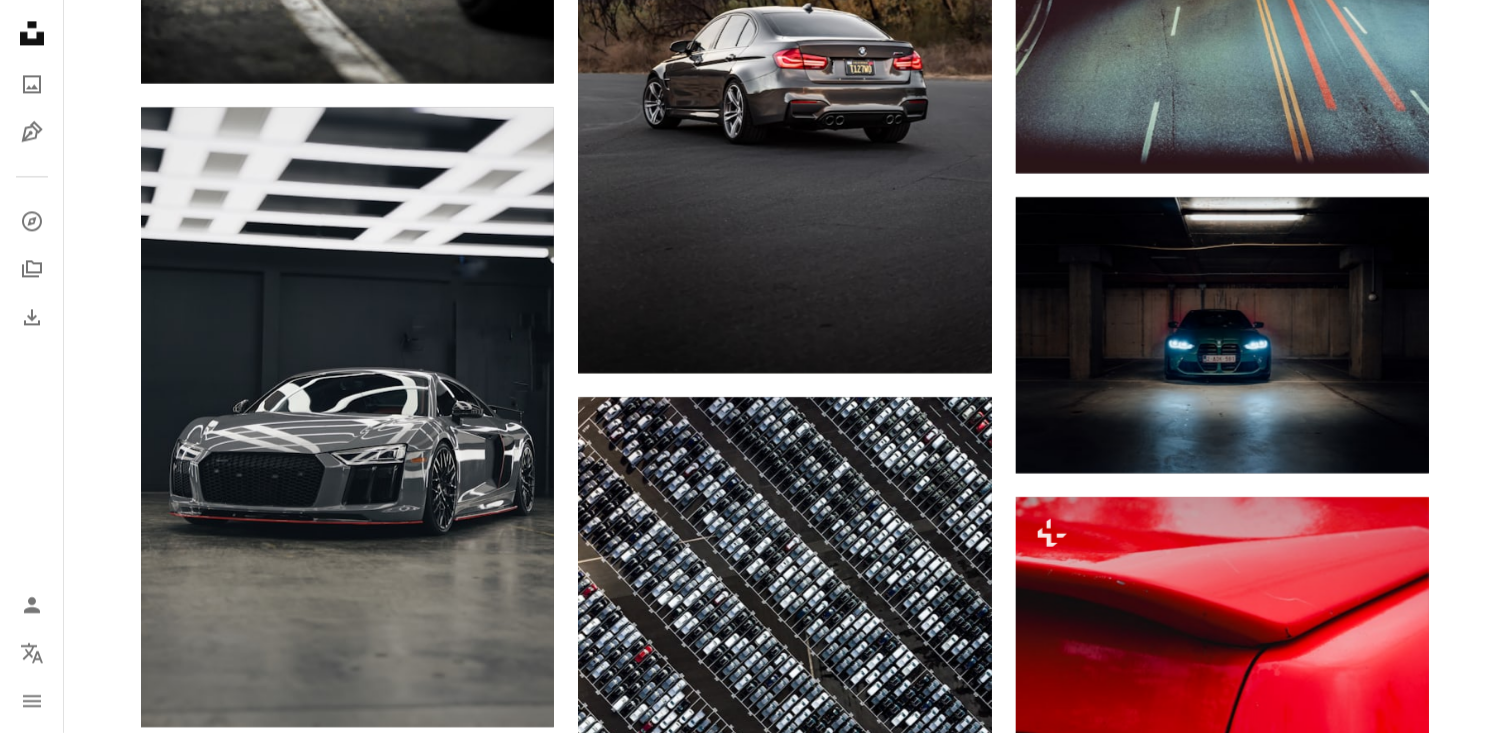 scroll, scrollTop: 60917, scrollLeft: 0, axis: vertical 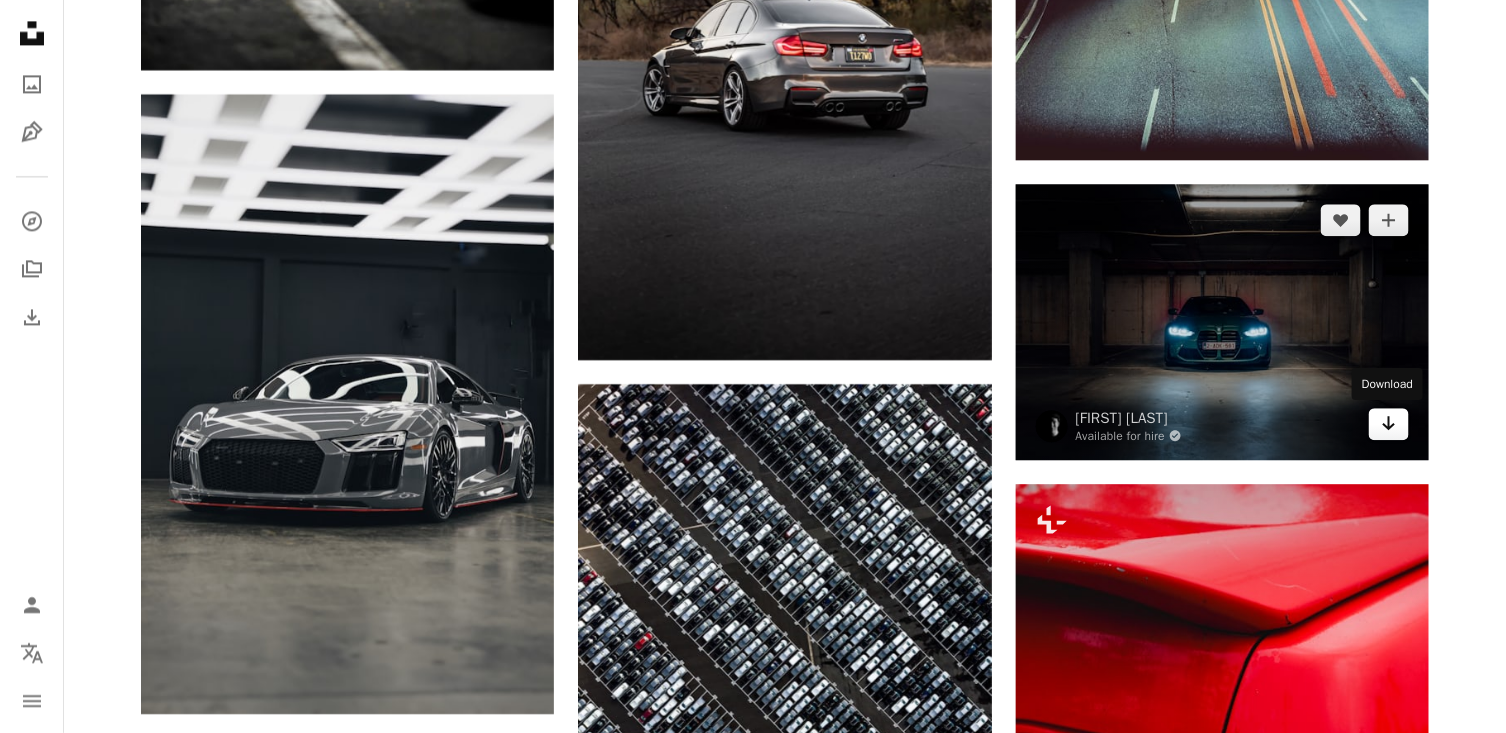 click 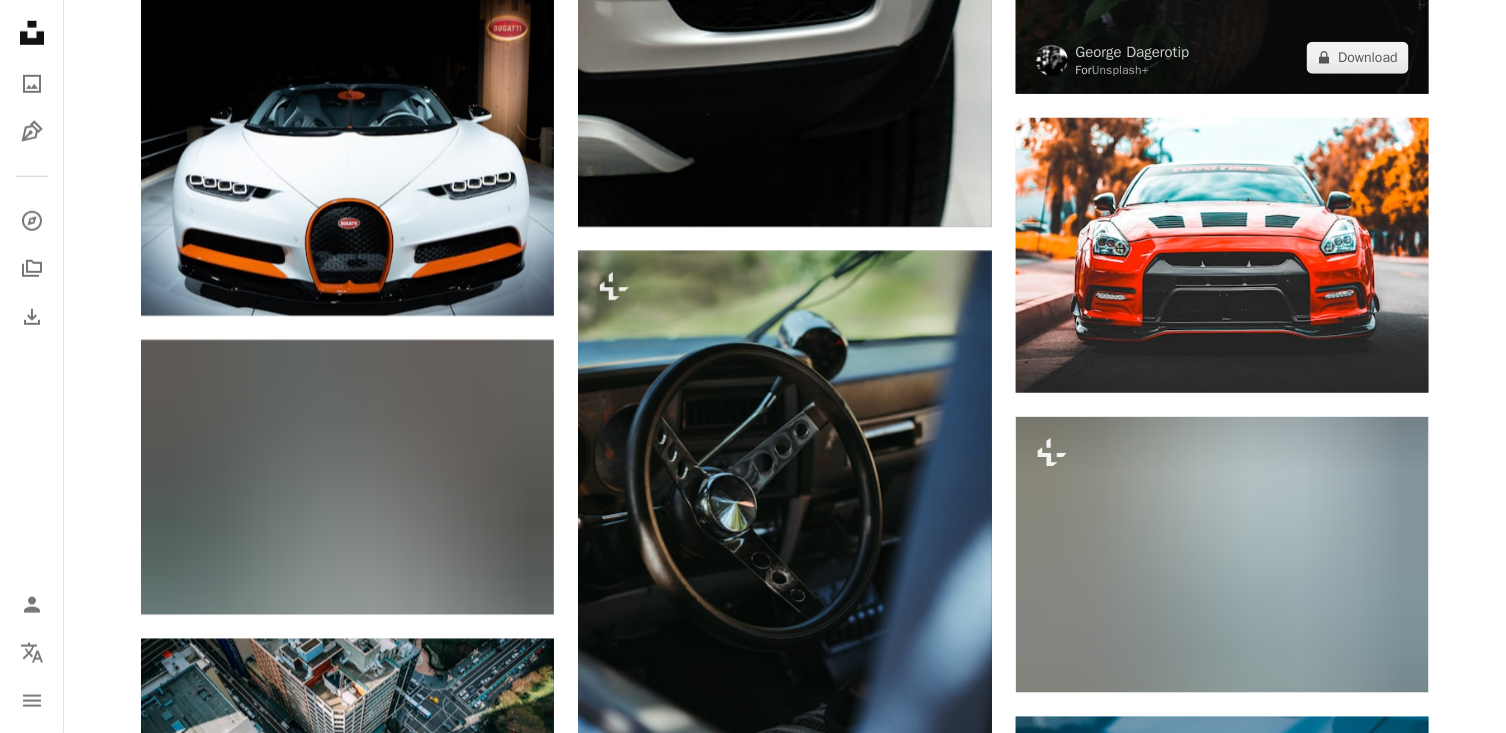 scroll, scrollTop: 62445, scrollLeft: 0, axis: vertical 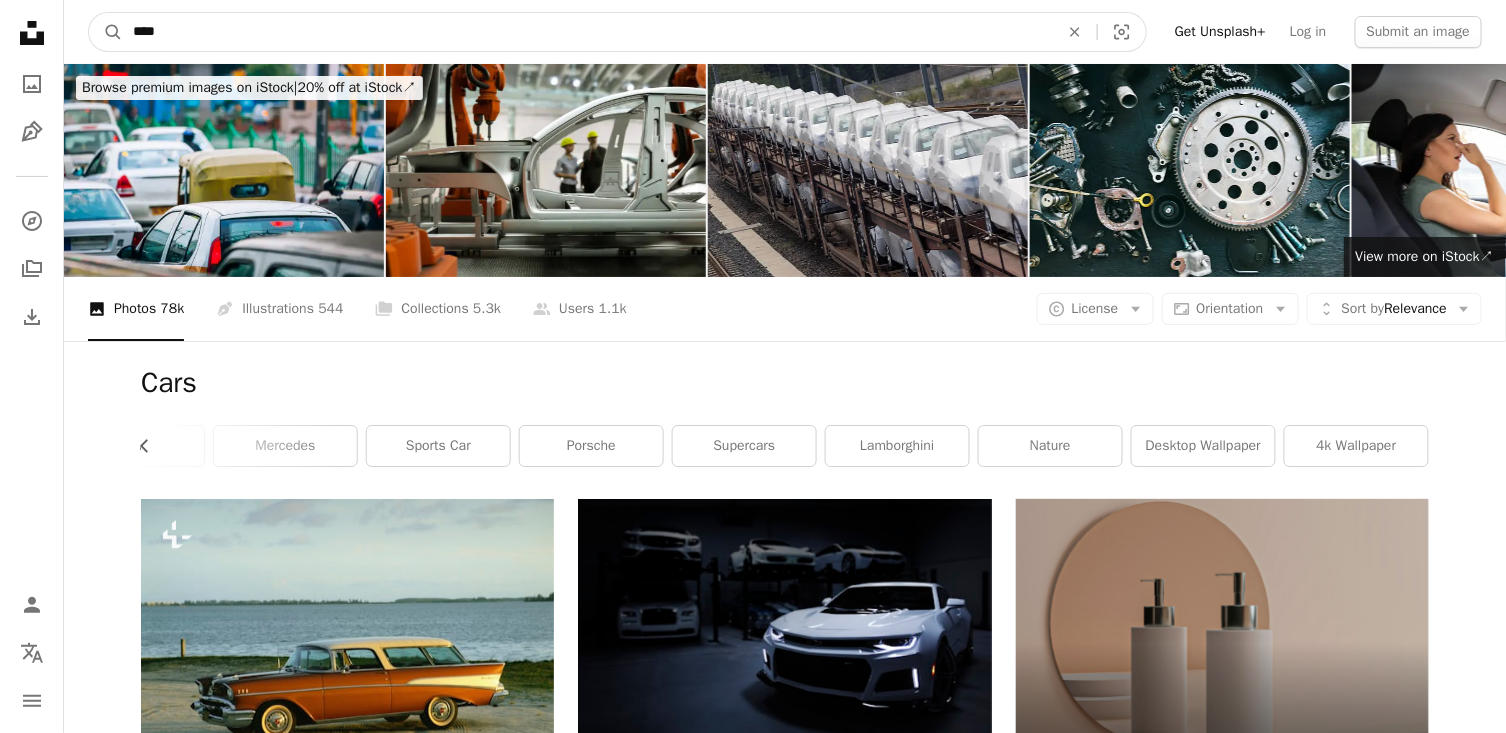 click on "****" at bounding box center [588, 32] 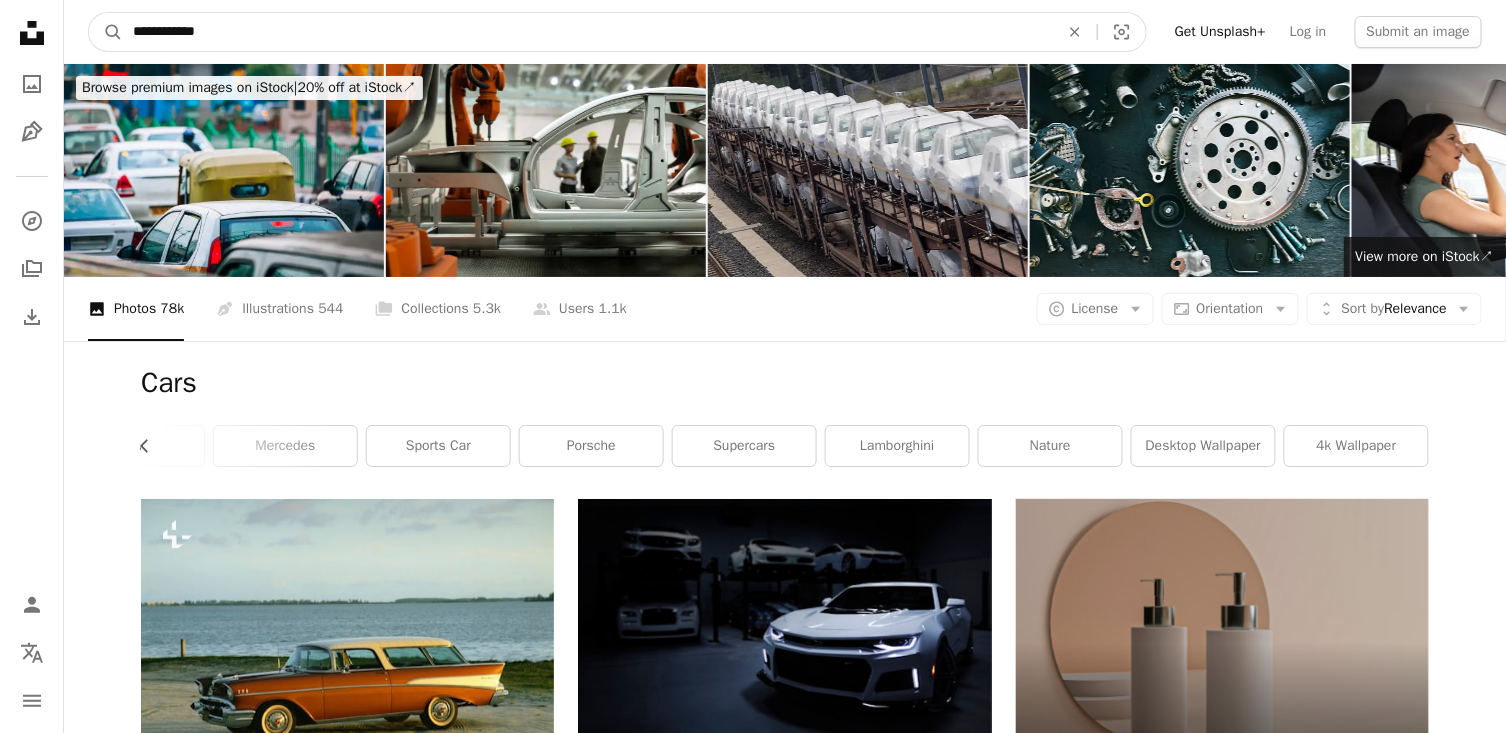 type on "**********" 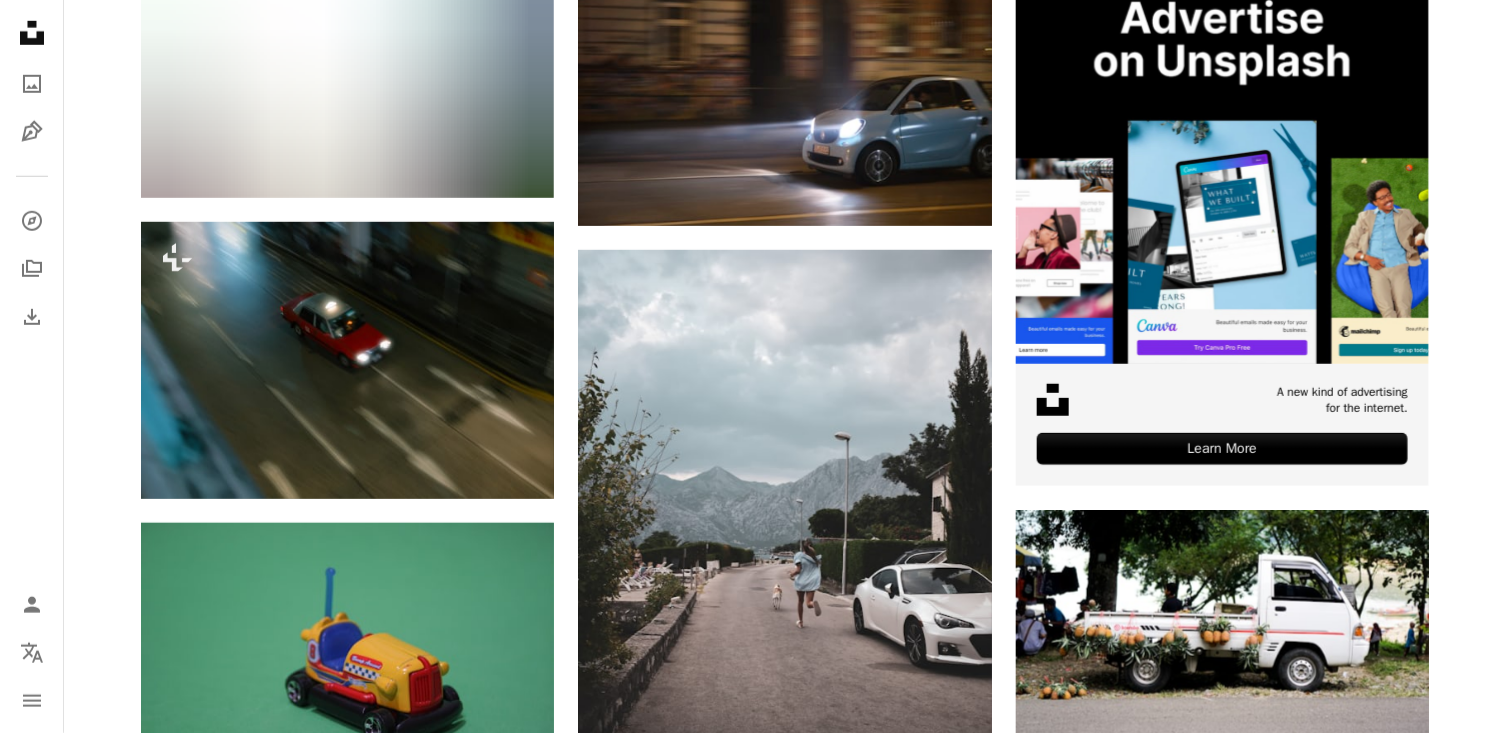 scroll, scrollTop: 0, scrollLeft: 0, axis: both 